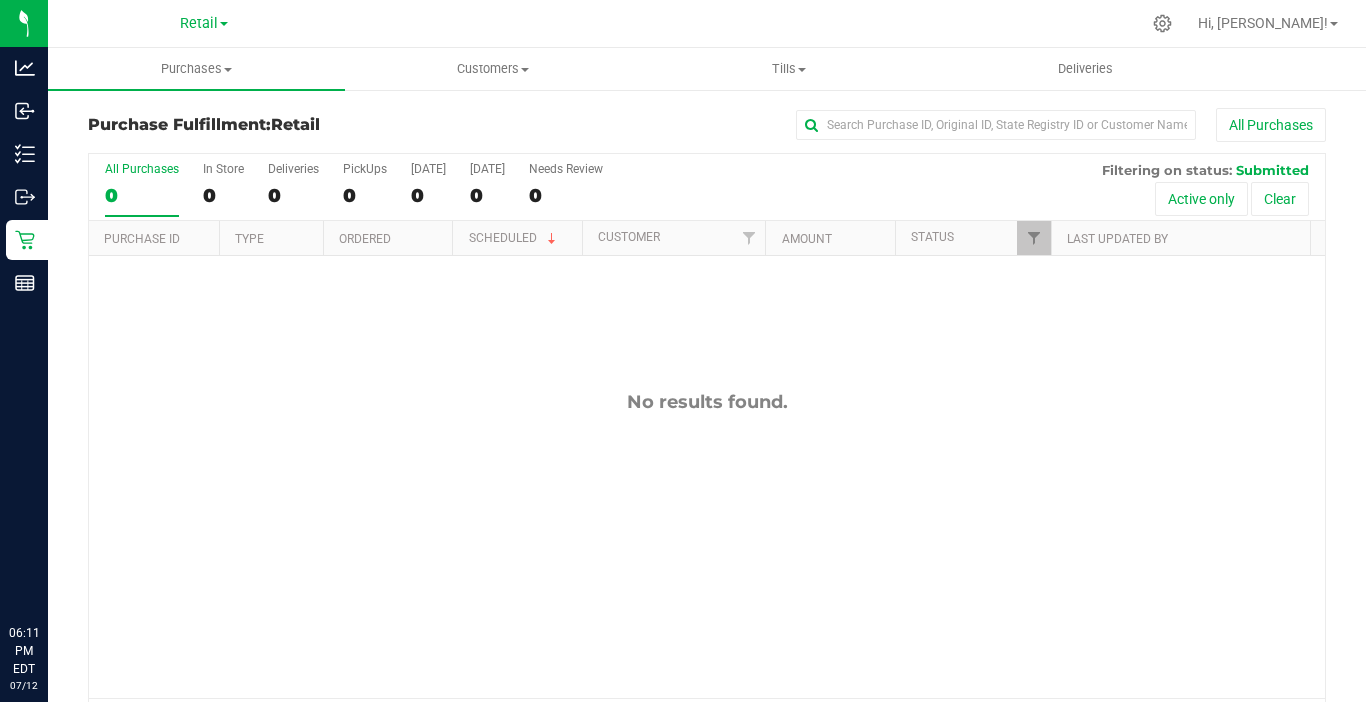 scroll, scrollTop: 0, scrollLeft: 0, axis: both 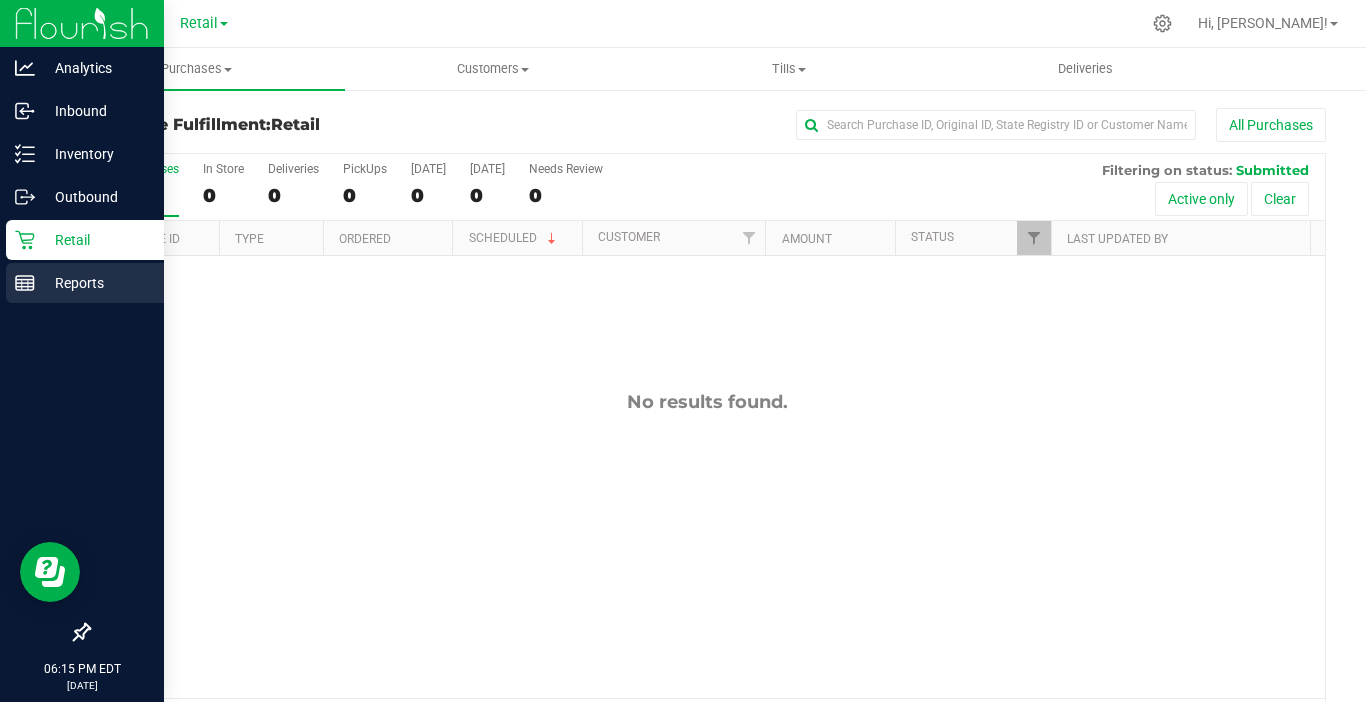 click 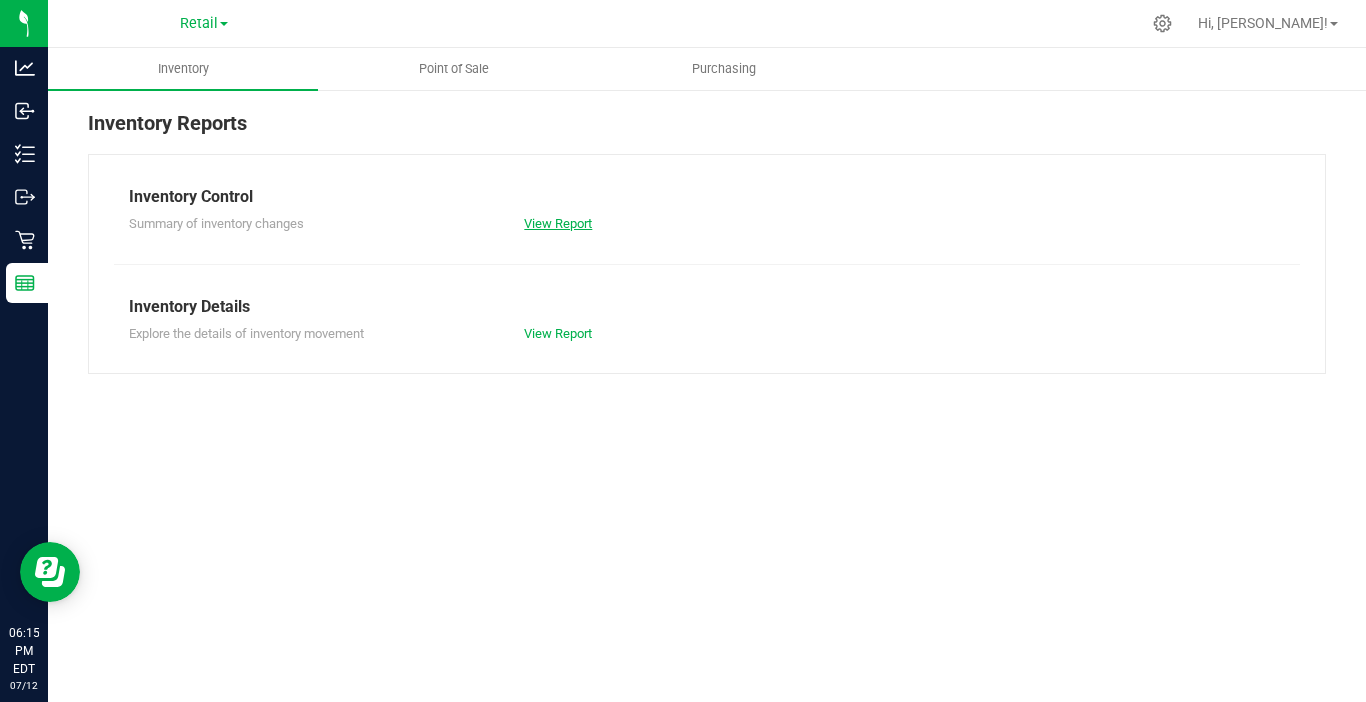 click on "View Report" at bounding box center (558, 223) 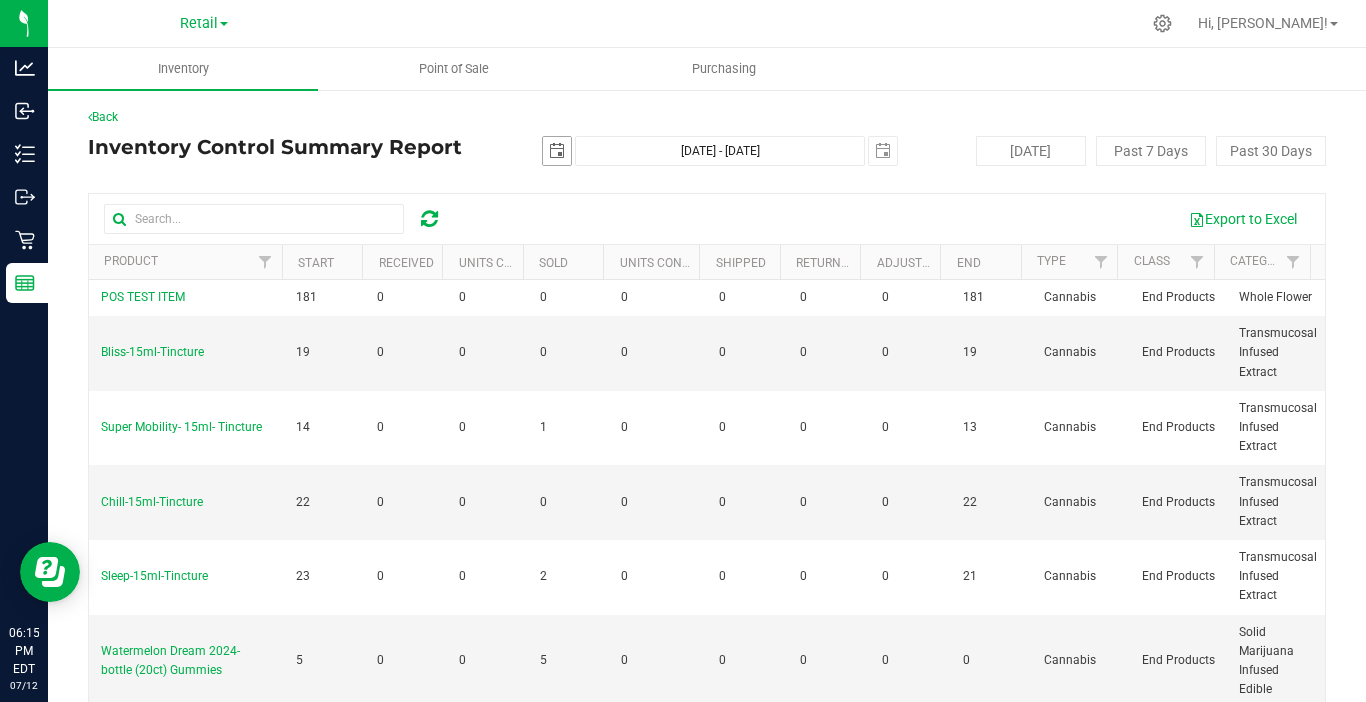 click at bounding box center (557, 151) 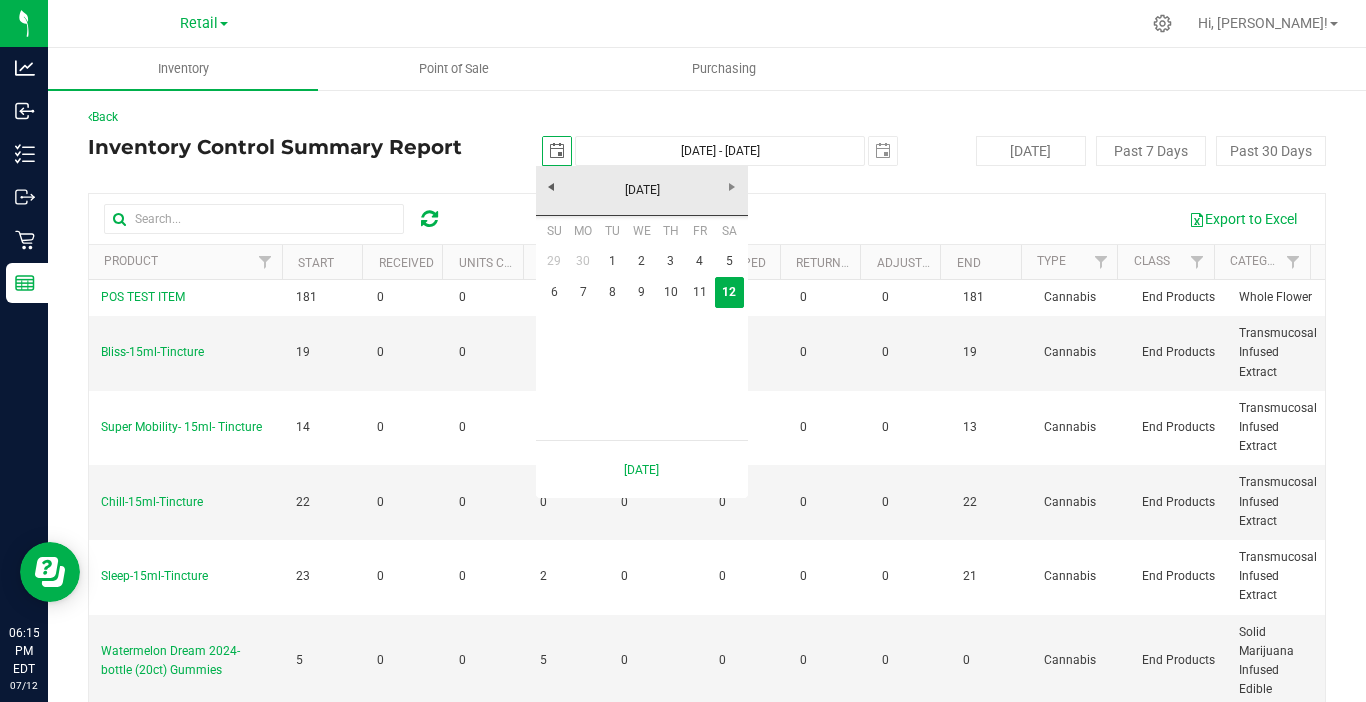 scroll, scrollTop: 0, scrollLeft: 50, axis: horizontal 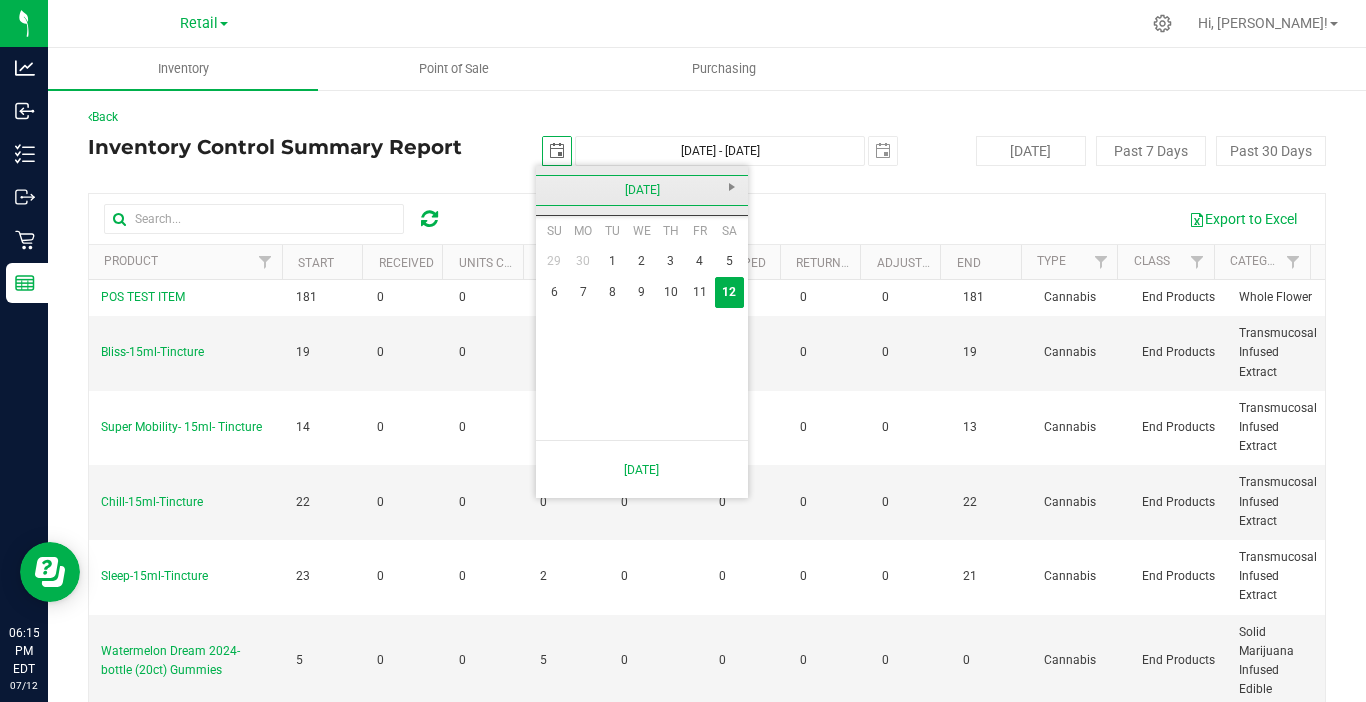 click on "July 2025" at bounding box center (642, 190) 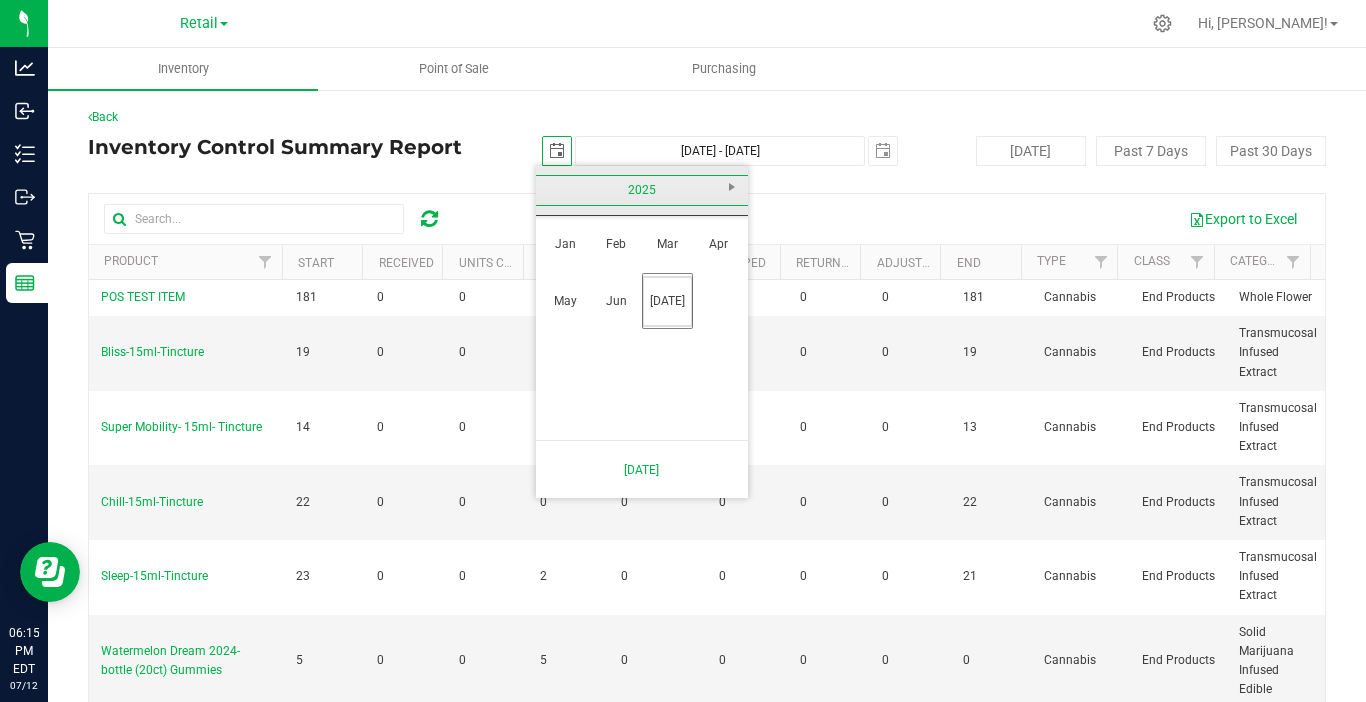 click on "2025" at bounding box center (642, 190) 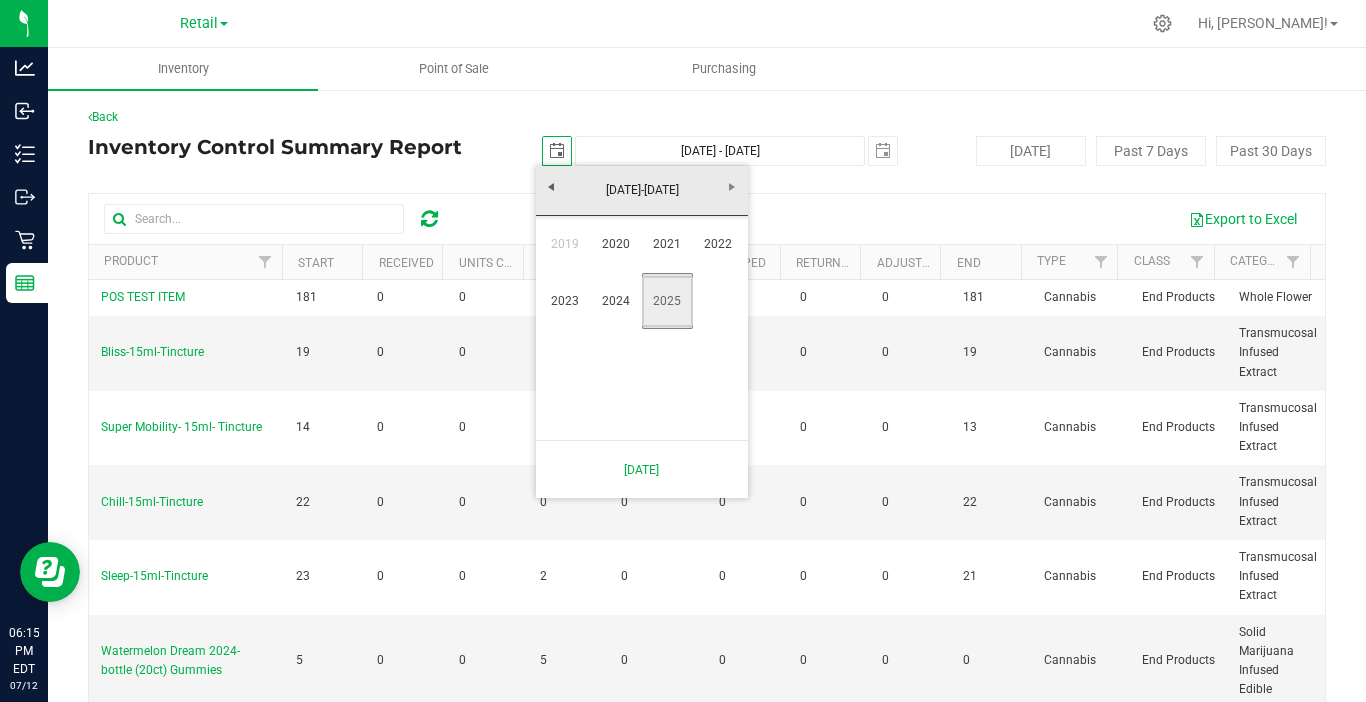 click on "2025" at bounding box center (667, 301) 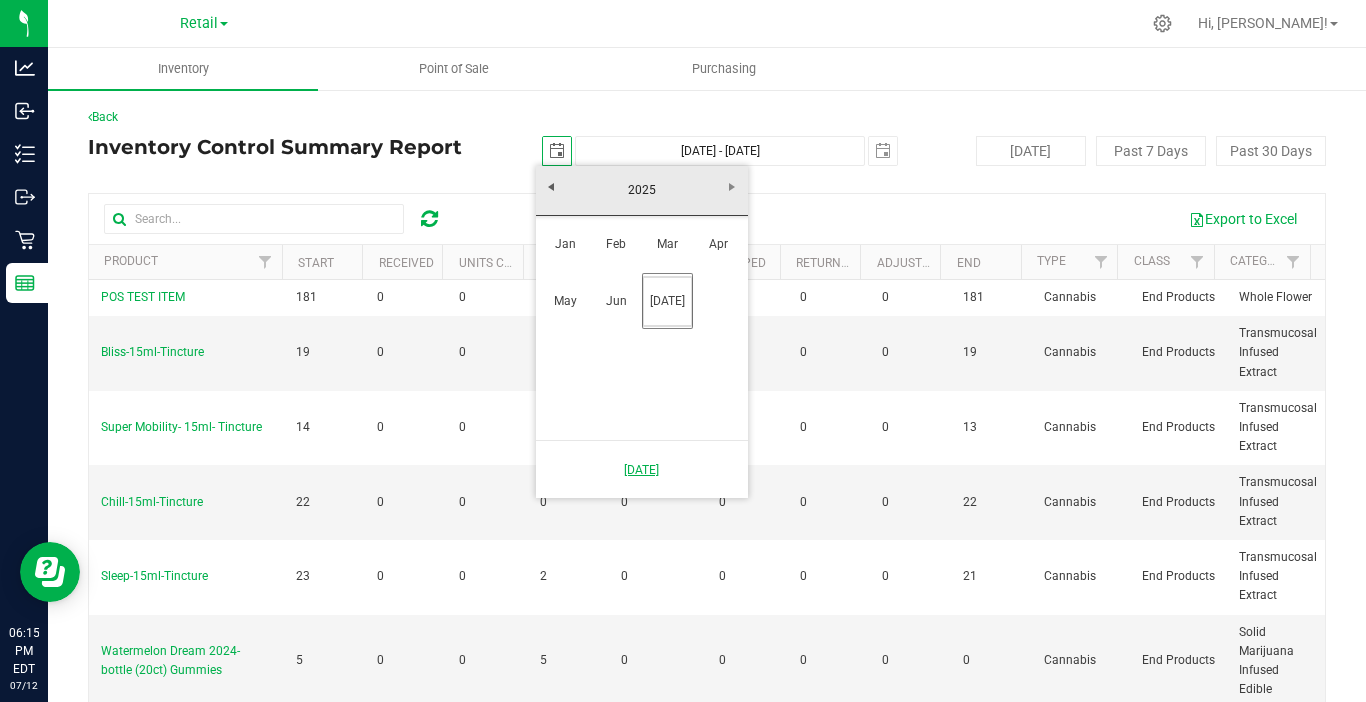 click on "Saturday, July 12, 2025" at bounding box center [642, 469] 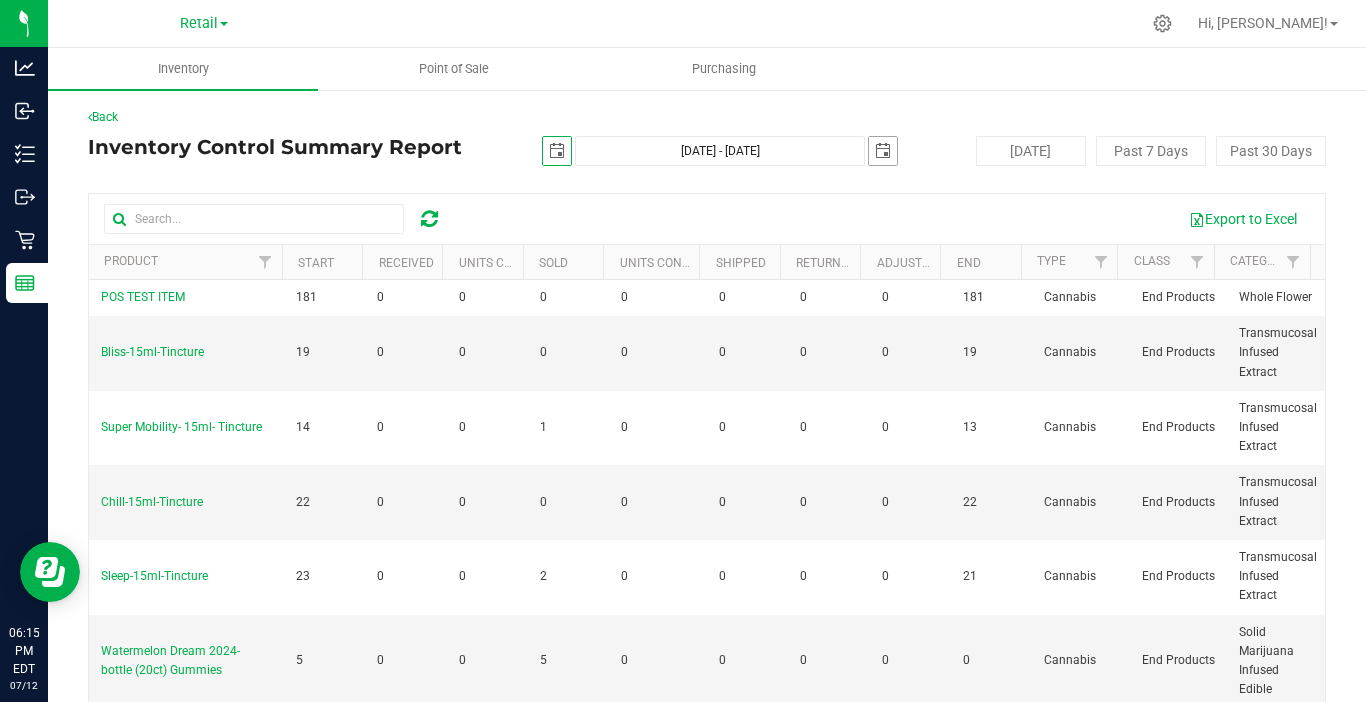 click at bounding box center (883, 151) 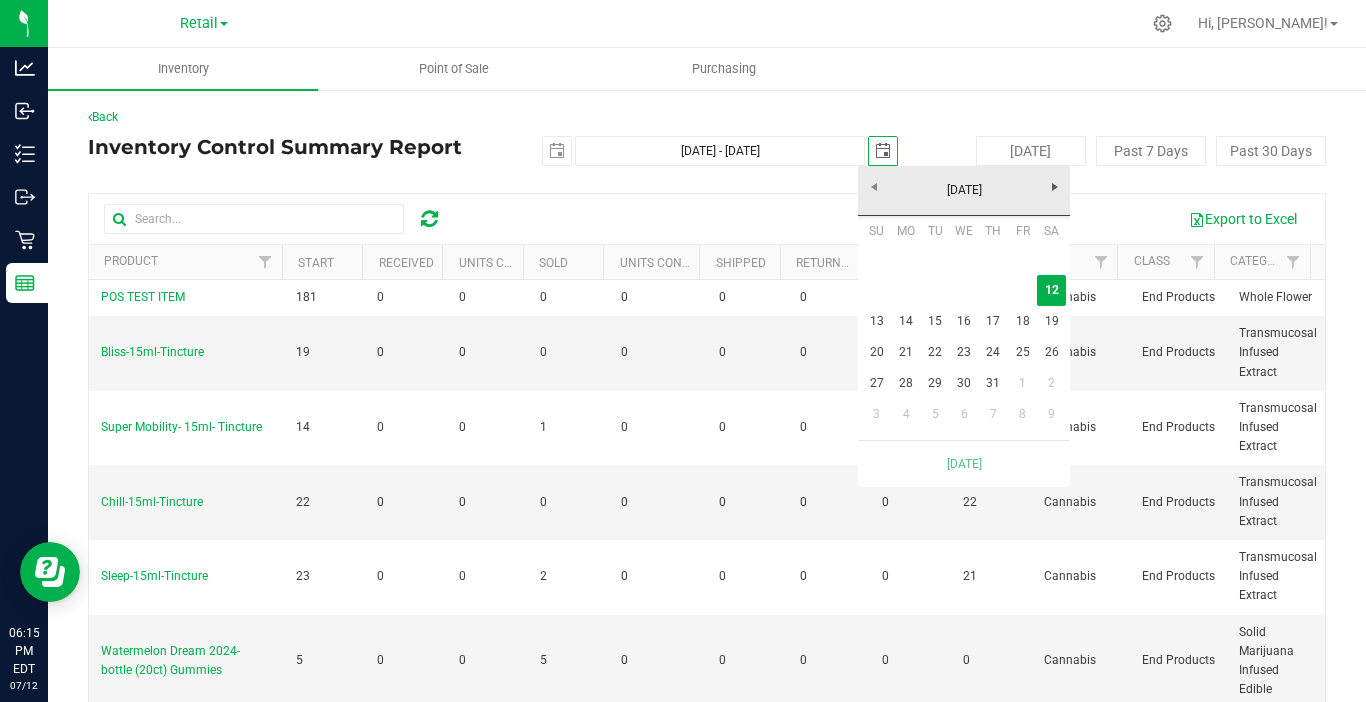 scroll, scrollTop: 0, scrollLeft: 0, axis: both 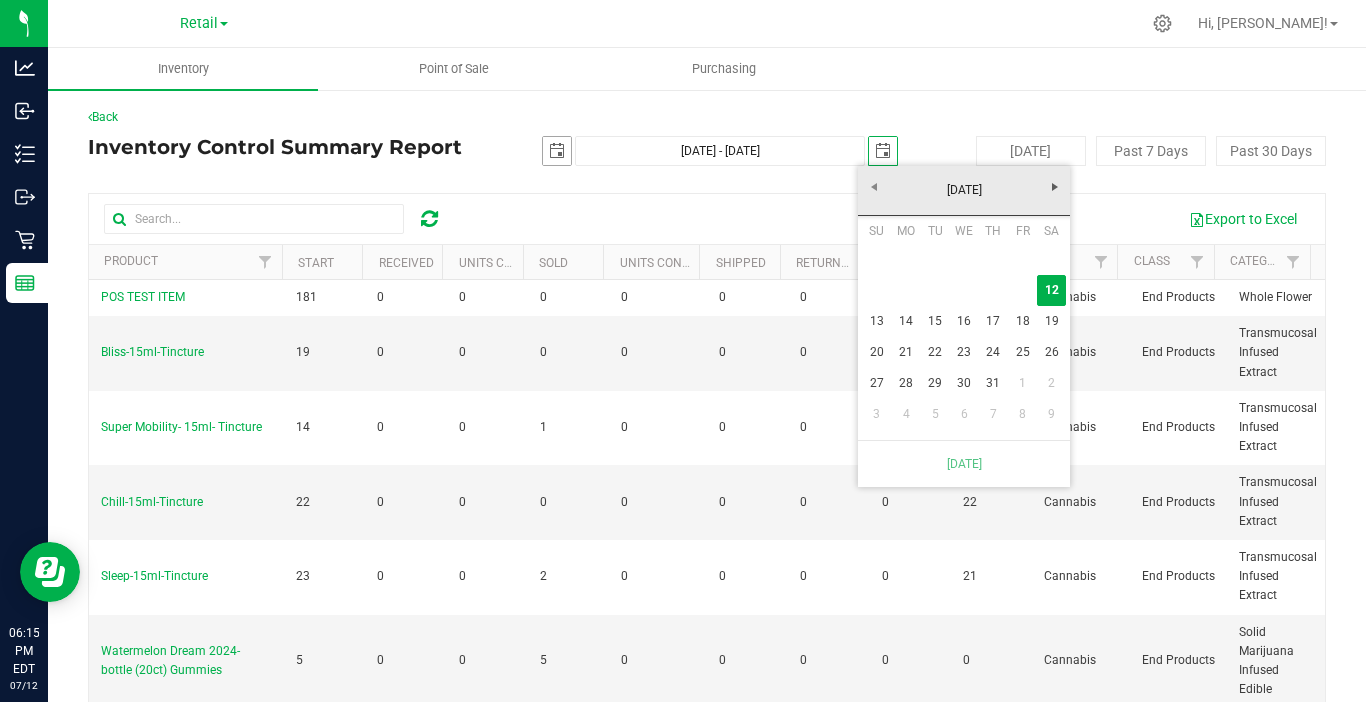 click at bounding box center [557, 151] 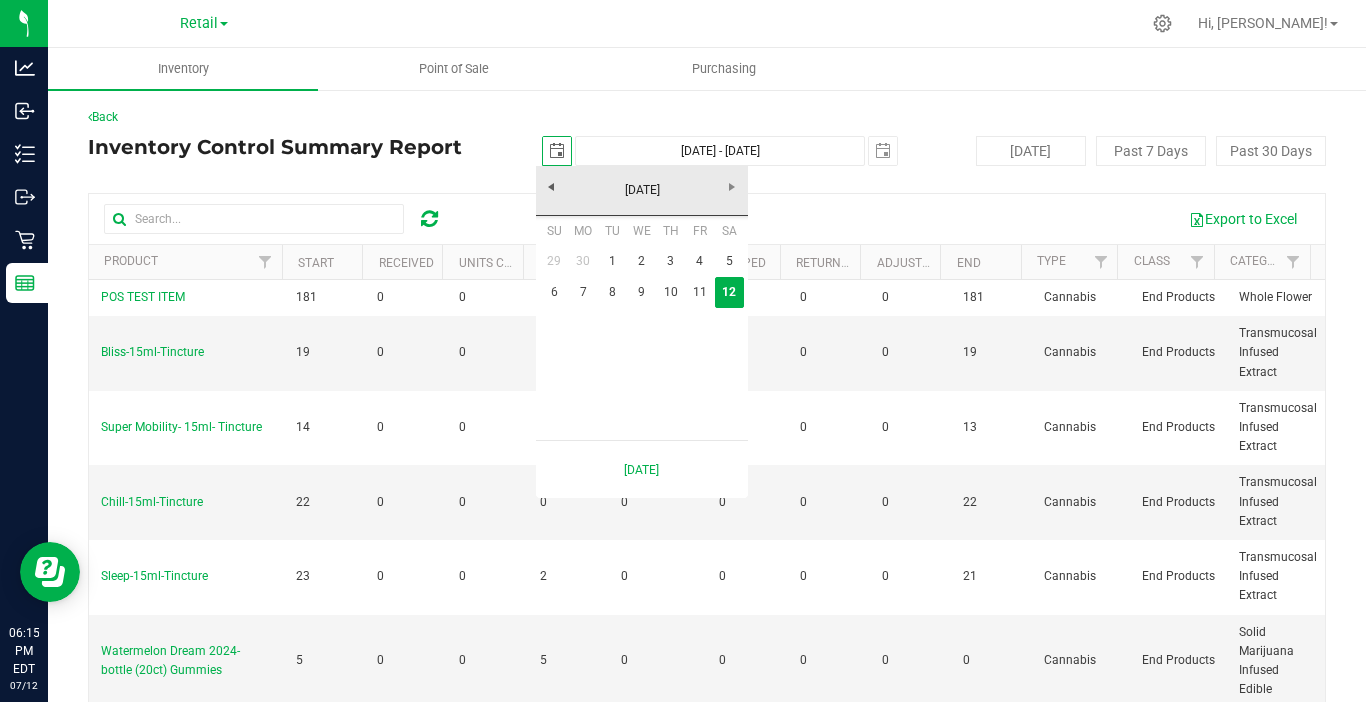scroll, scrollTop: 0, scrollLeft: 0, axis: both 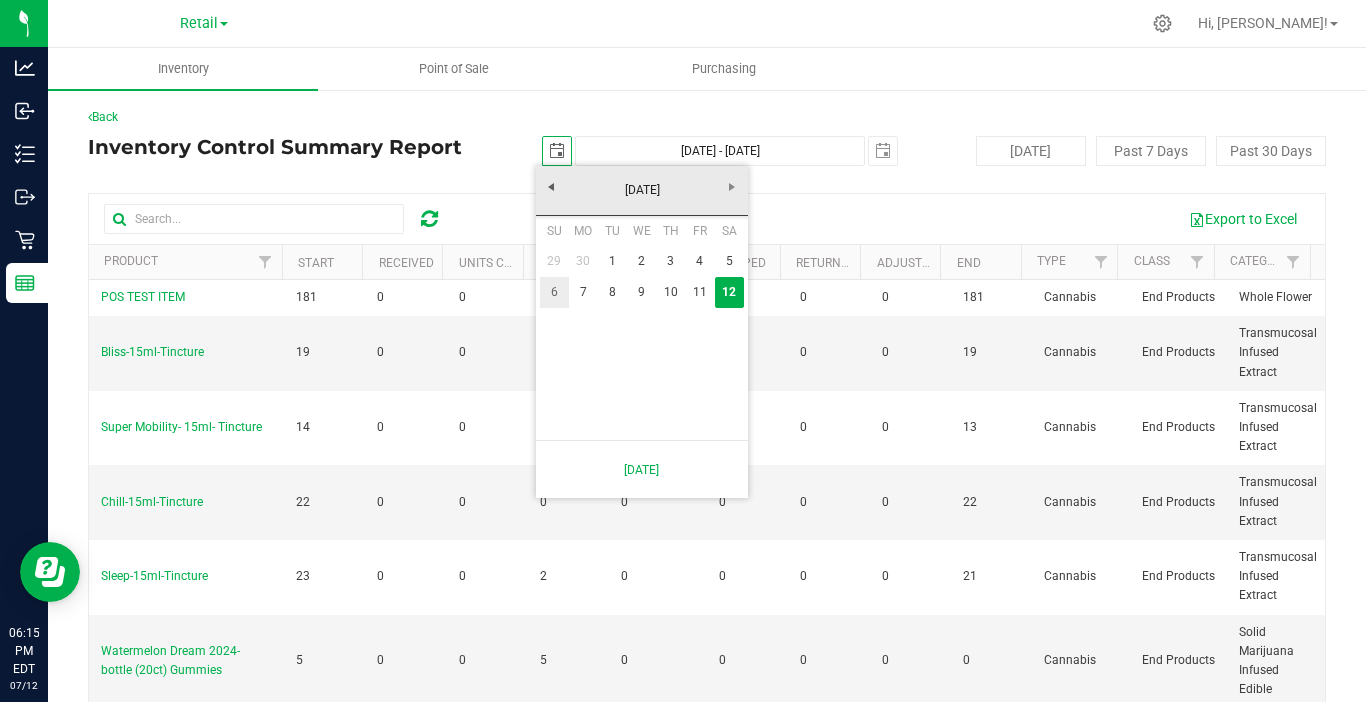 click on "6" at bounding box center (554, 292) 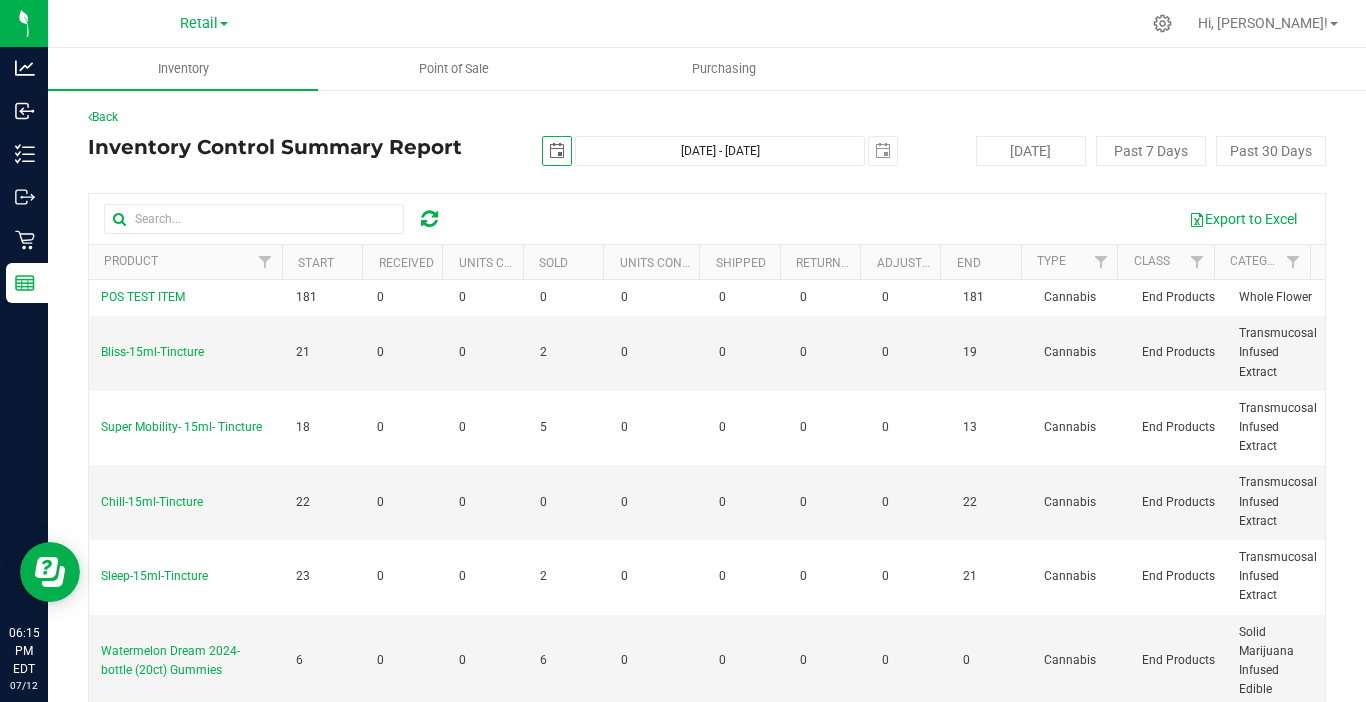 scroll, scrollTop: 18, scrollLeft: 0, axis: vertical 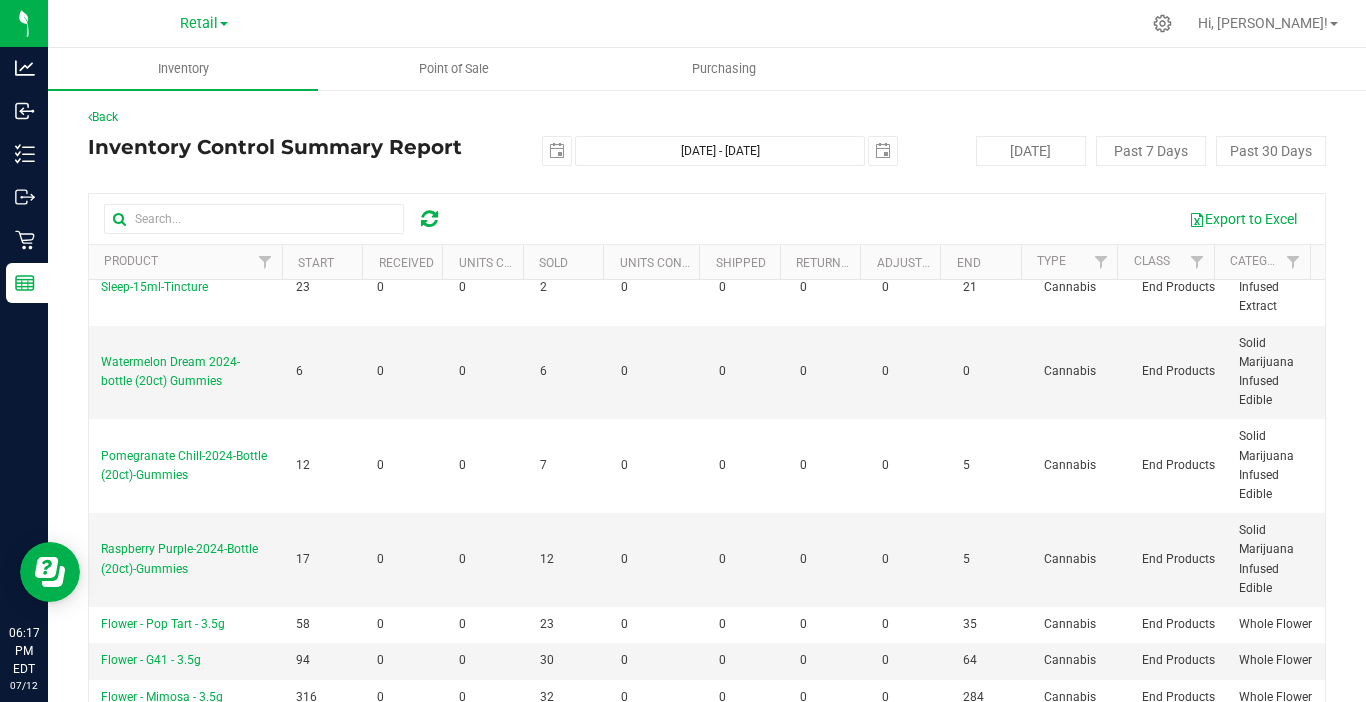 drag, startPoint x: 1316, startPoint y: 470, endPoint x: 1342, endPoint y: 477, distance: 26.925823 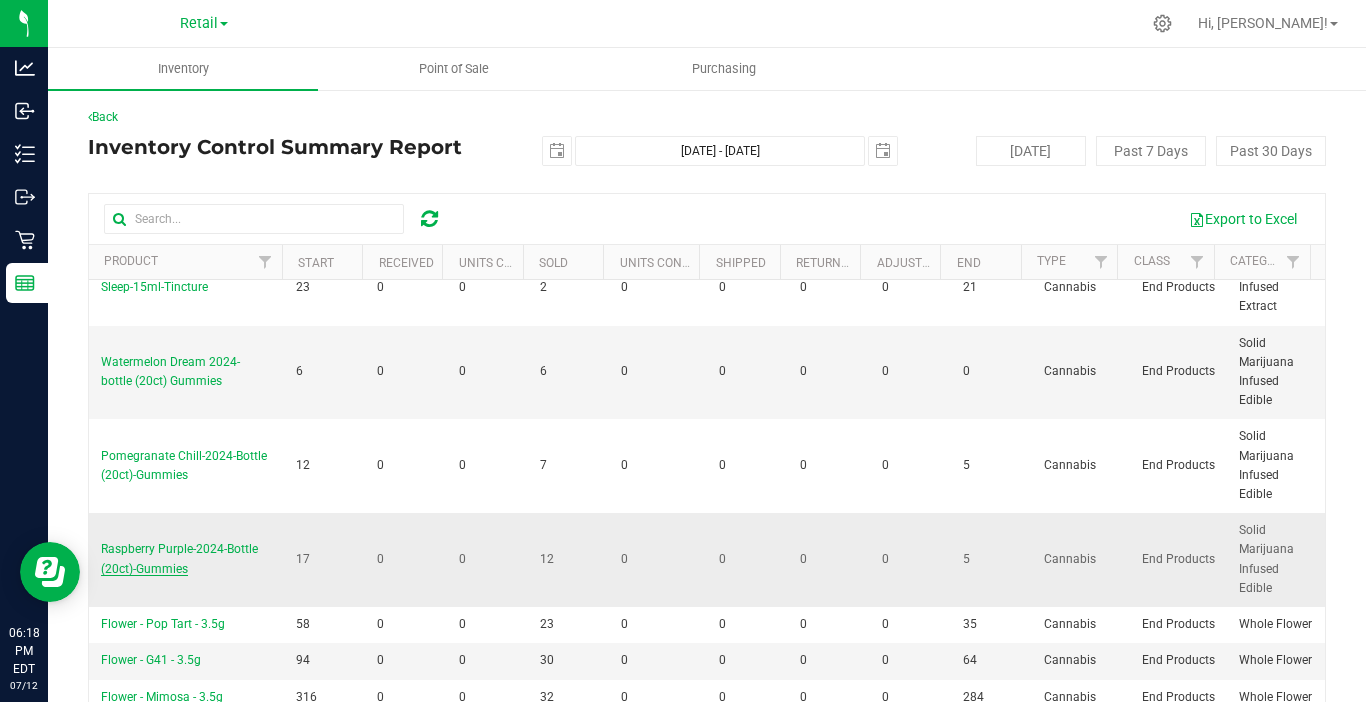 click on "Raspberry Purple-2024-Bottle (20ct)-Gummies" at bounding box center (179, 558) 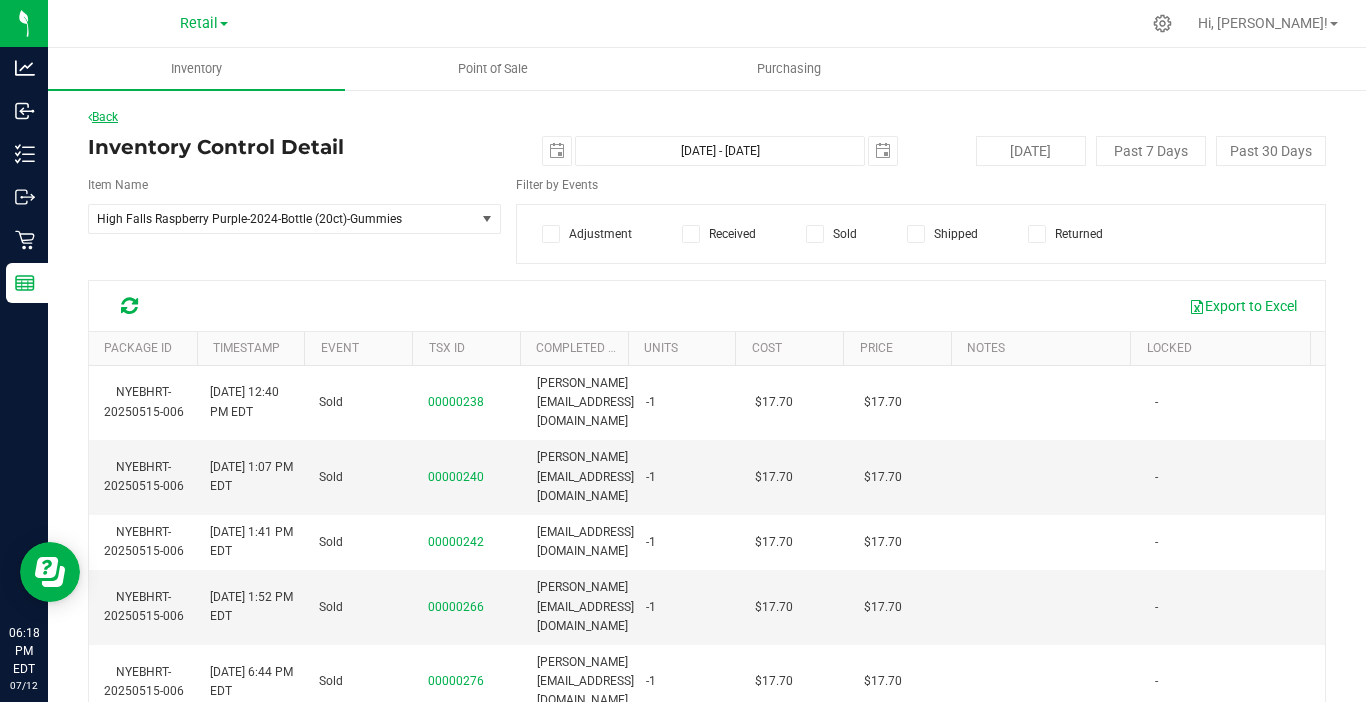 click on "Back" at bounding box center [103, 117] 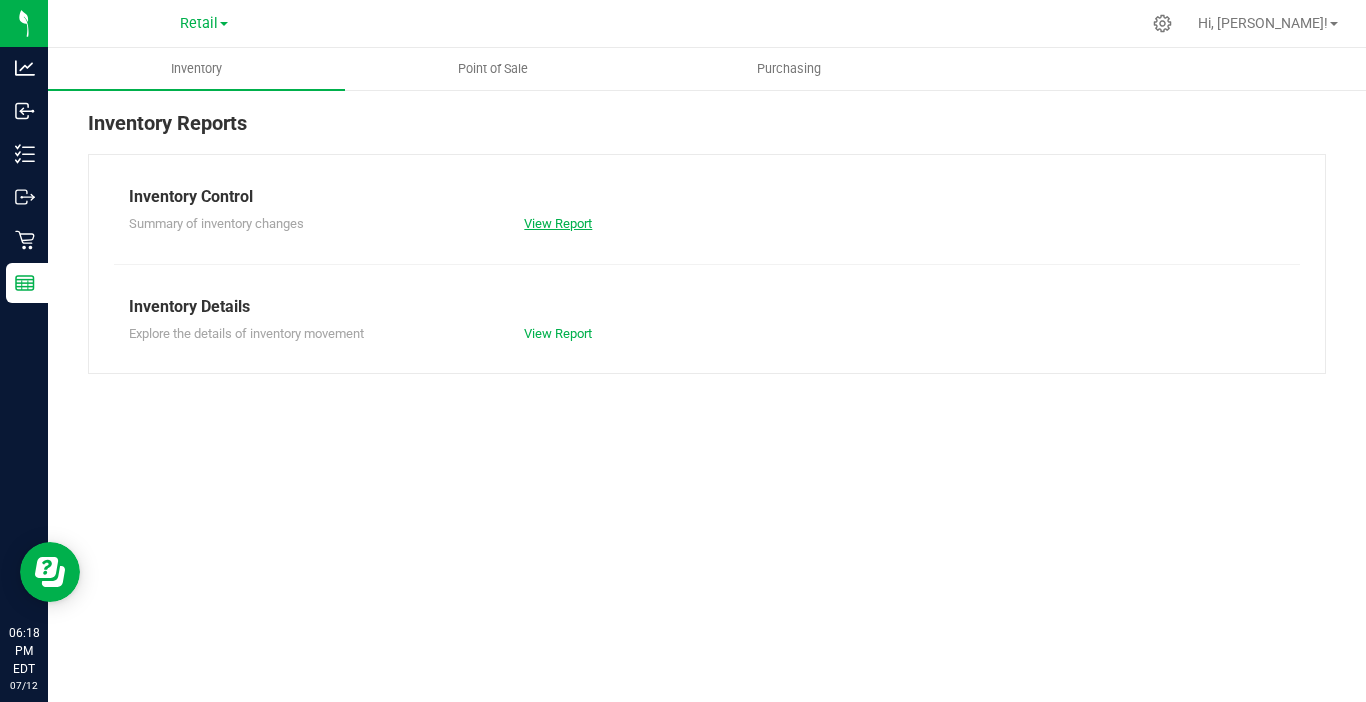 click on "View Report" at bounding box center (558, 223) 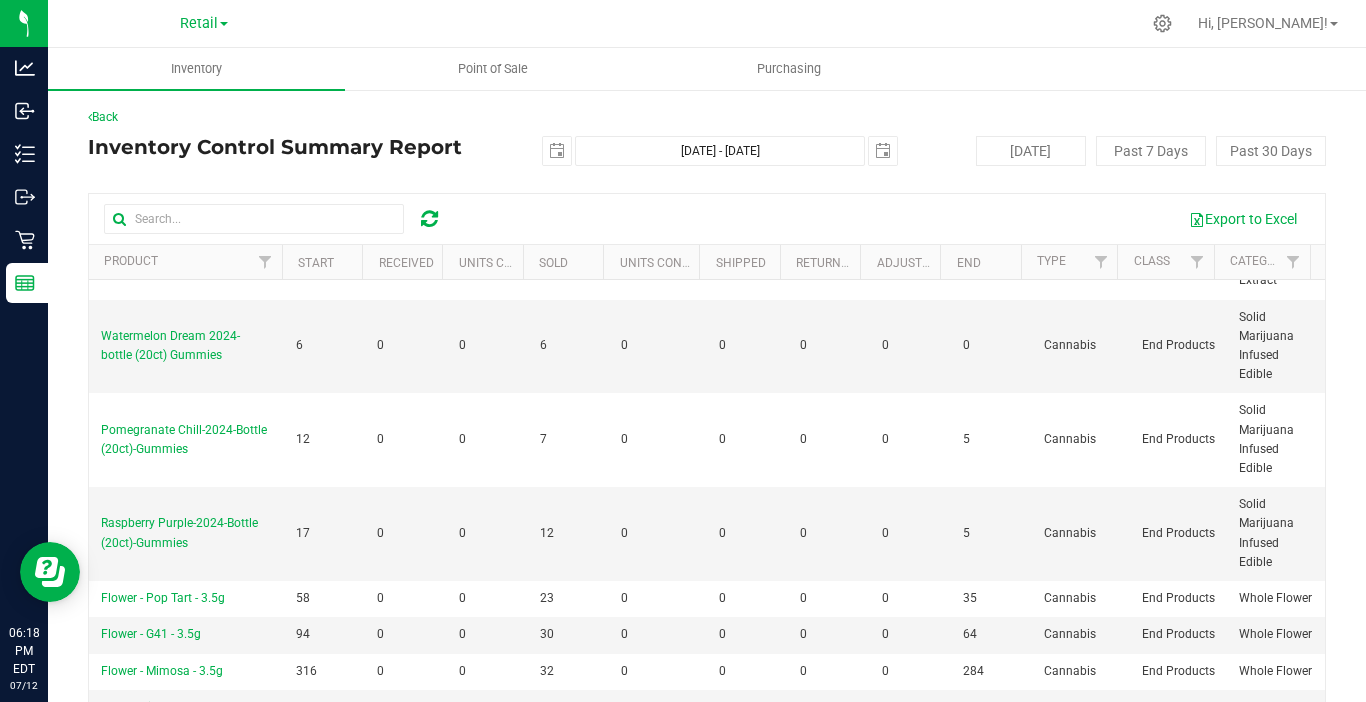 scroll, scrollTop: 329, scrollLeft: 0, axis: vertical 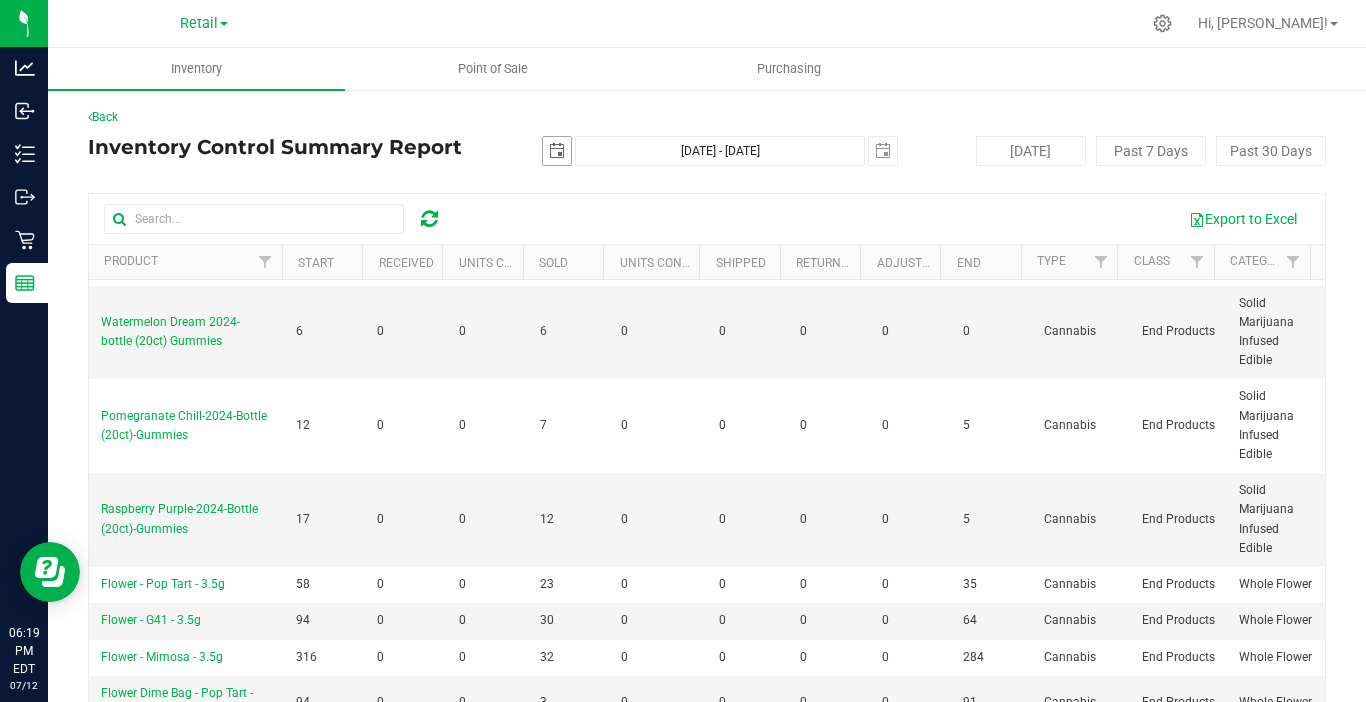 click at bounding box center (557, 151) 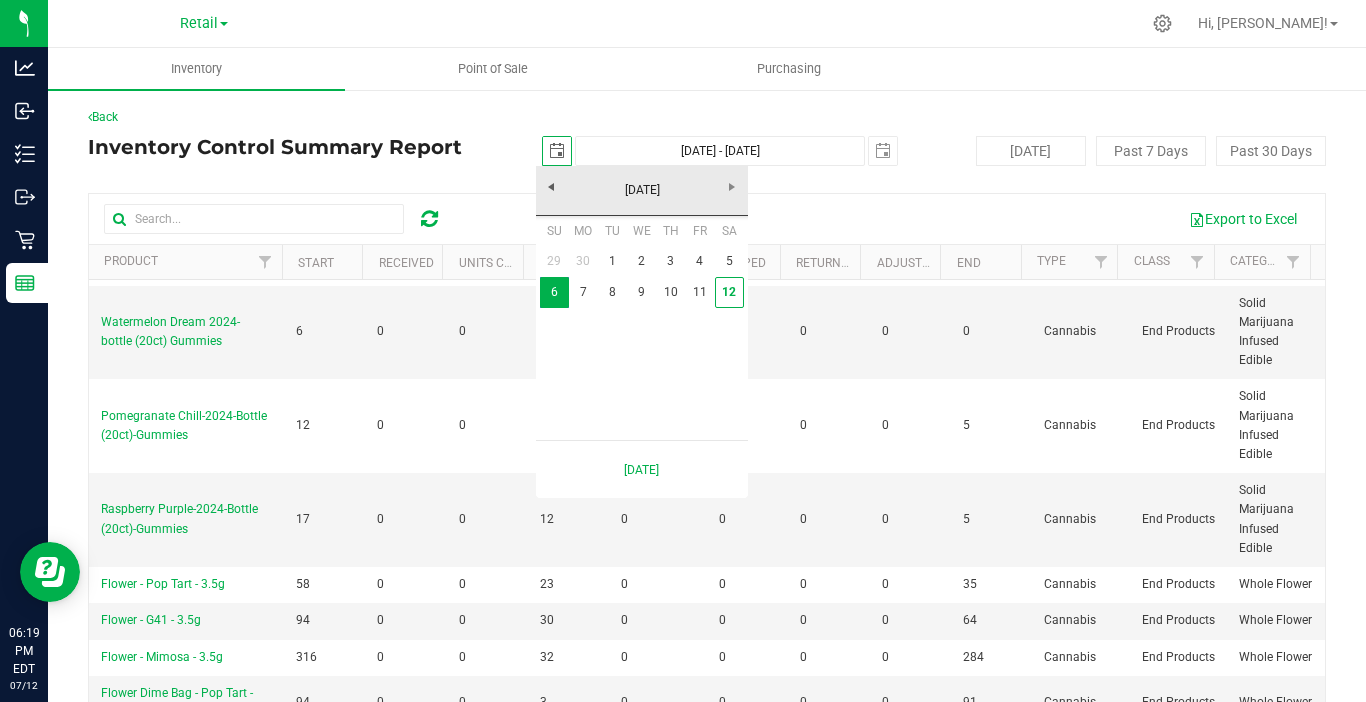 scroll, scrollTop: 0, scrollLeft: 50, axis: horizontal 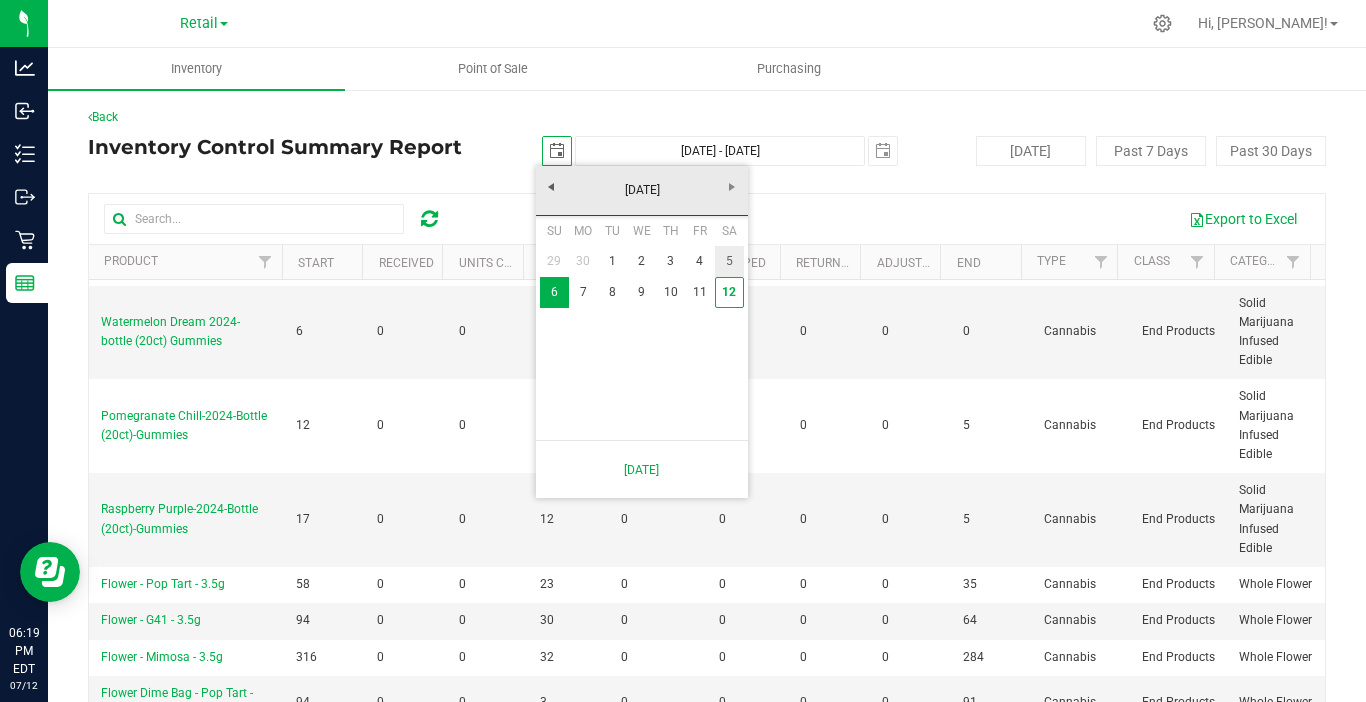 click on "5" at bounding box center [729, 261] 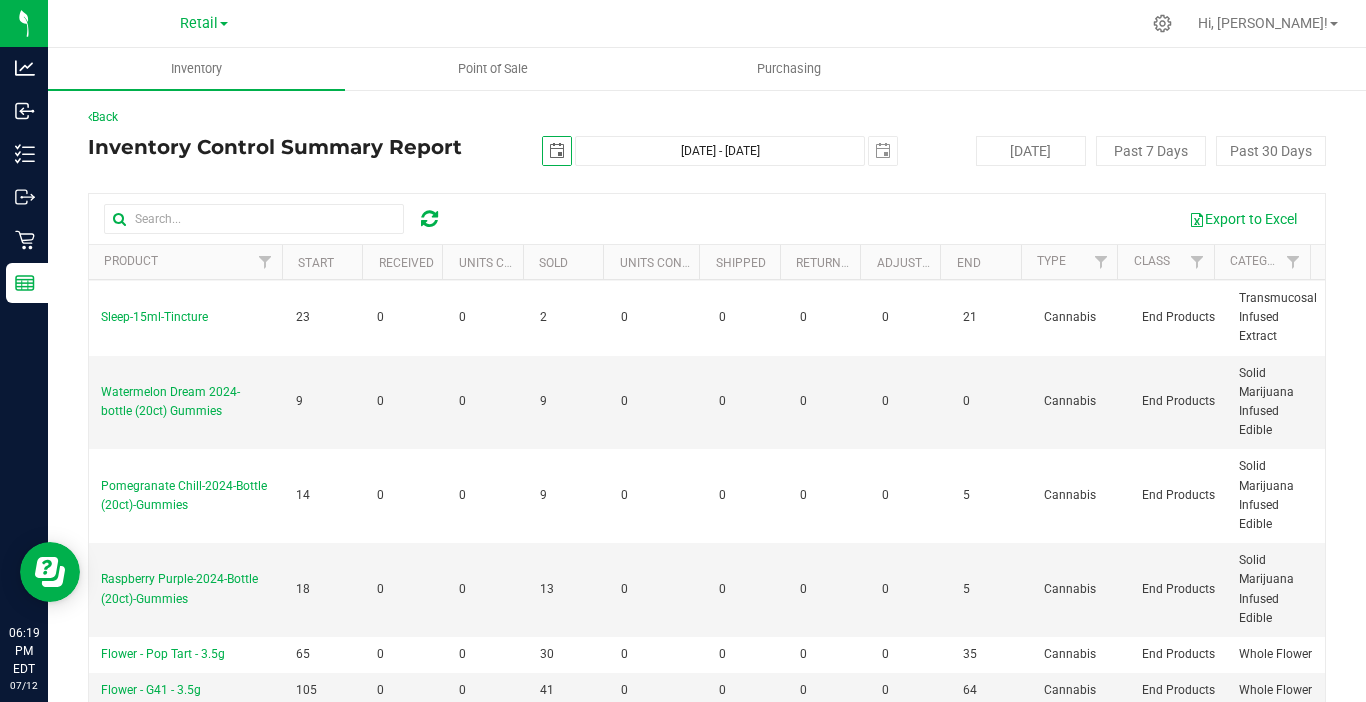 scroll, scrollTop: 300, scrollLeft: 0, axis: vertical 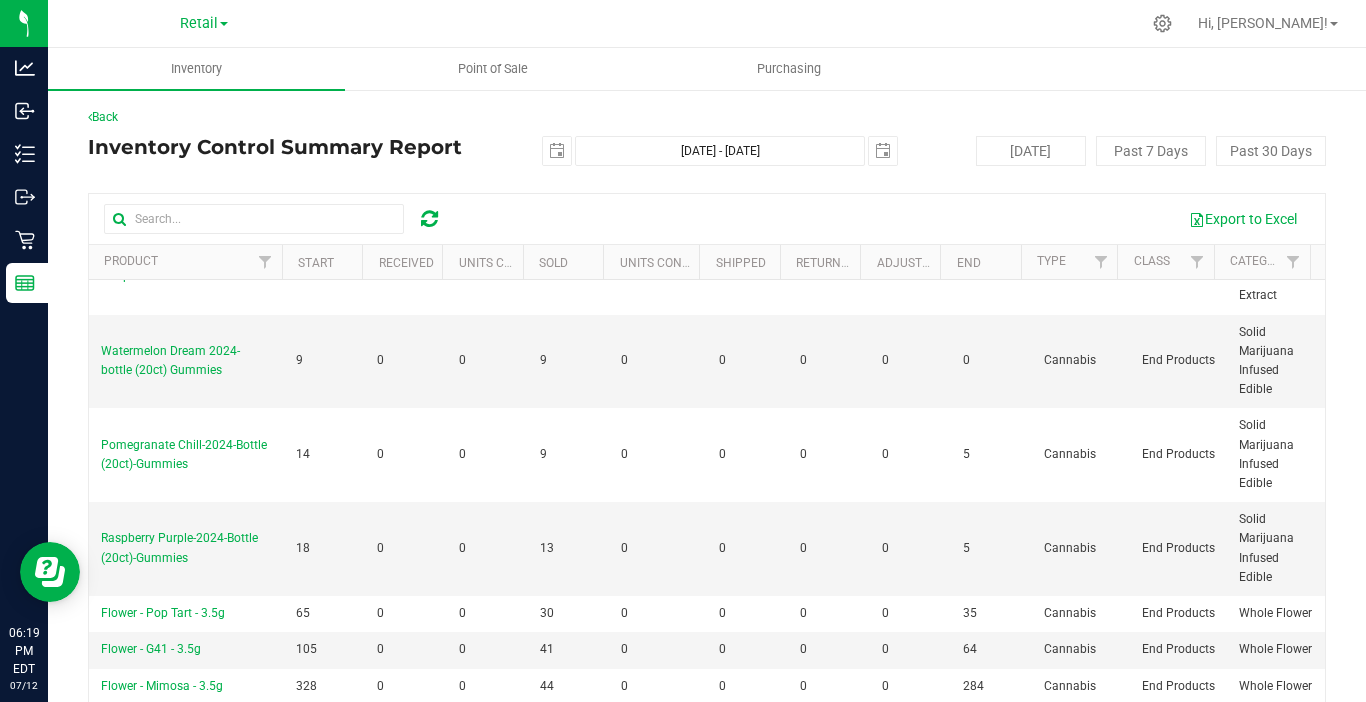 click on "Export to Excel" at bounding box center (885, 219) 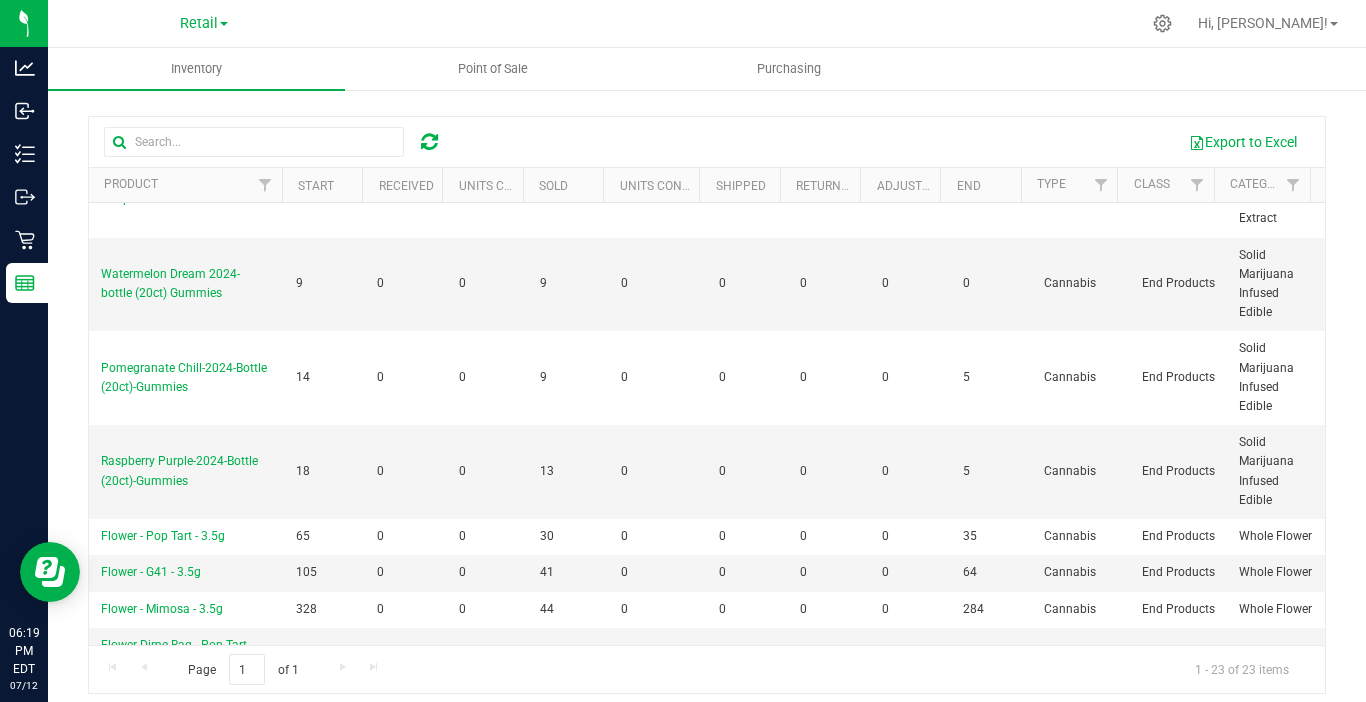 scroll, scrollTop: 89, scrollLeft: 0, axis: vertical 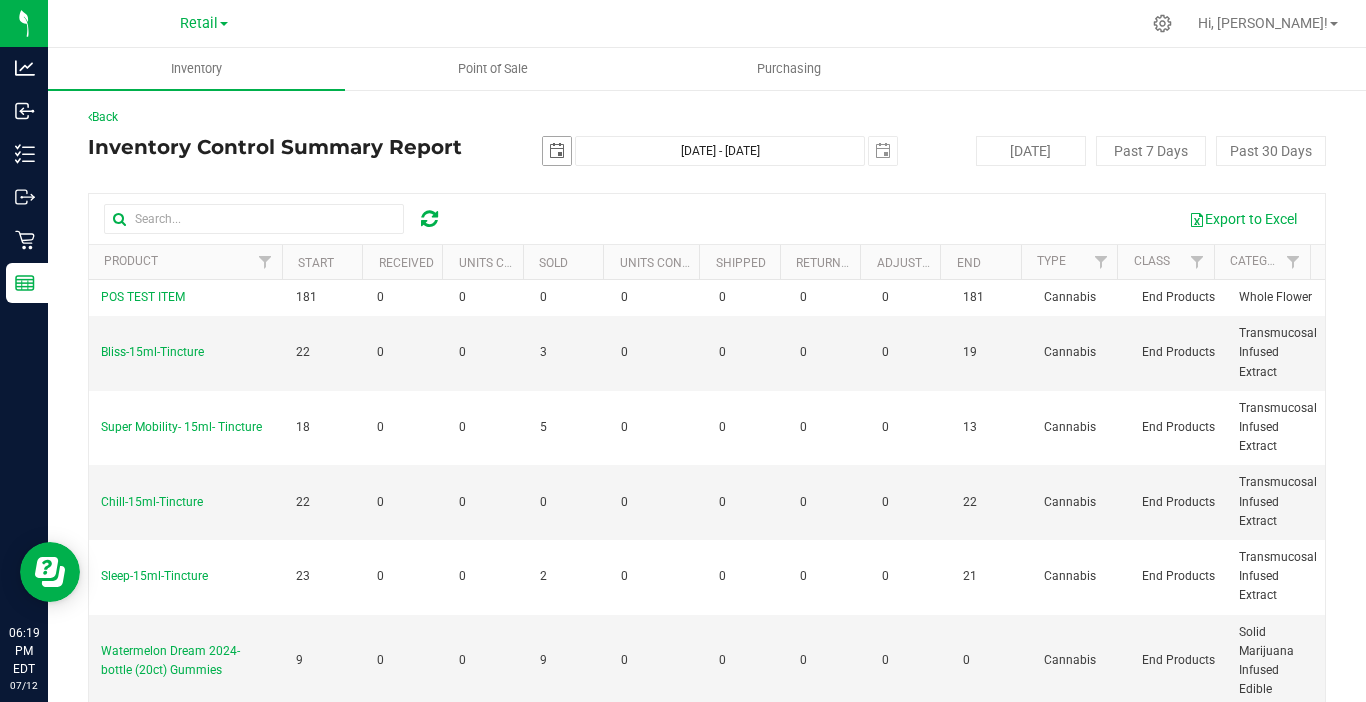click at bounding box center [557, 151] 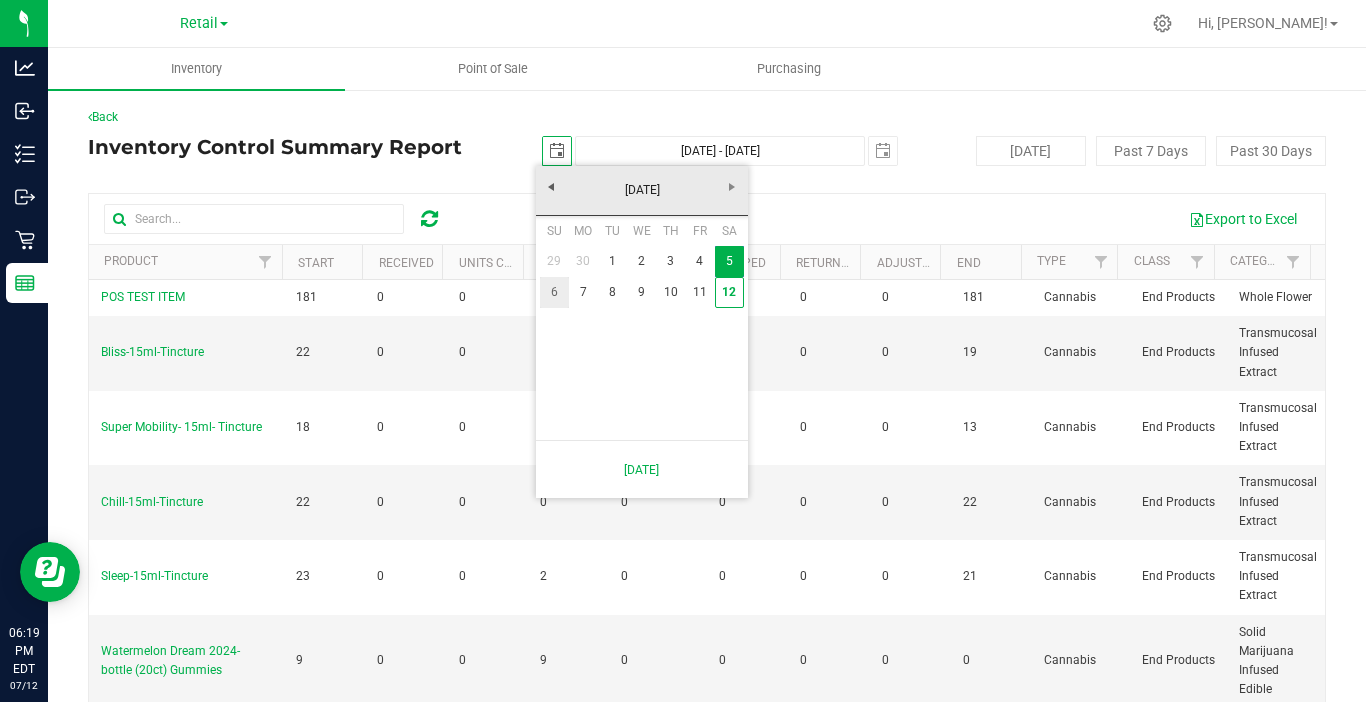 click on "6" at bounding box center [554, 292] 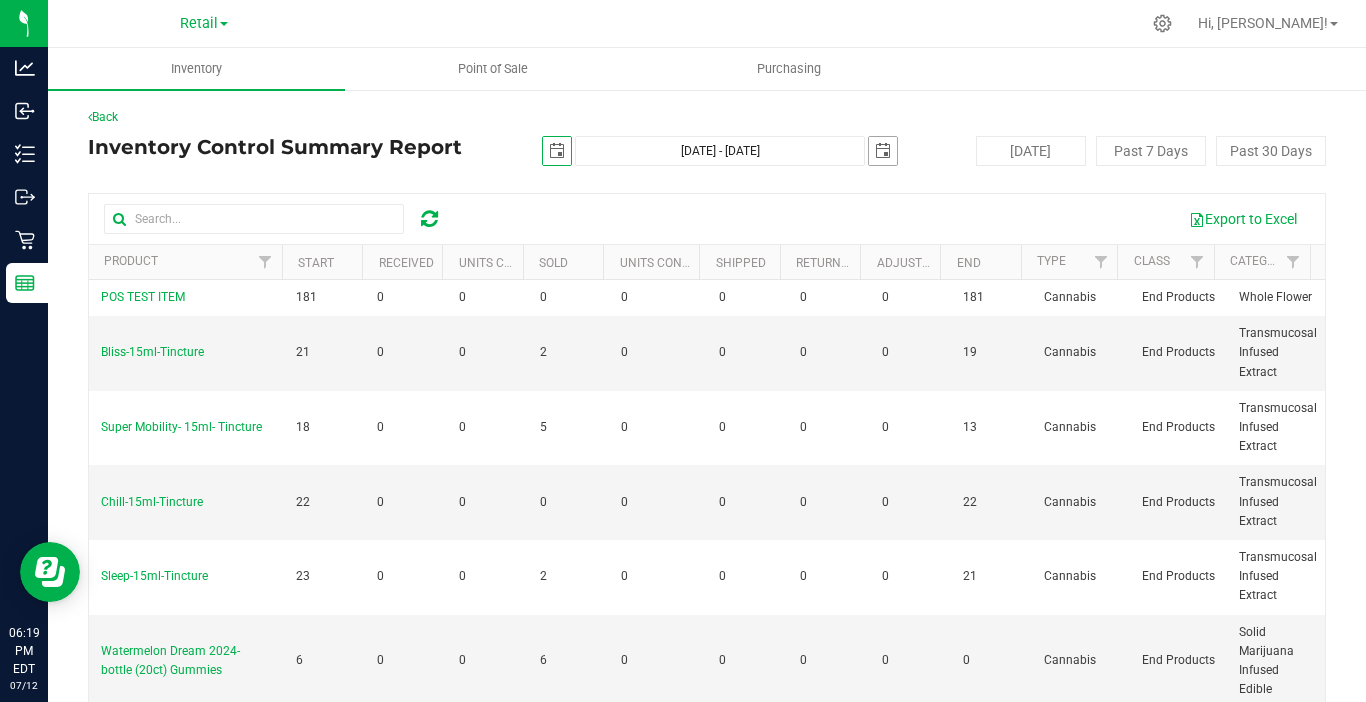 click at bounding box center [883, 151] 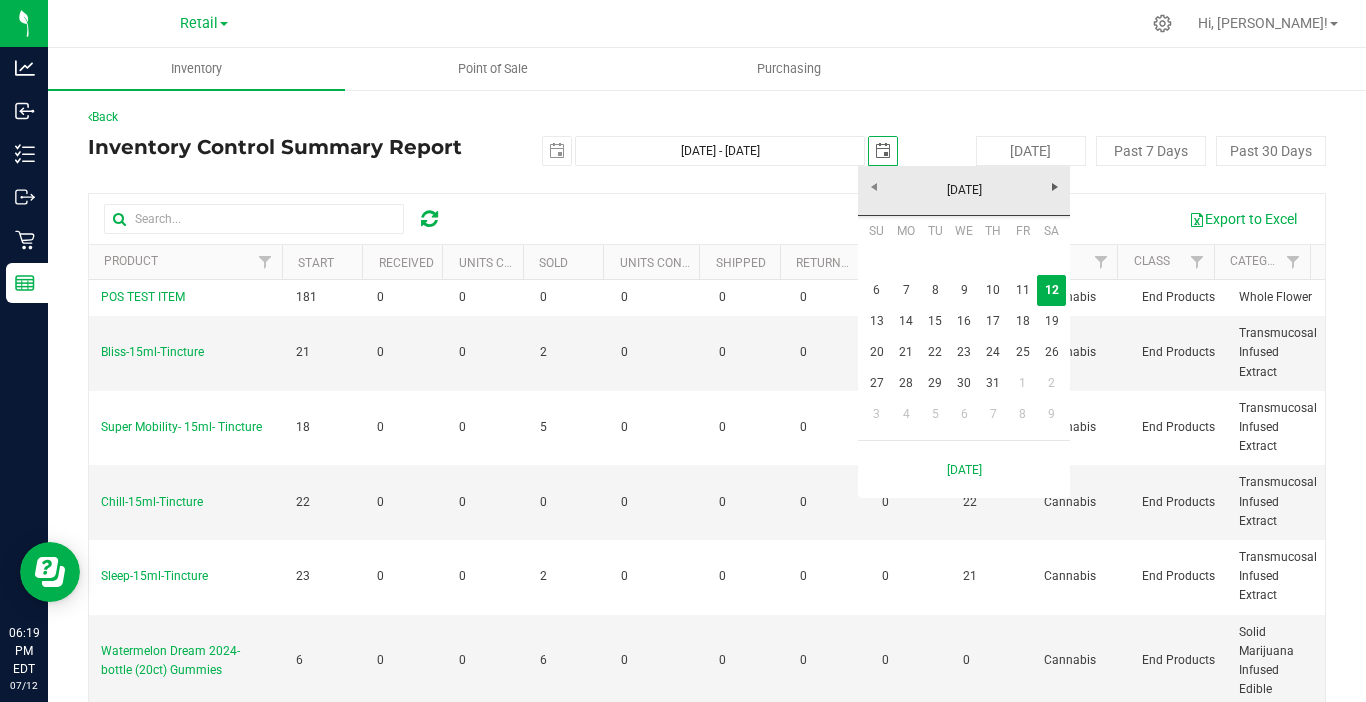 scroll, scrollTop: 0, scrollLeft: 0, axis: both 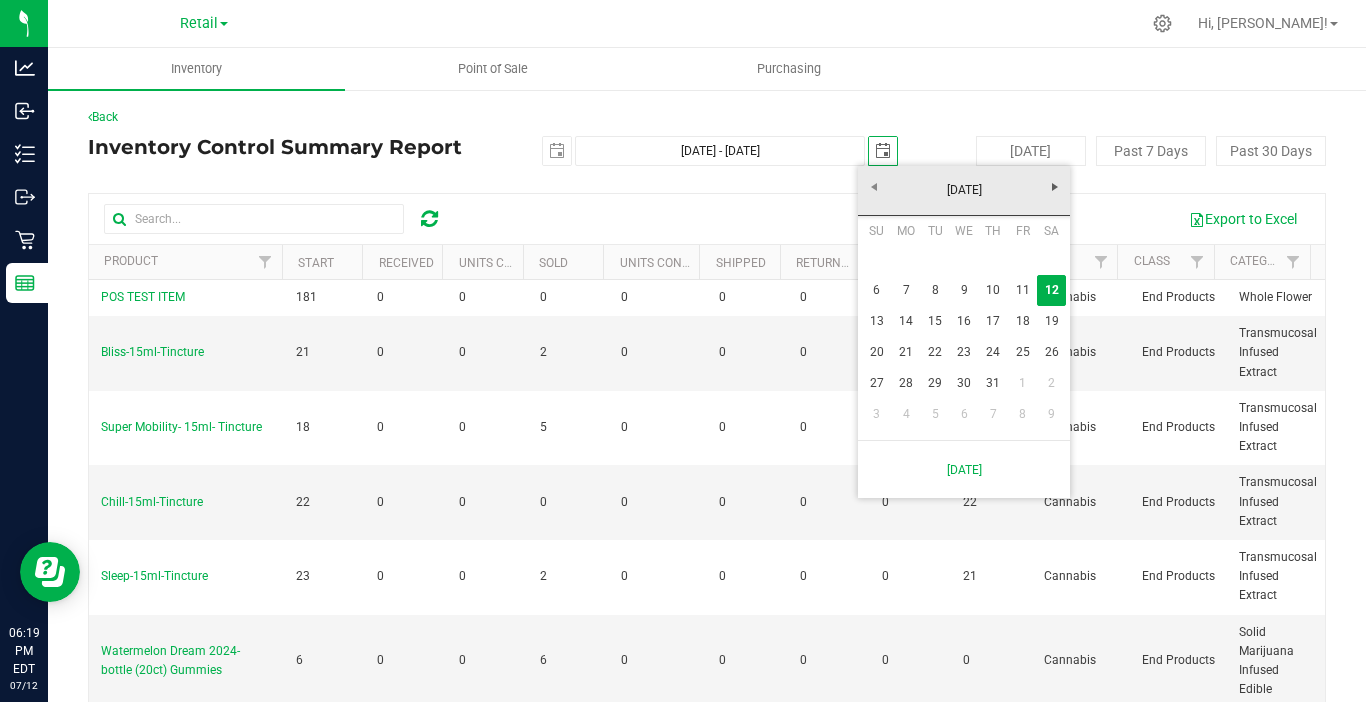 click at bounding box center (883, 151) 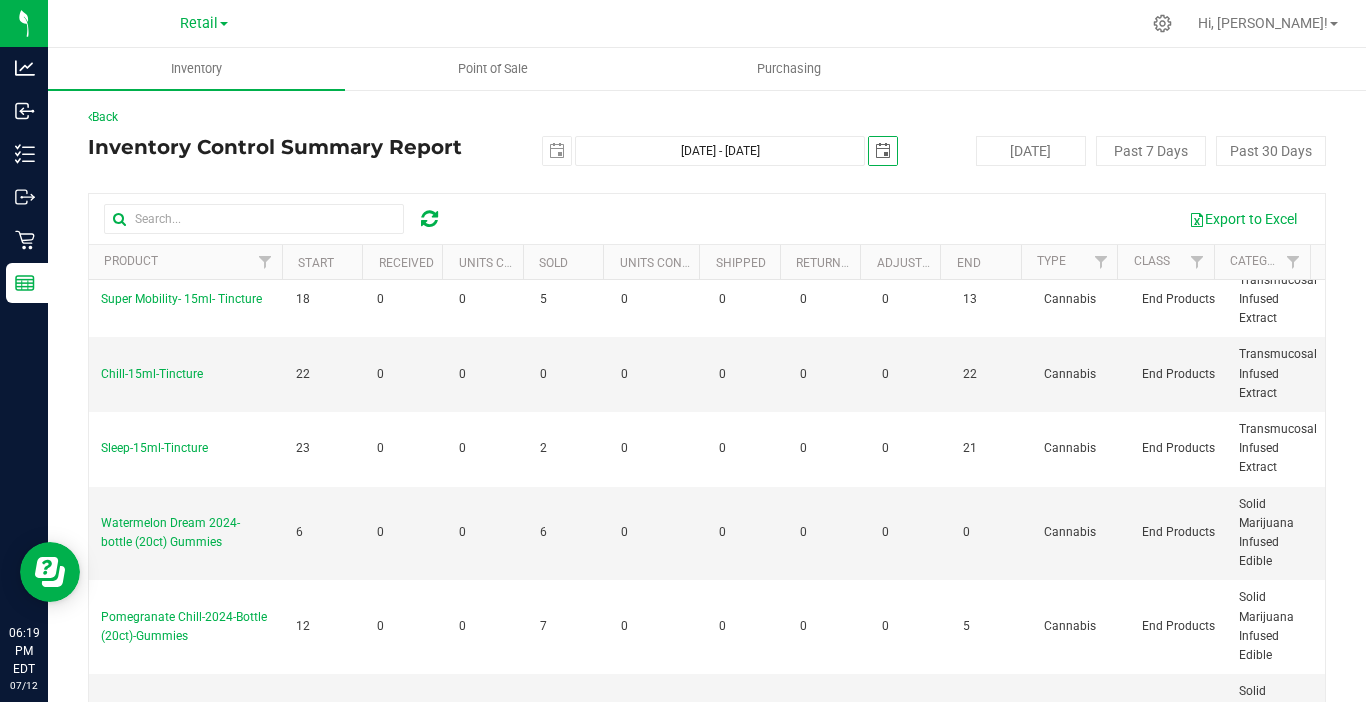 scroll, scrollTop: 135, scrollLeft: 0, axis: vertical 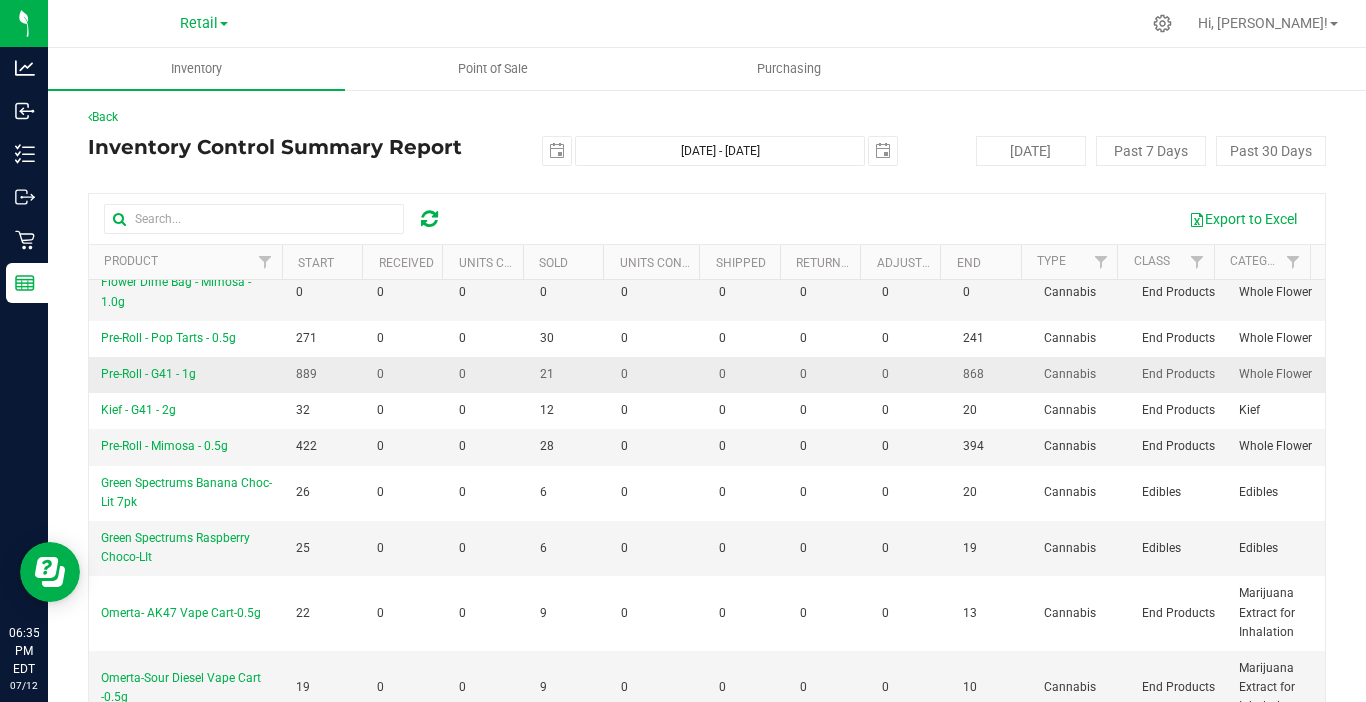 drag, startPoint x: 532, startPoint y: 497, endPoint x: 495, endPoint y: 513, distance: 40.311287 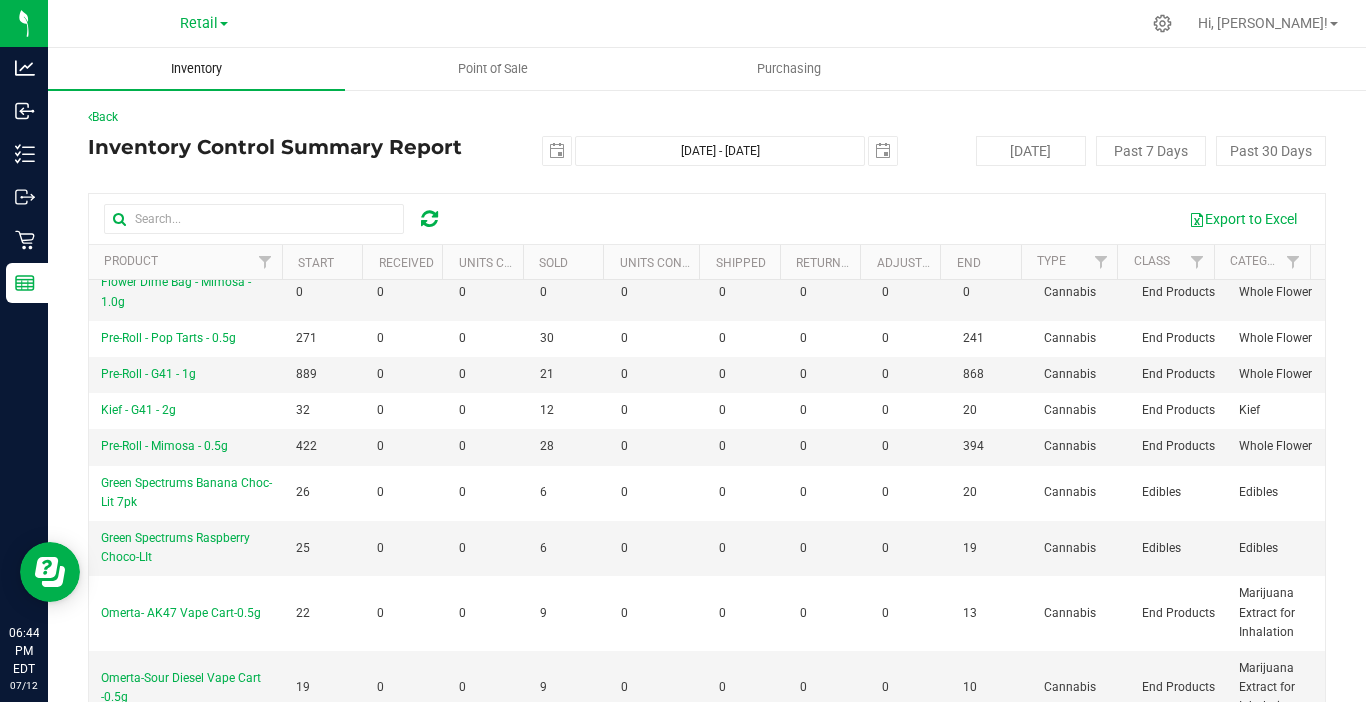 click on "Inventory" at bounding box center [196, 69] 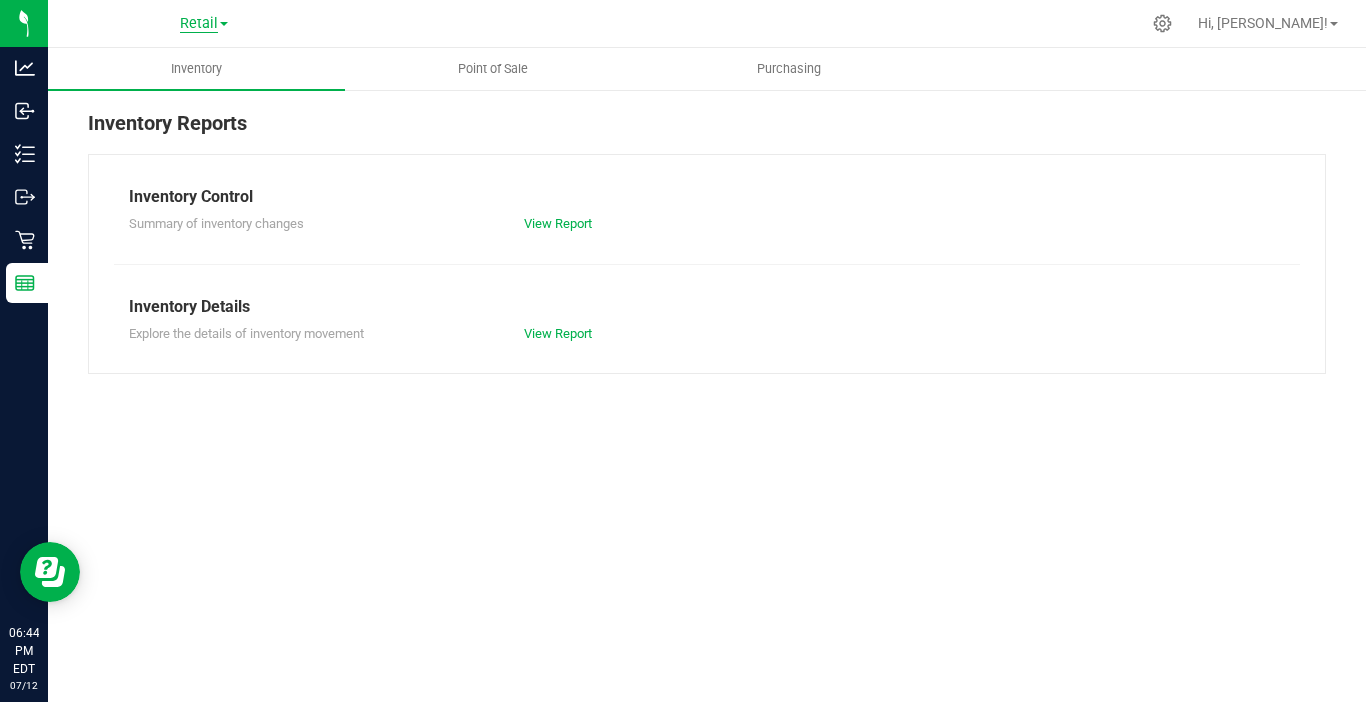 click on "Retail" at bounding box center [199, 24] 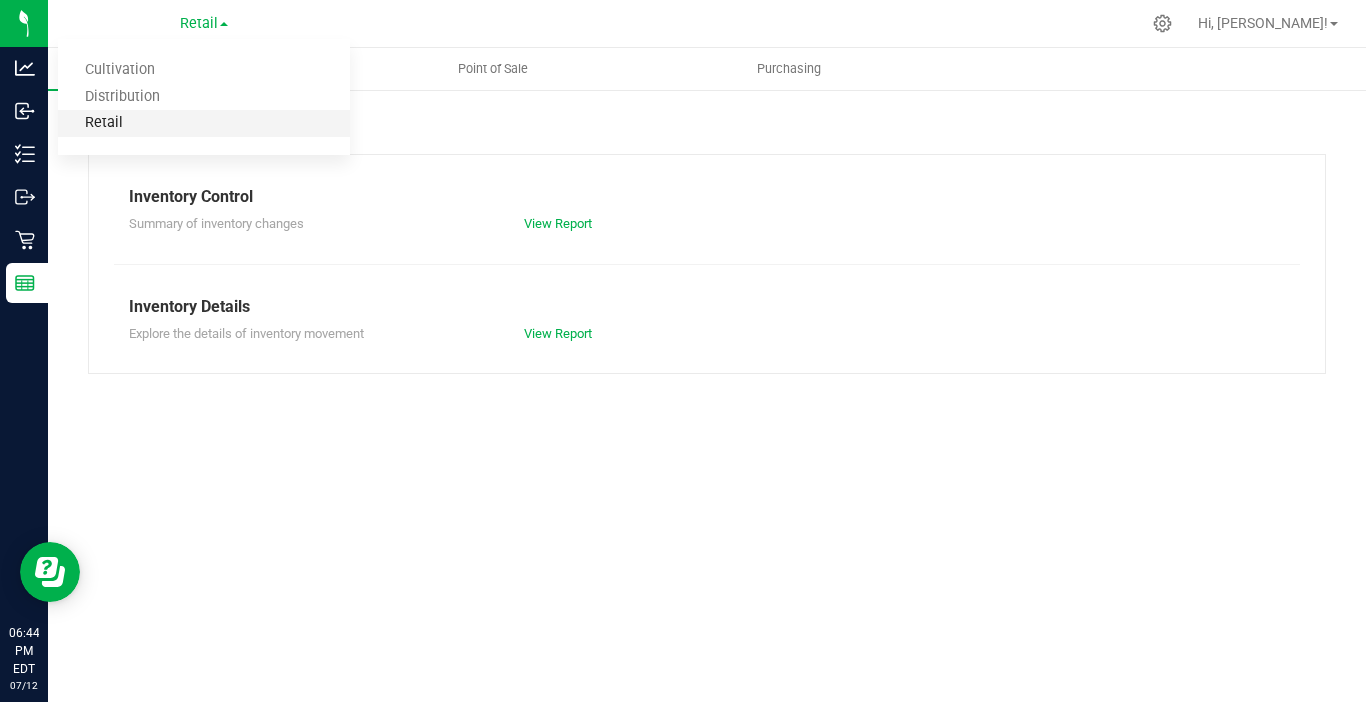 click on "Retail" at bounding box center [204, 123] 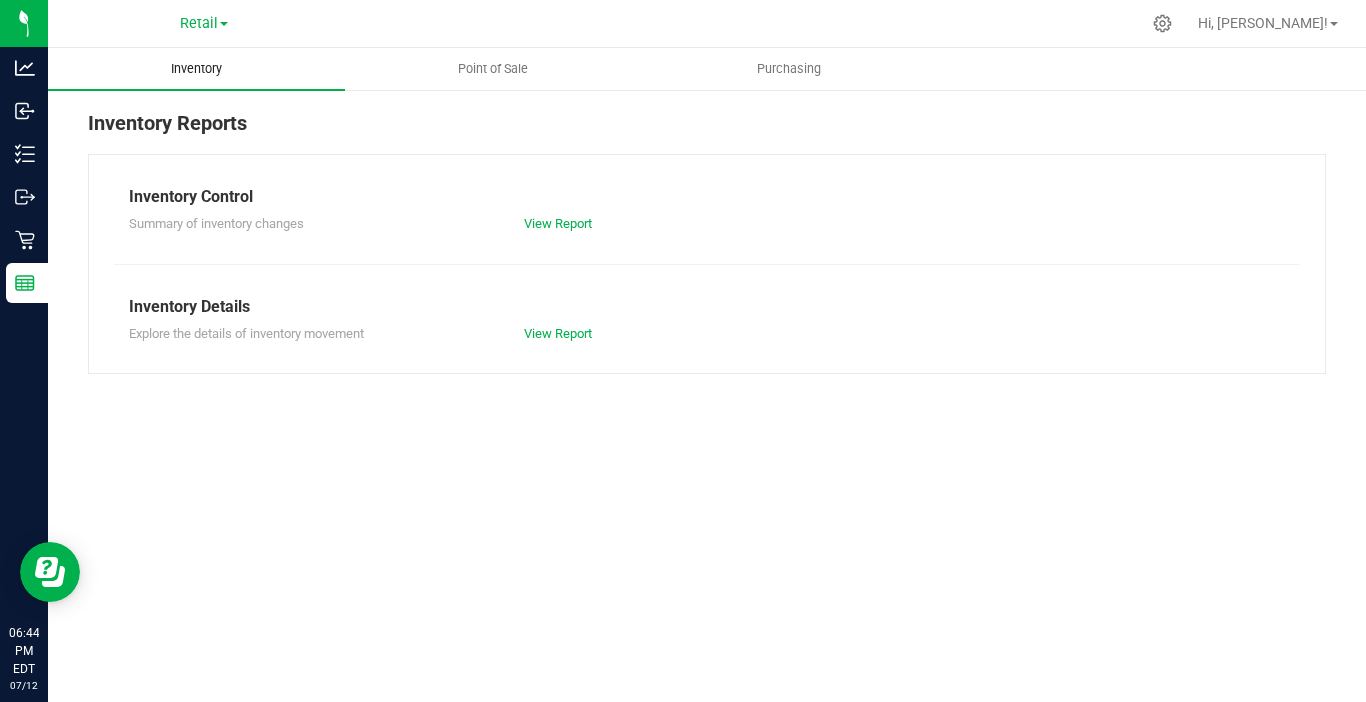 click on "Inventory" at bounding box center (196, 69) 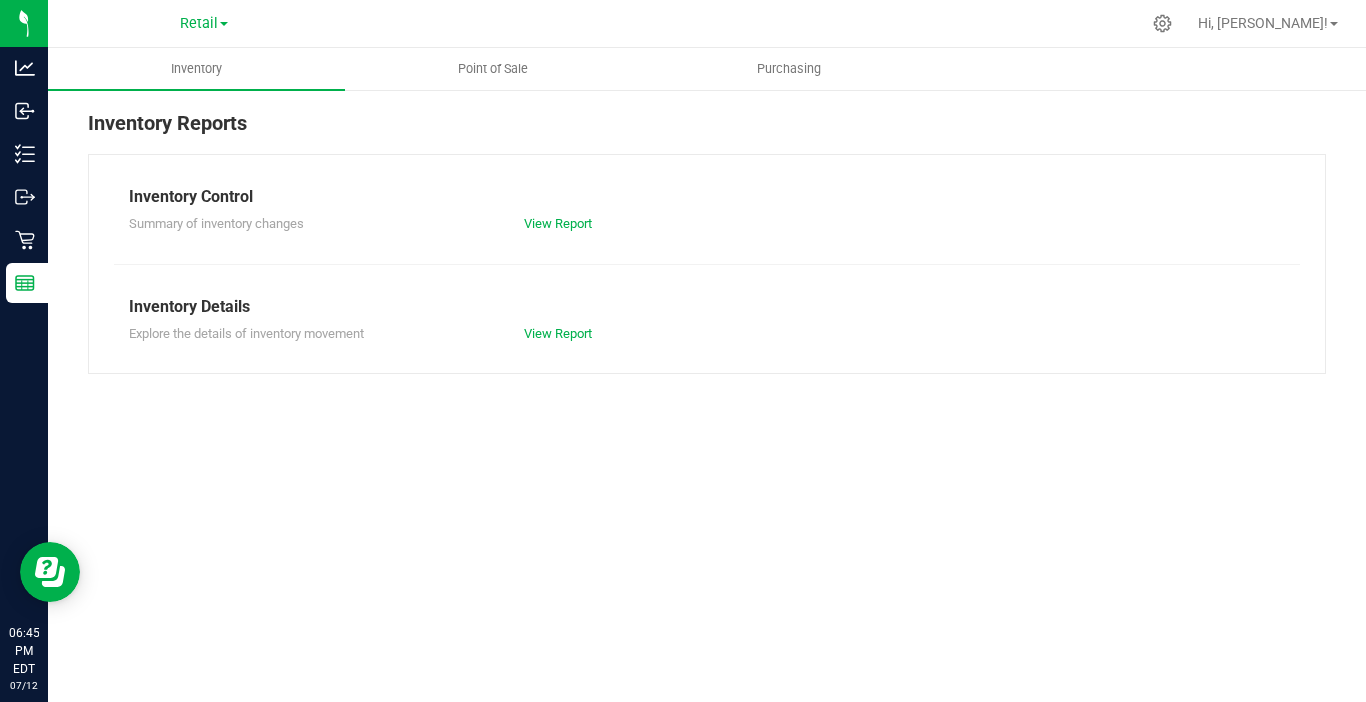 click on "Retail" at bounding box center (204, 22) 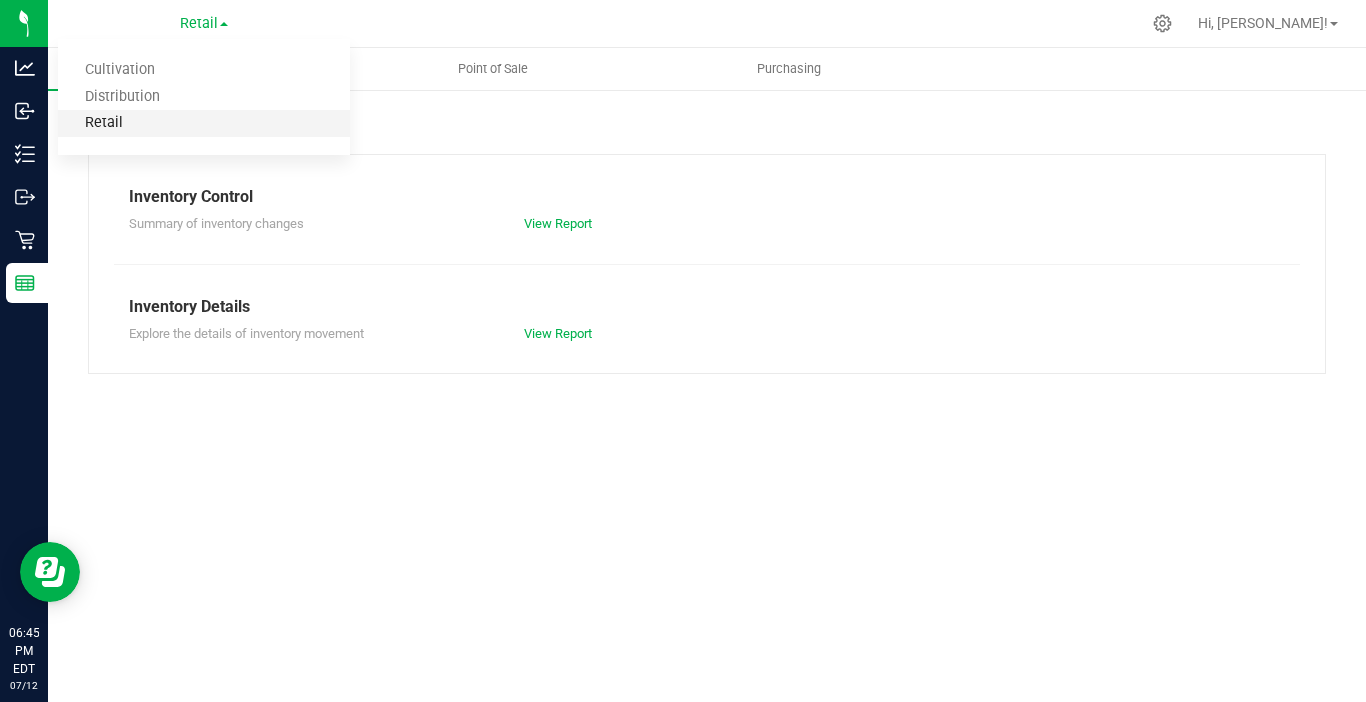 click on "Retail" at bounding box center (204, 123) 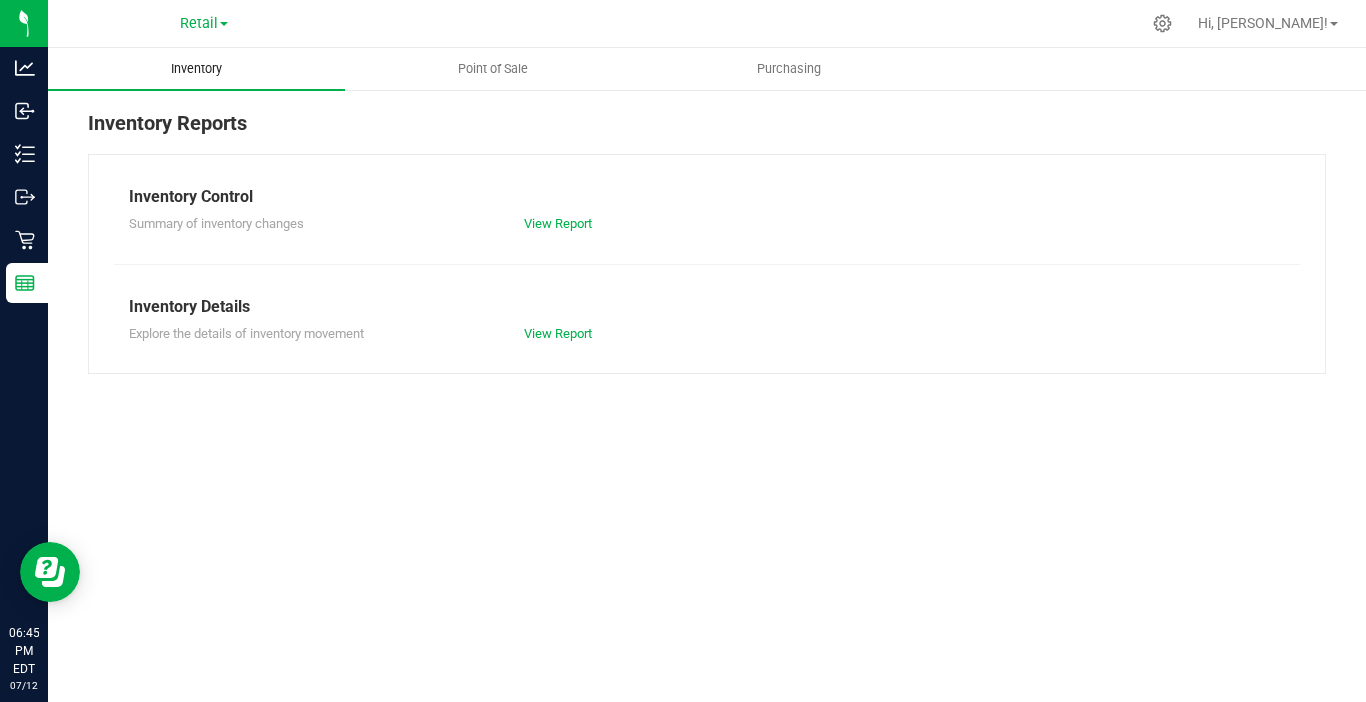 click on "Inventory" at bounding box center (196, 69) 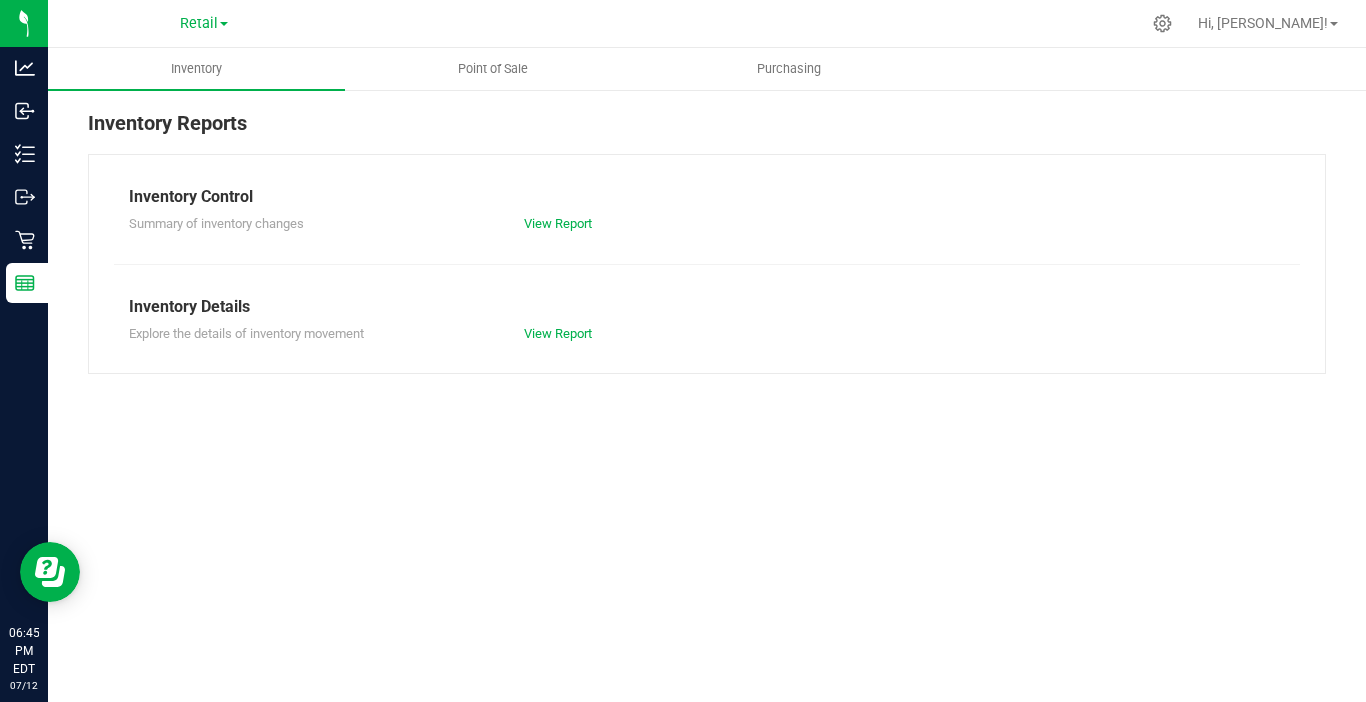 click on "Retail" at bounding box center (204, 22) 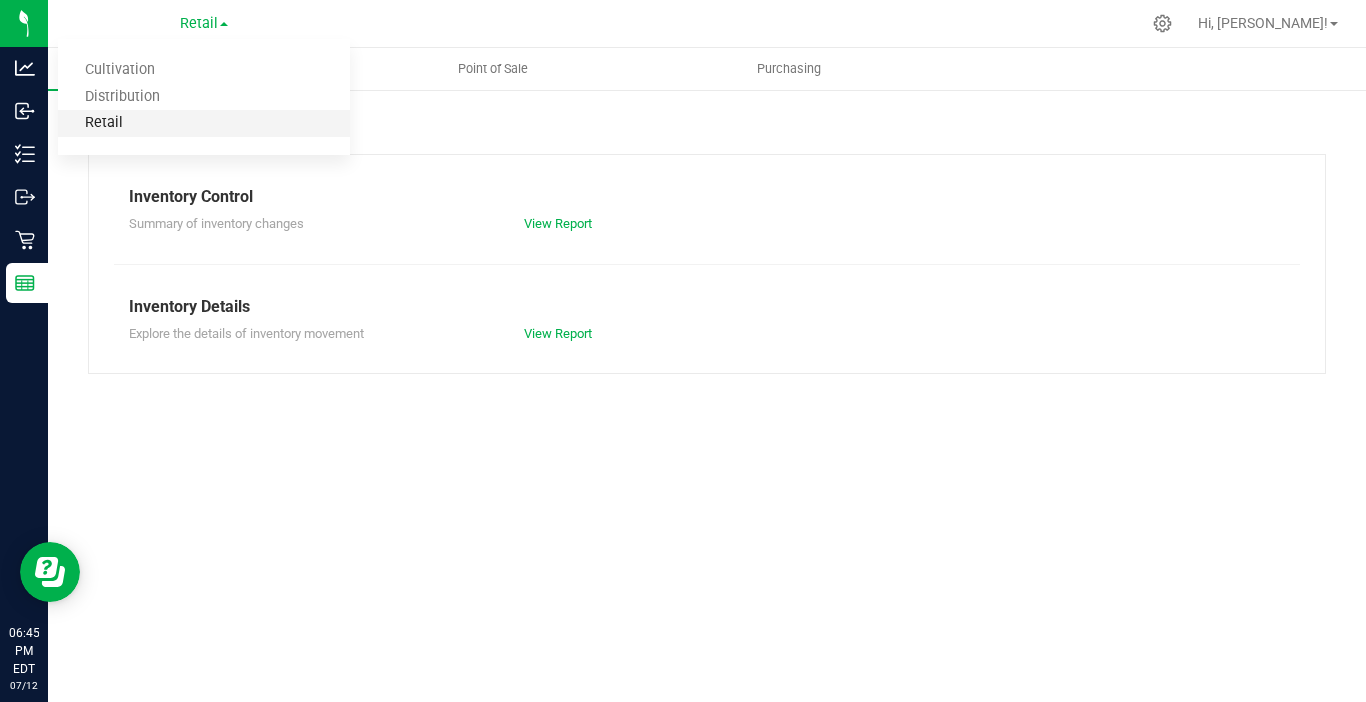 click on "Retail" at bounding box center (204, 123) 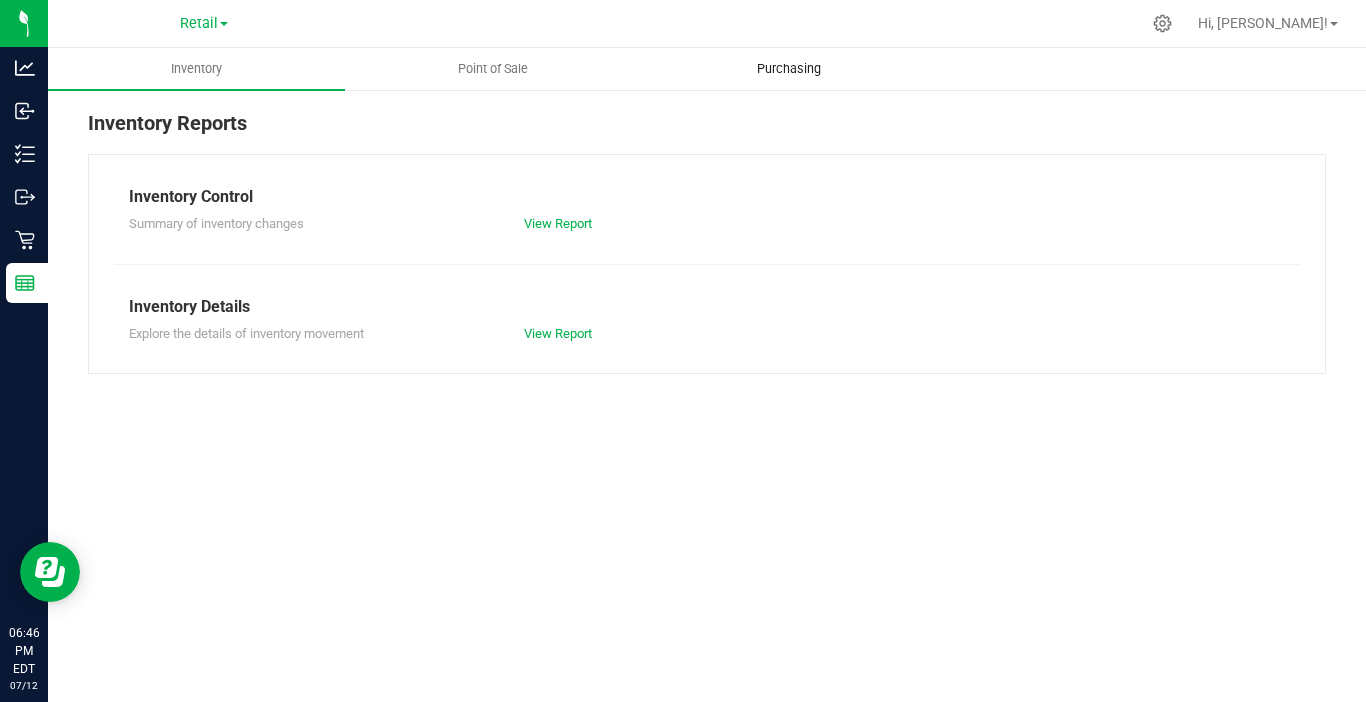 click on "Purchasing" at bounding box center [789, 69] 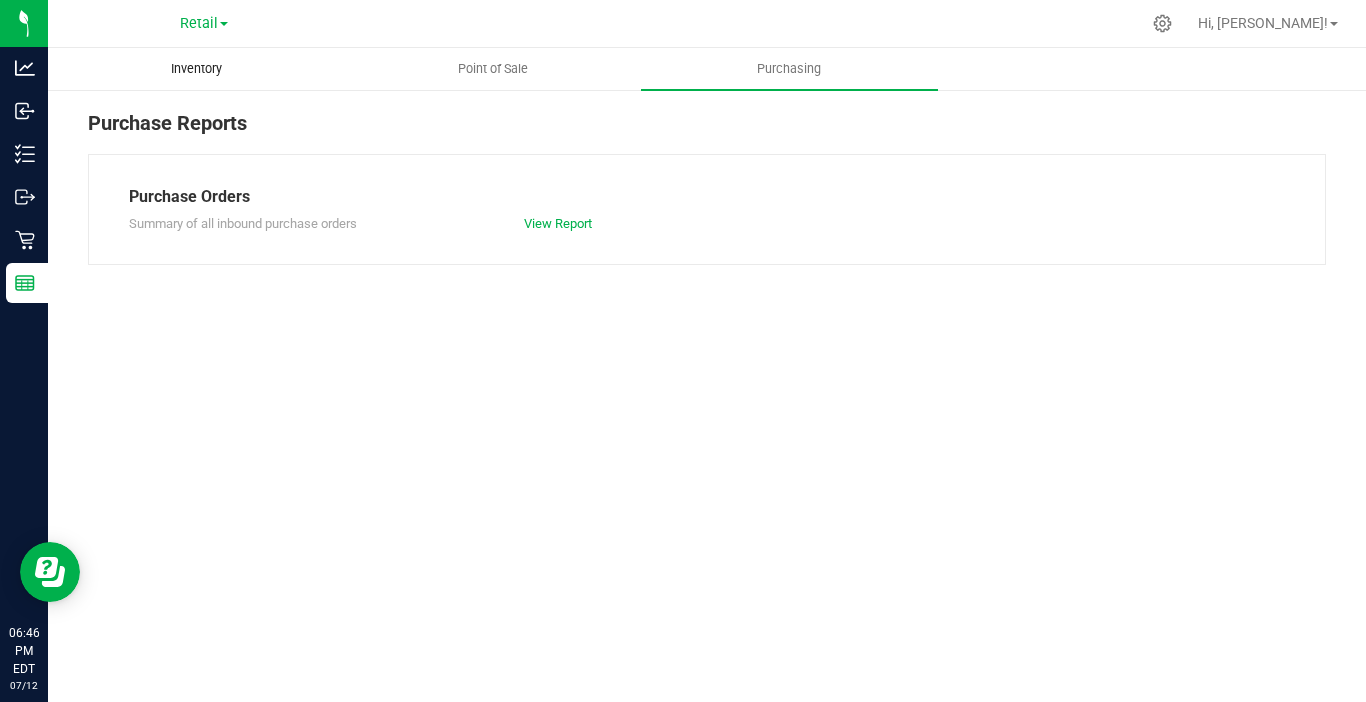 click on "Inventory" at bounding box center (196, 69) 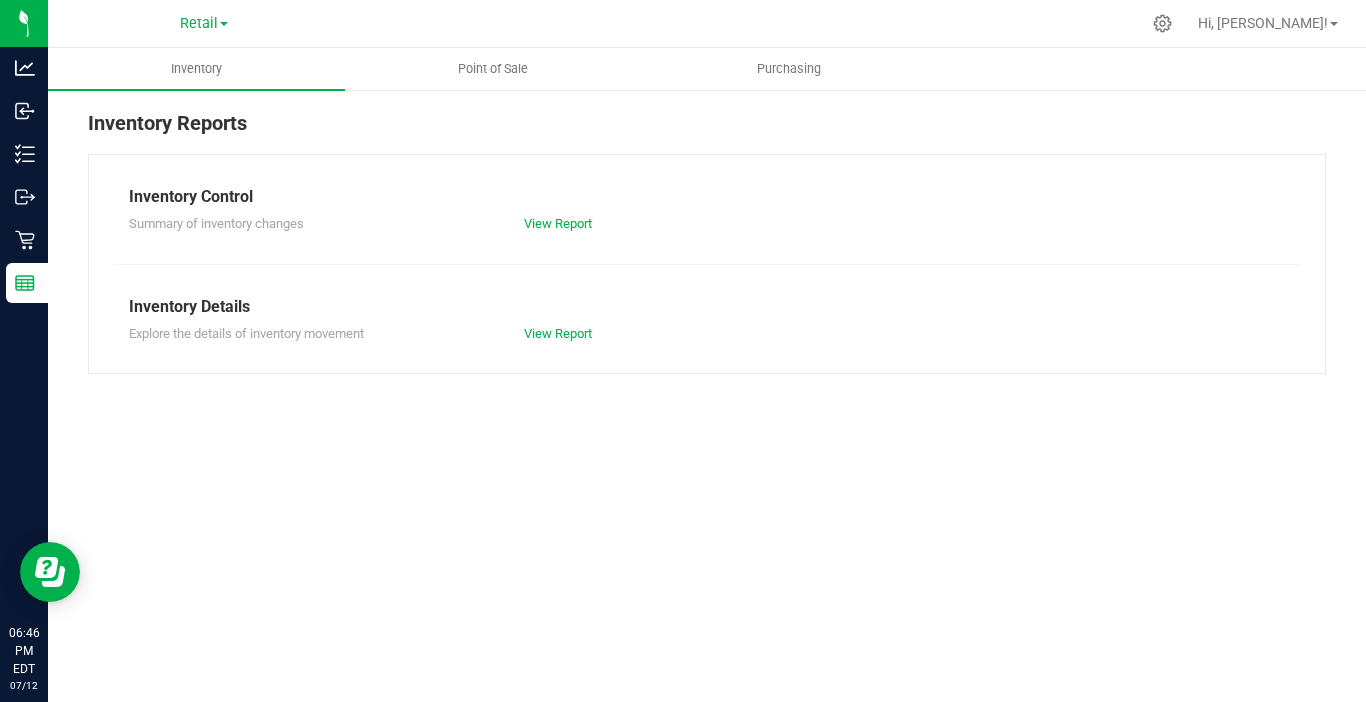 click on "Retail" at bounding box center (204, 22) 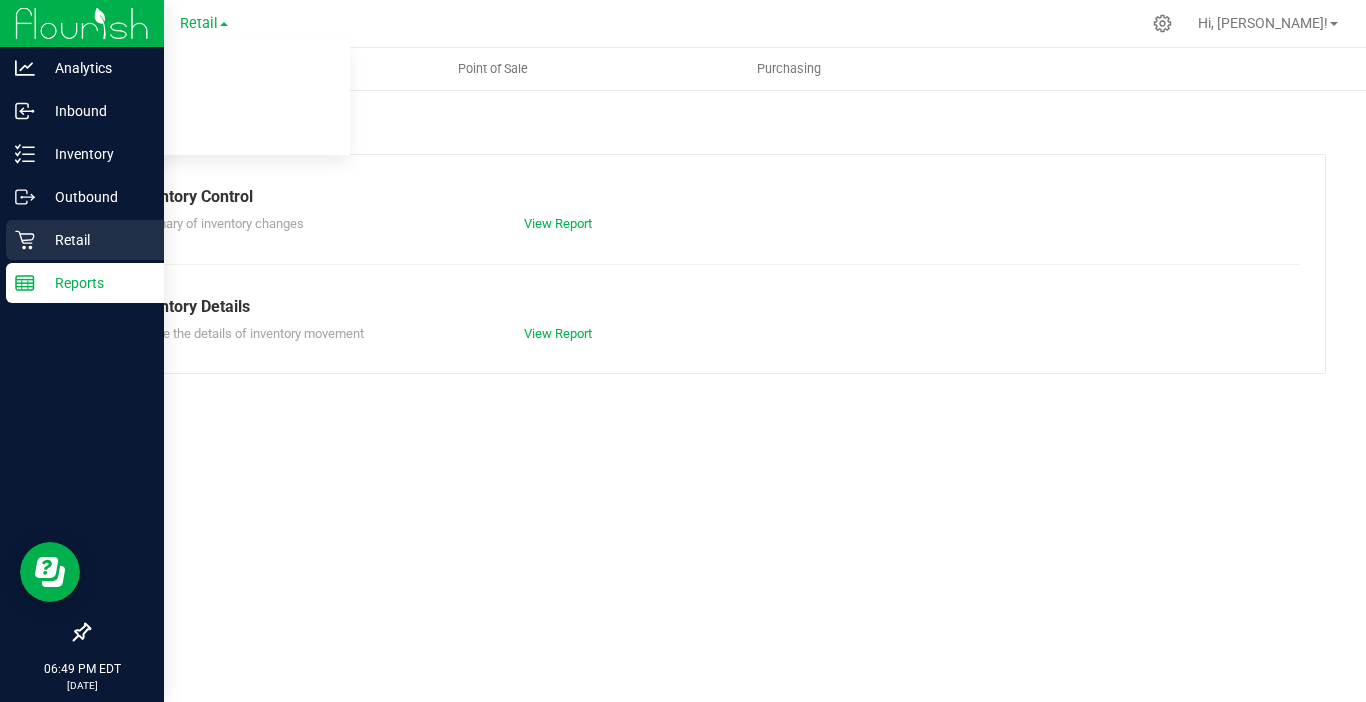 click 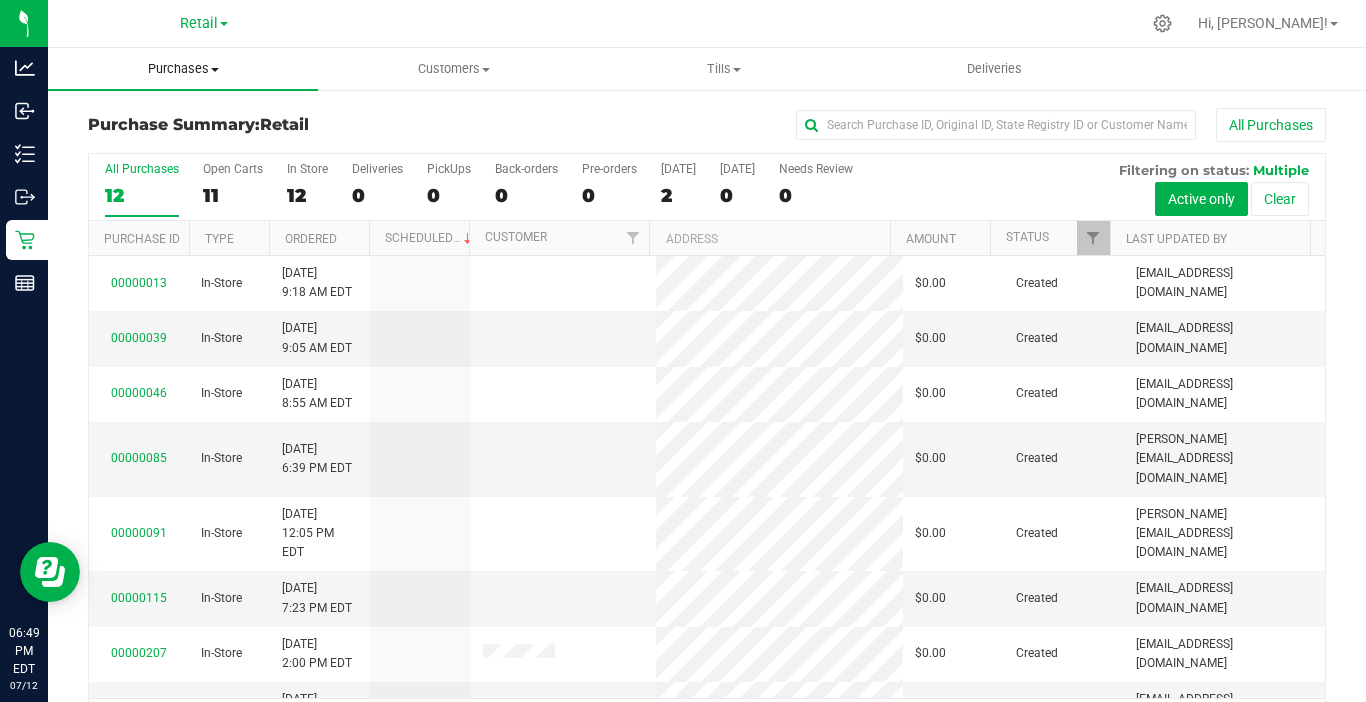 click at bounding box center (215, 70) 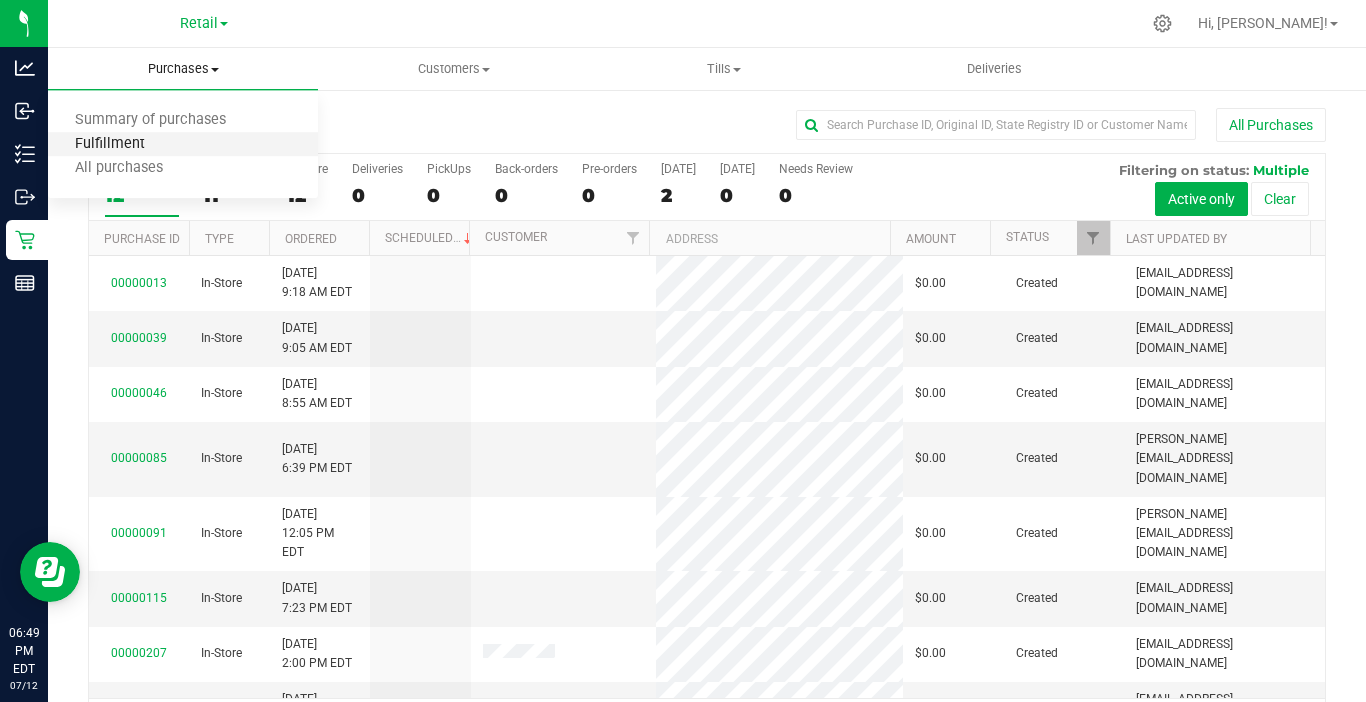click on "Fulfillment" at bounding box center [110, 144] 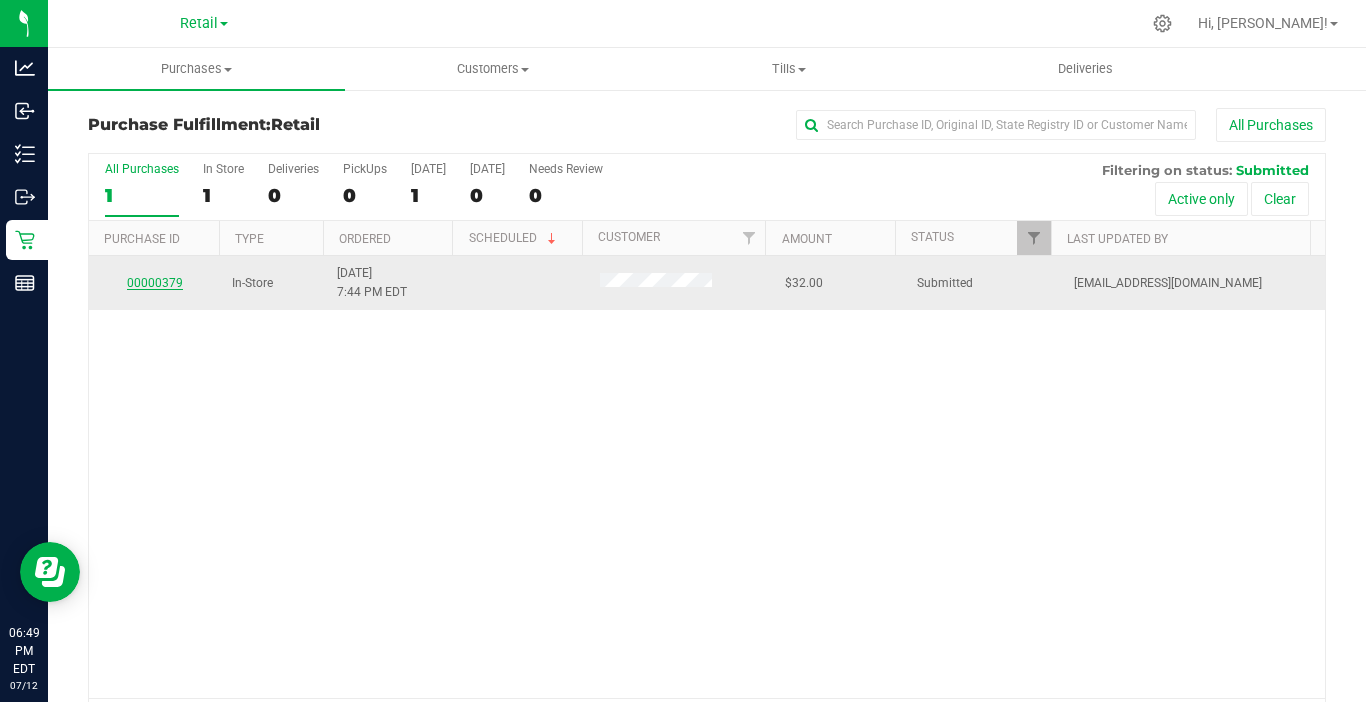 click on "00000379" at bounding box center [155, 283] 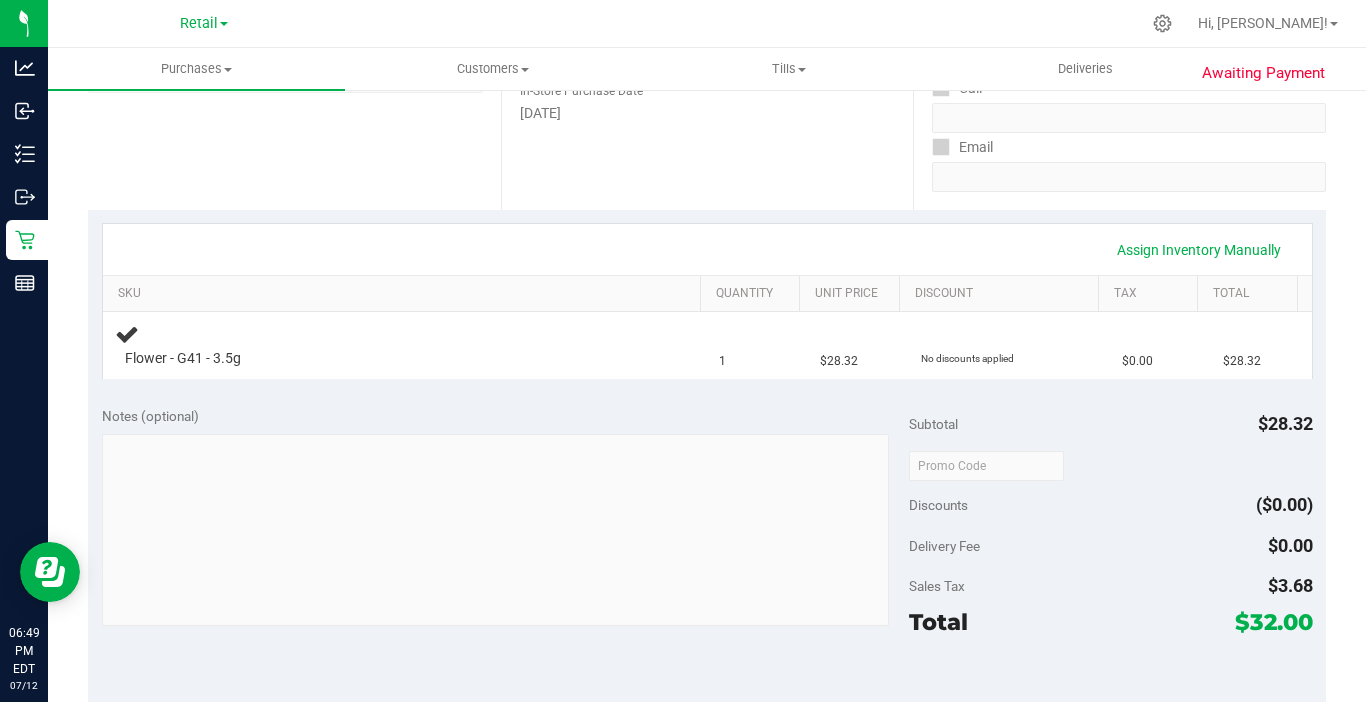 scroll, scrollTop: 293, scrollLeft: 0, axis: vertical 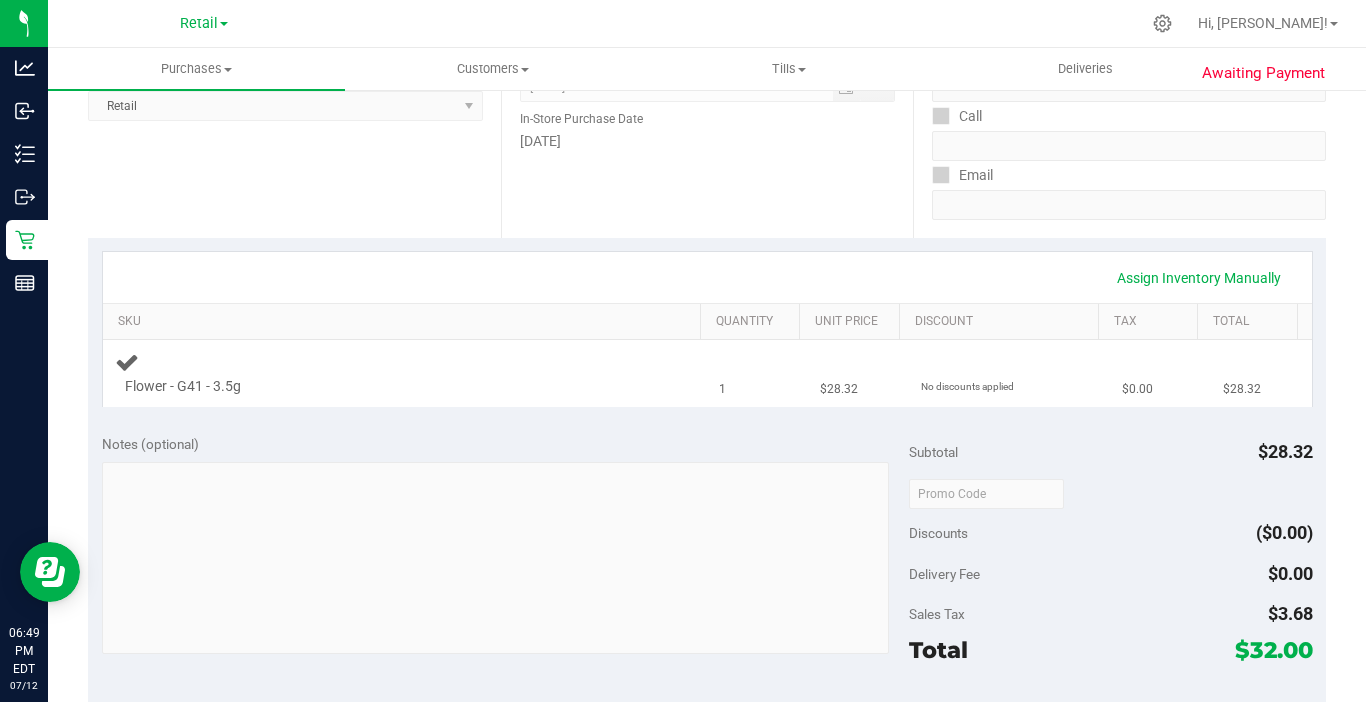 drag, startPoint x: 233, startPoint y: 392, endPoint x: 244, endPoint y: 401, distance: 14.21267 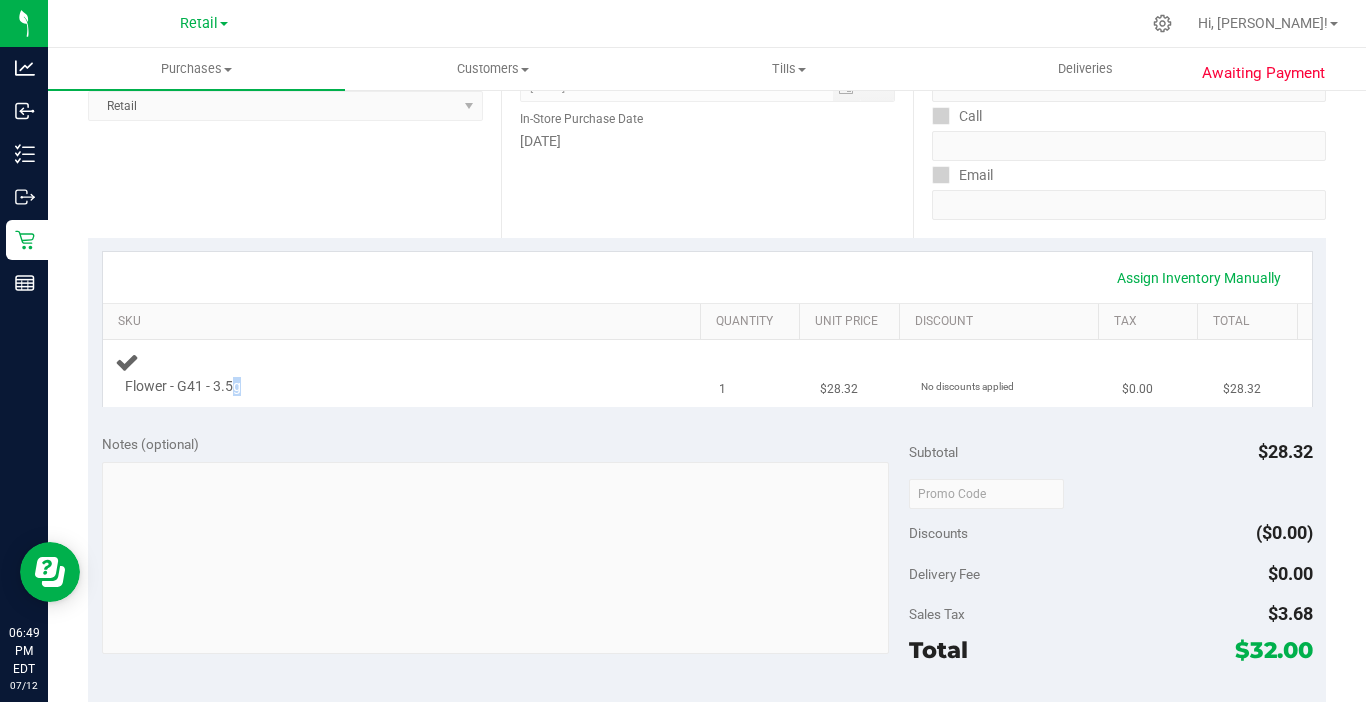 click on "Flower - G41 - 3.5g" at bounding box center (405, 373) 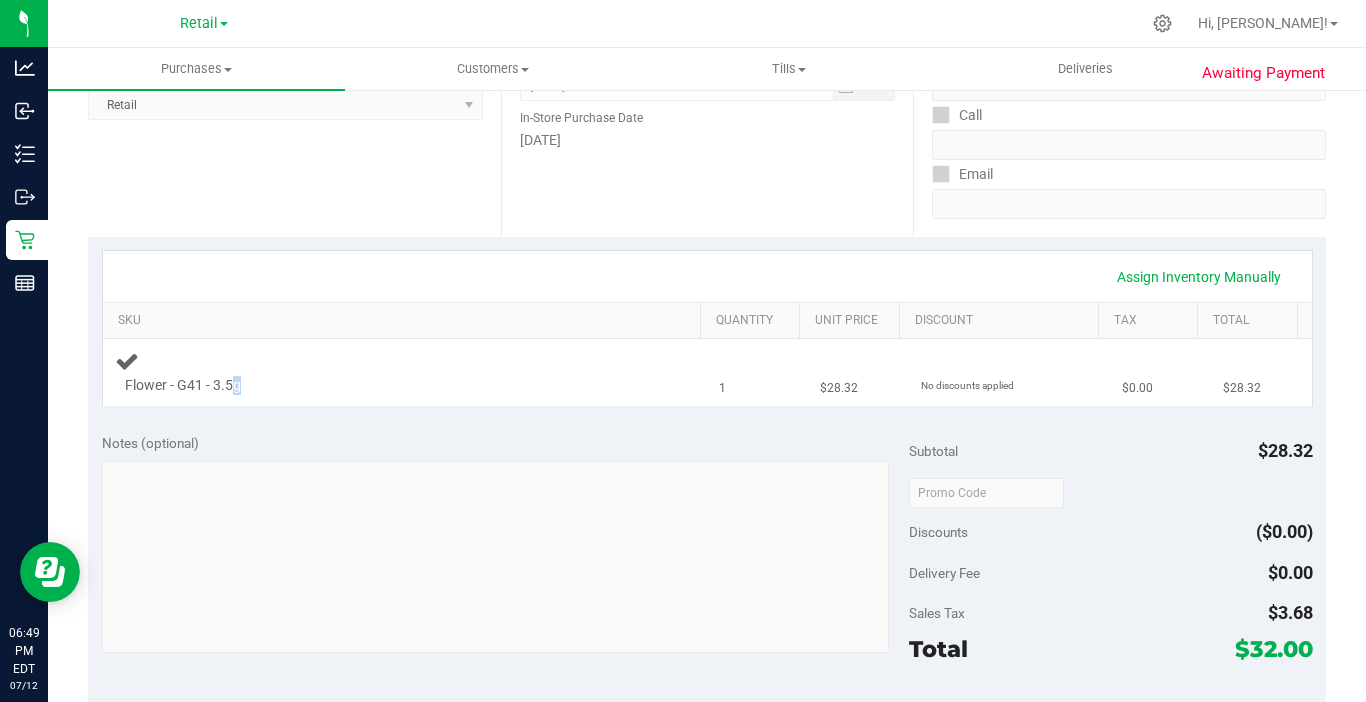 scroll, scrollTop: 293, scrollLeft: 0, axis: vertical 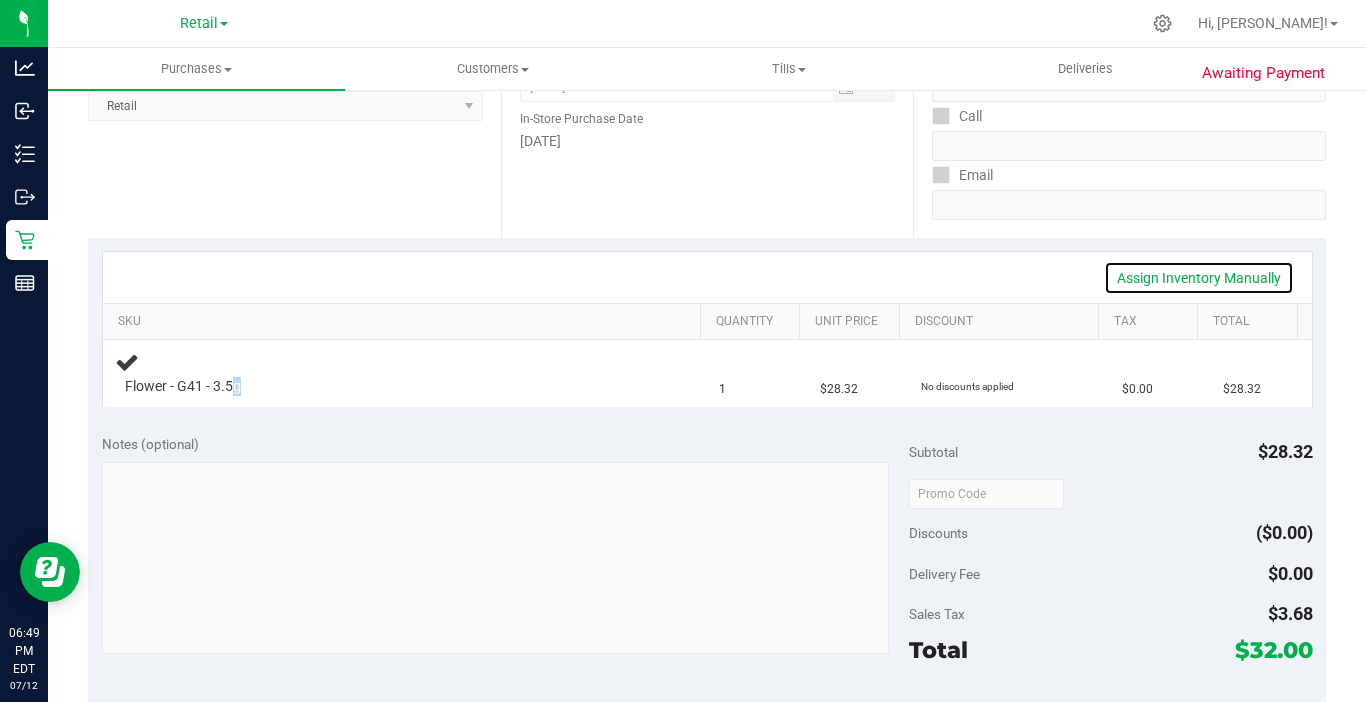 click on "Assign Inventory Manually" at bounding box center [1199, 278] 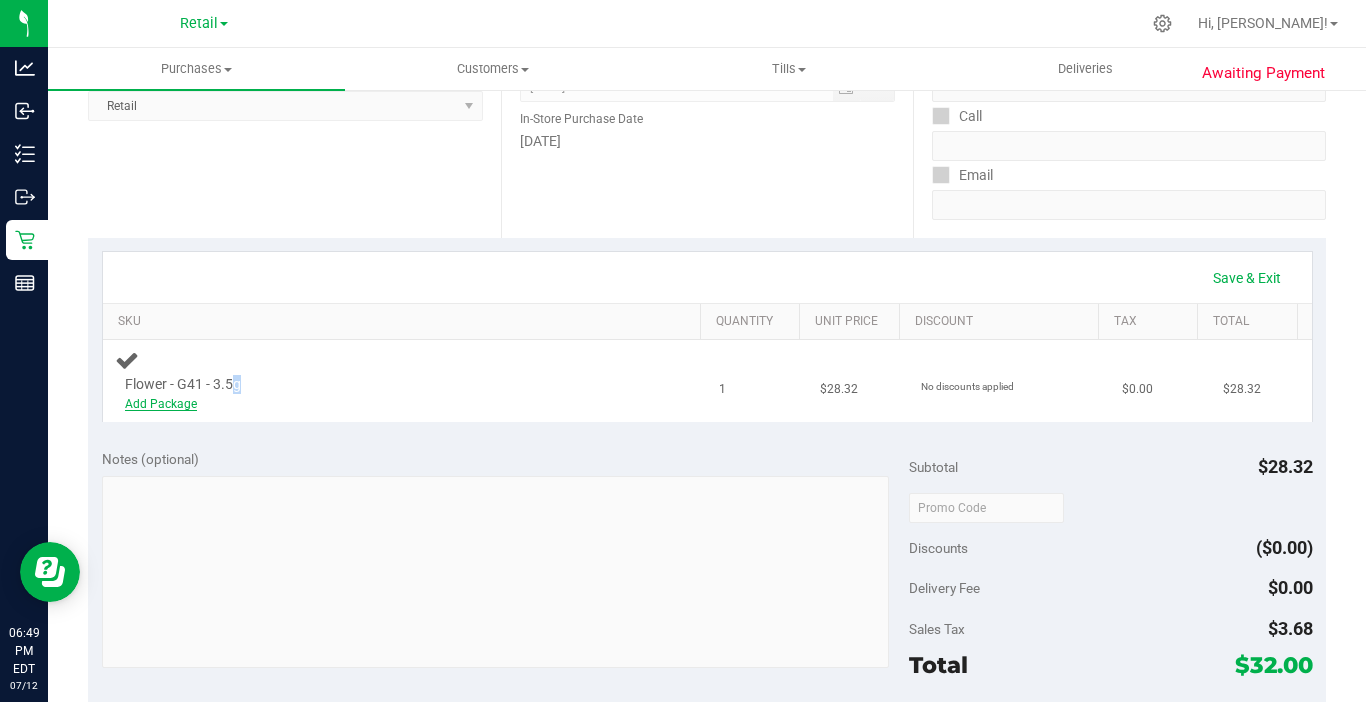 click on "Add Package" at bounding box center [161, 404] 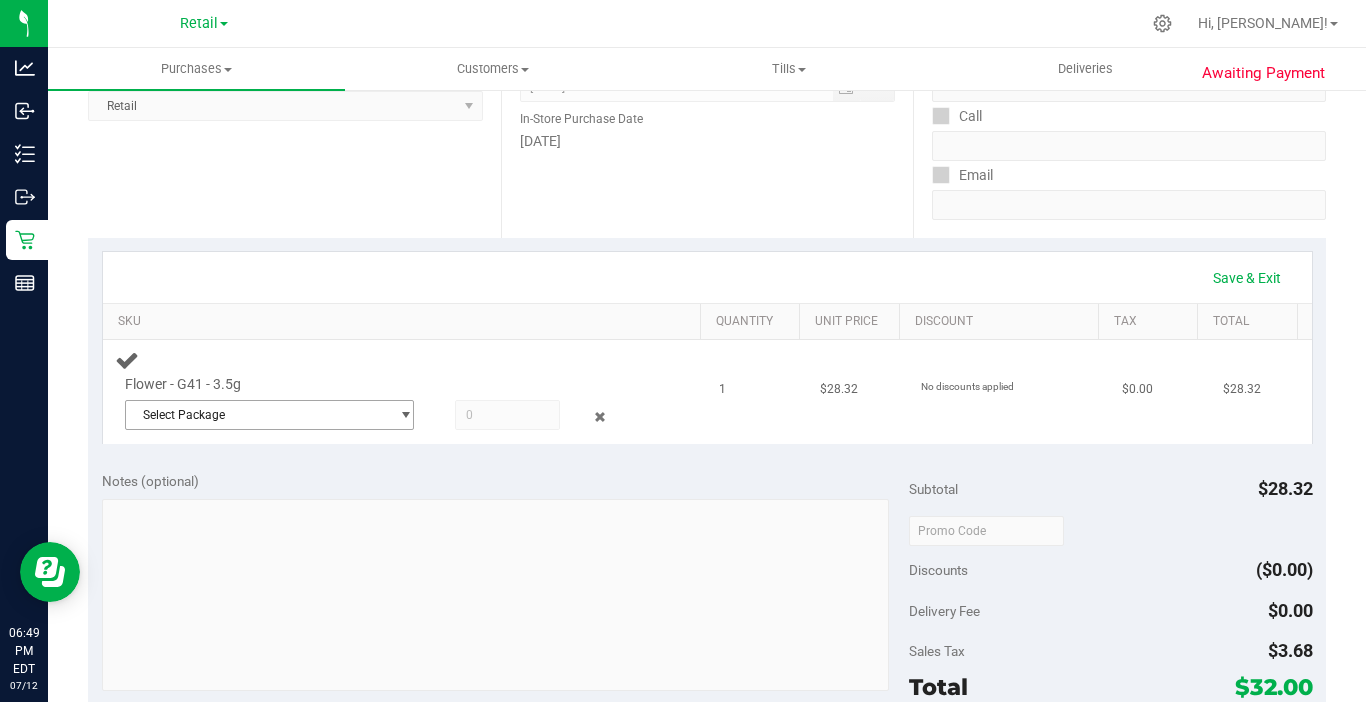 click on "Select Package" at bounding box center [257, 415] 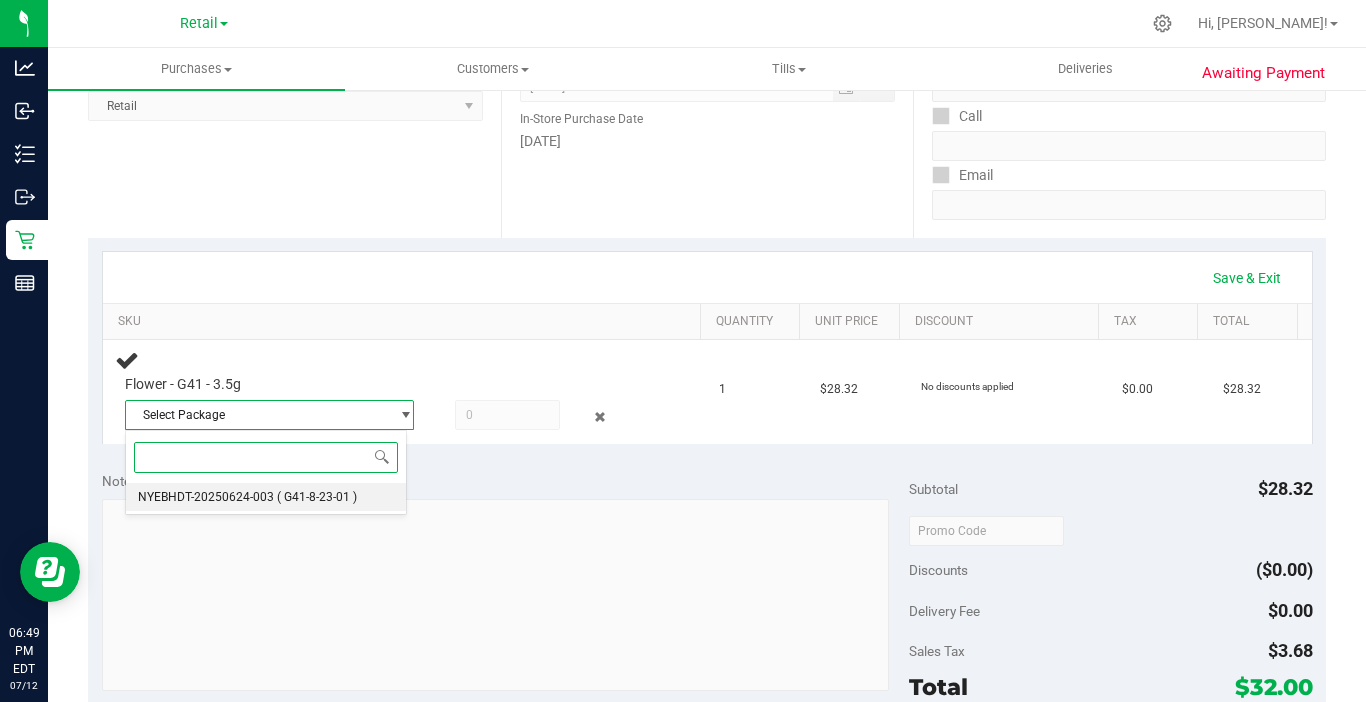 click on "NYEBHDT-20250624-003" at bounding box center (206, 497) 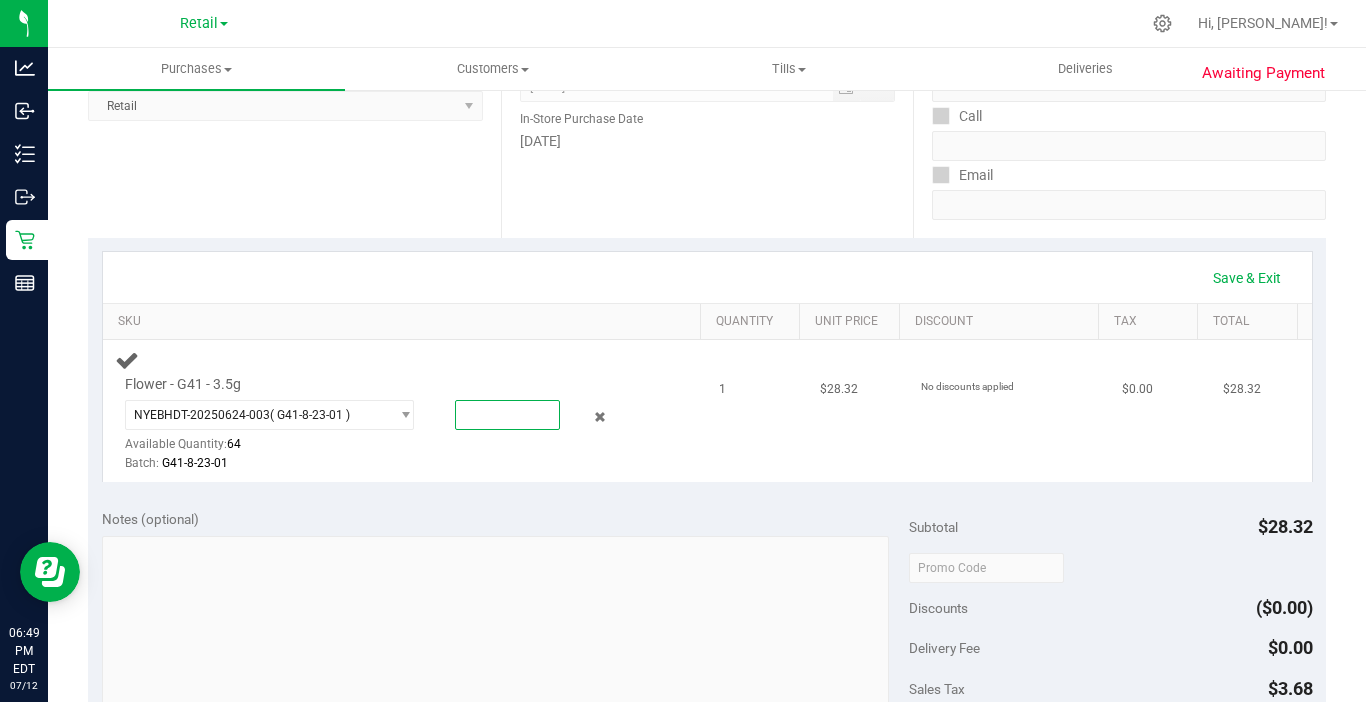 click at bounding box center [507, 415] 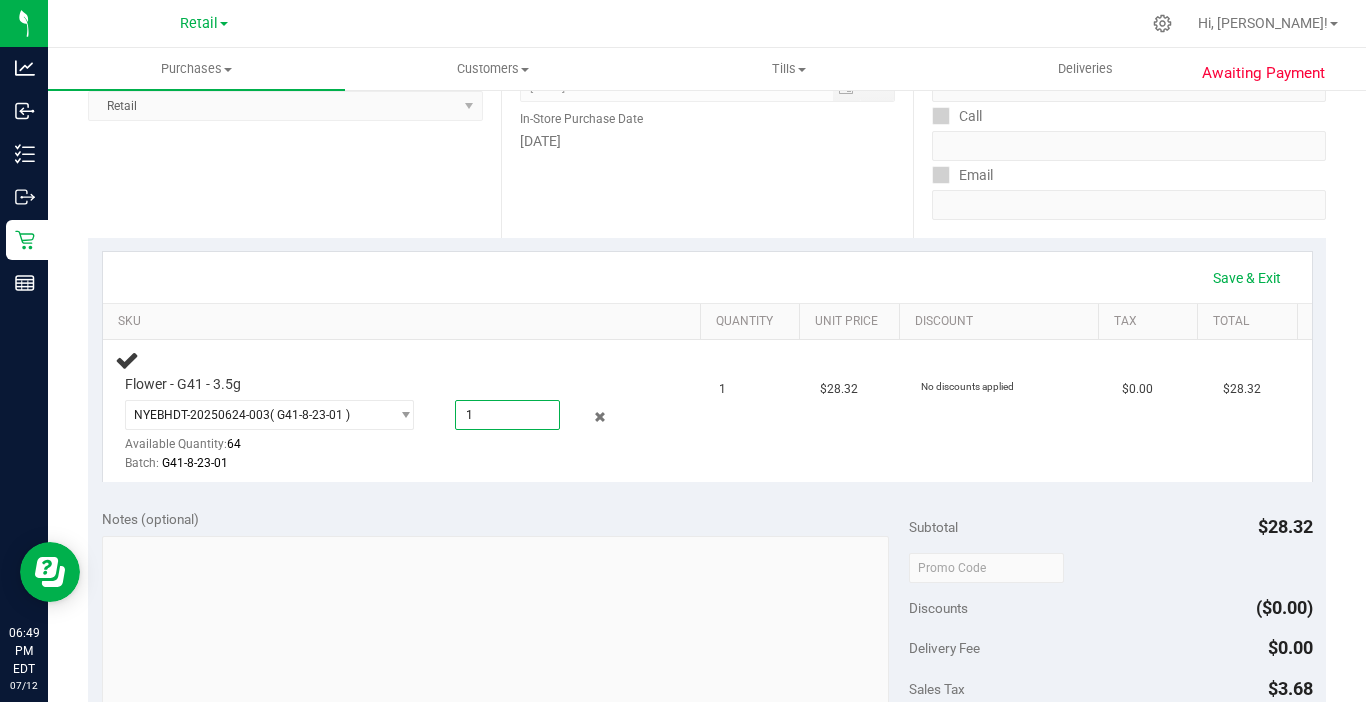 type on "1.0000" 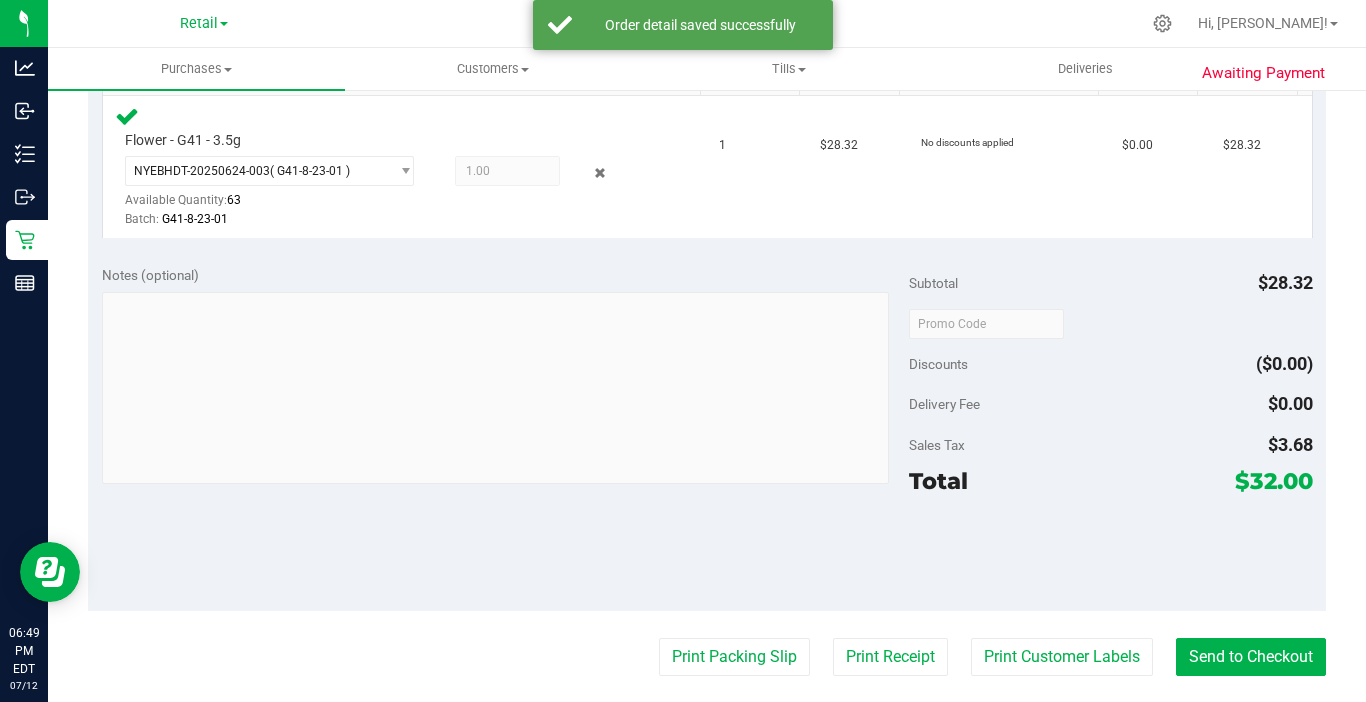 scroll, scrollTop: 793, scrollLeft: 0, axis: vertical 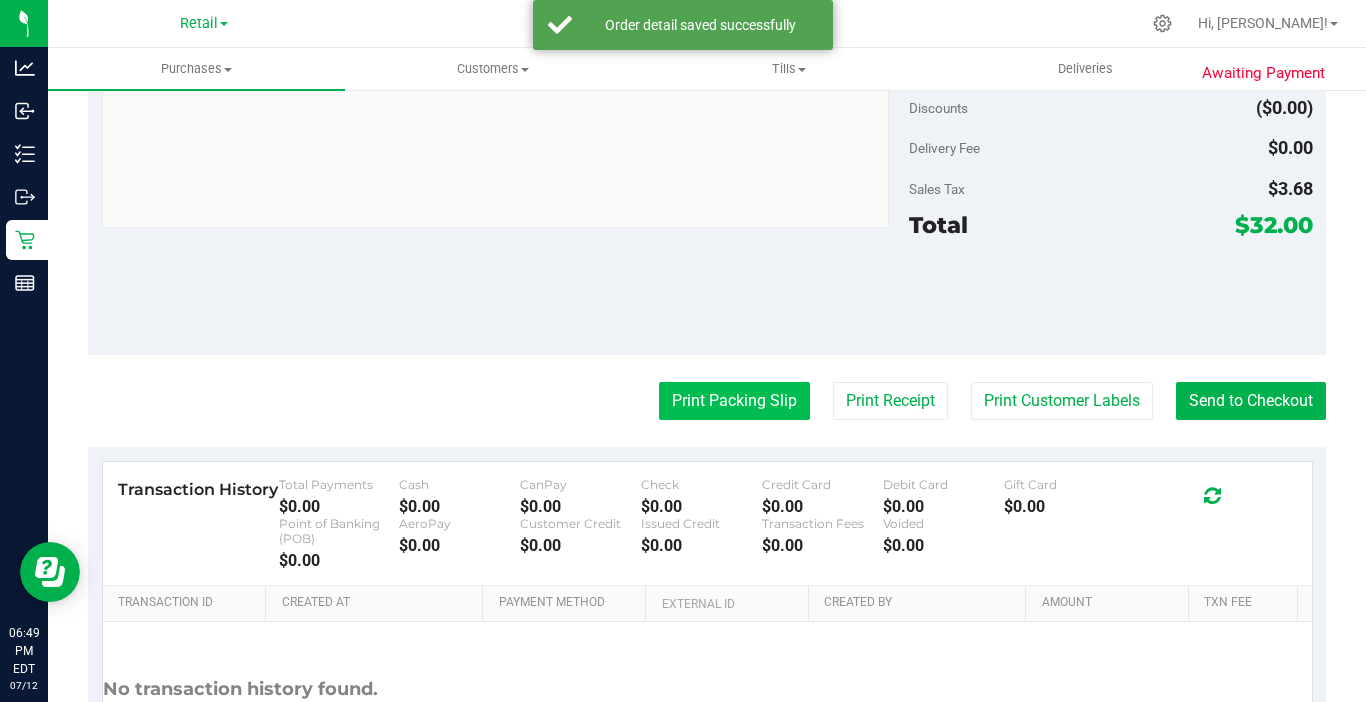 click on "Print Packing Slip" at bounding box center [734, 401] 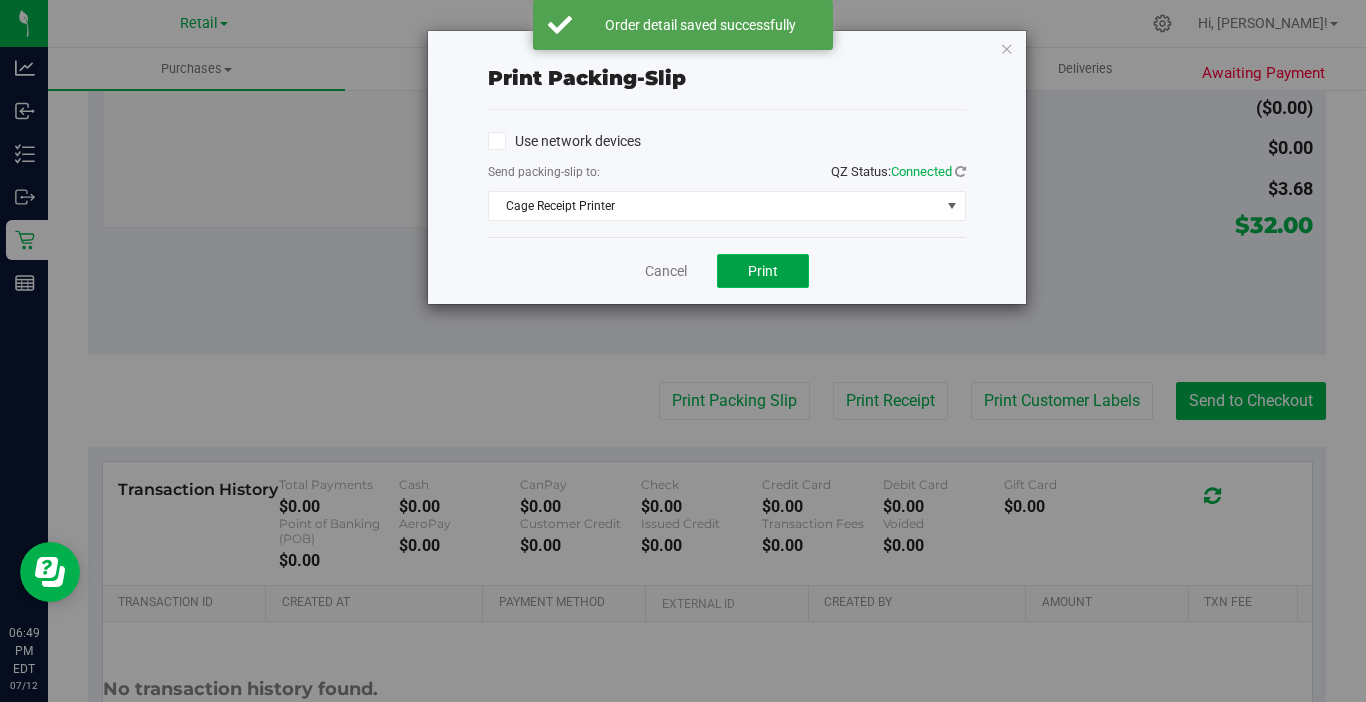 click on "Print" at bounding box center [763, 271] 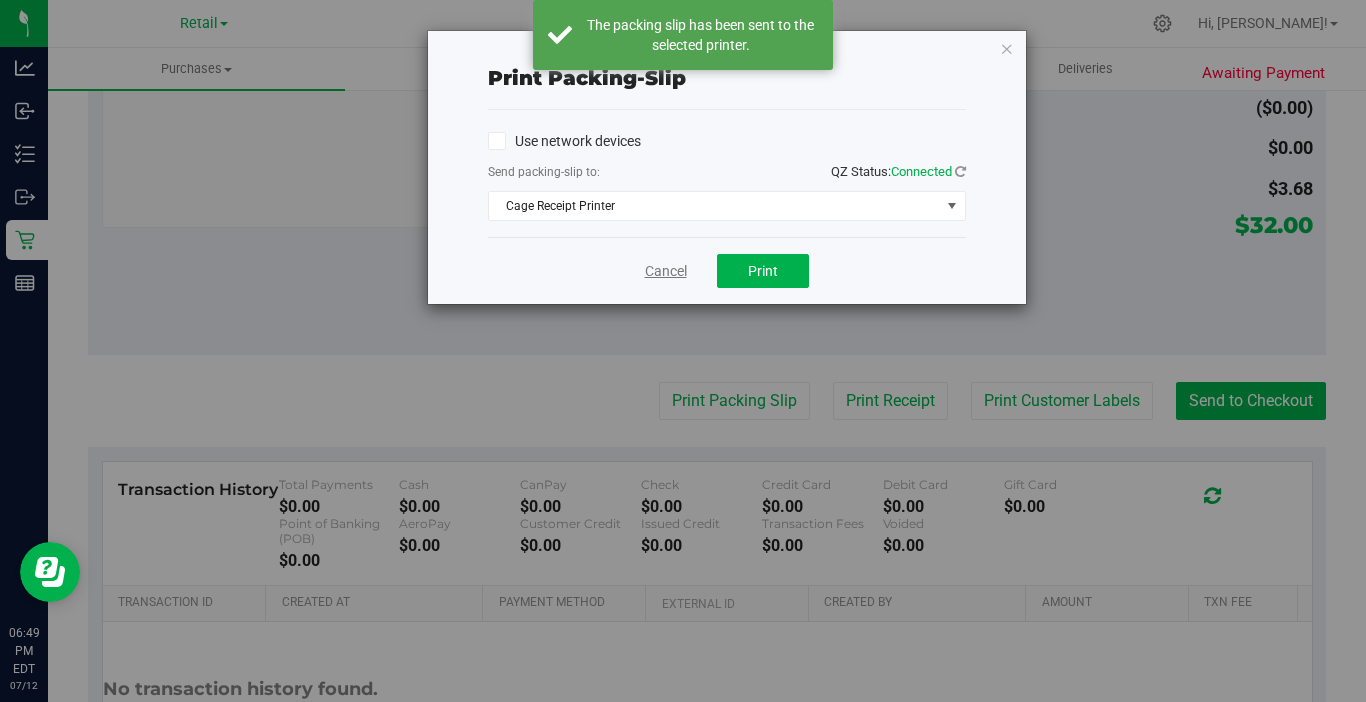click on "Cancel" at bounding box center [666, 271] 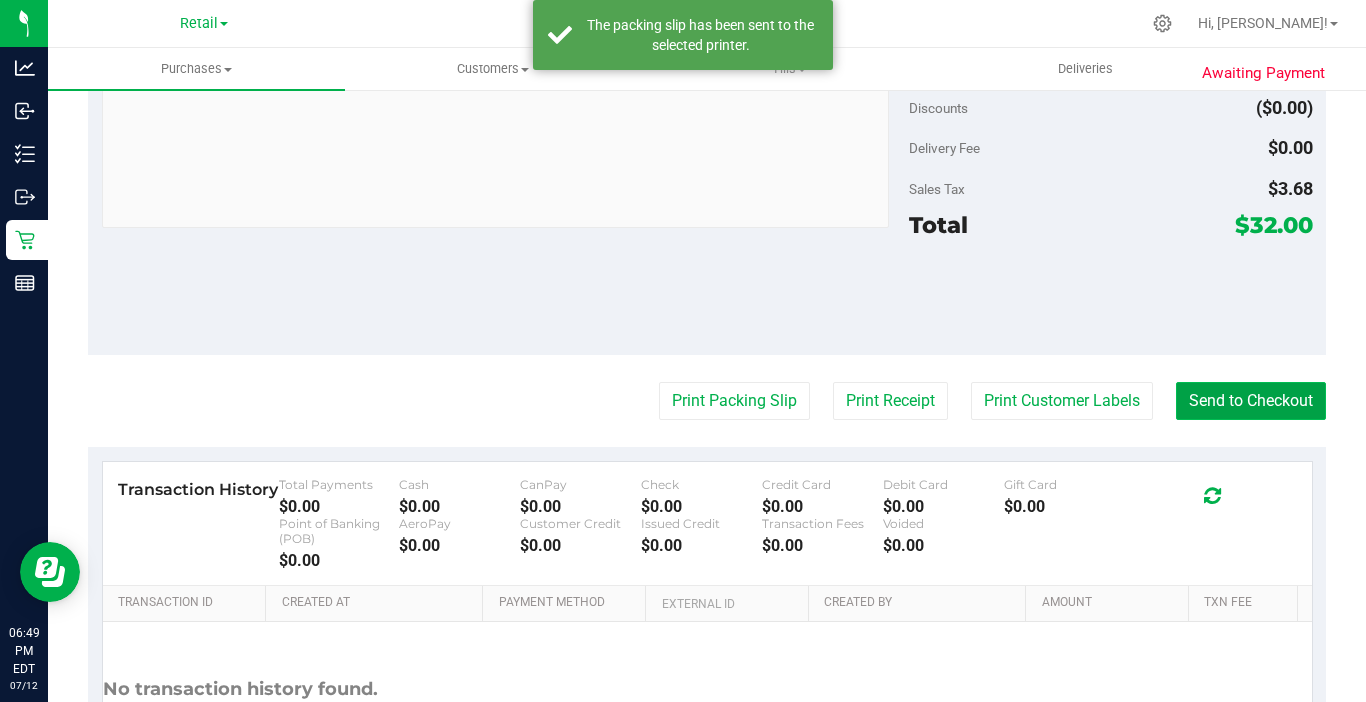 click on "Send to Checkout" at bounding box center [1251, 401] 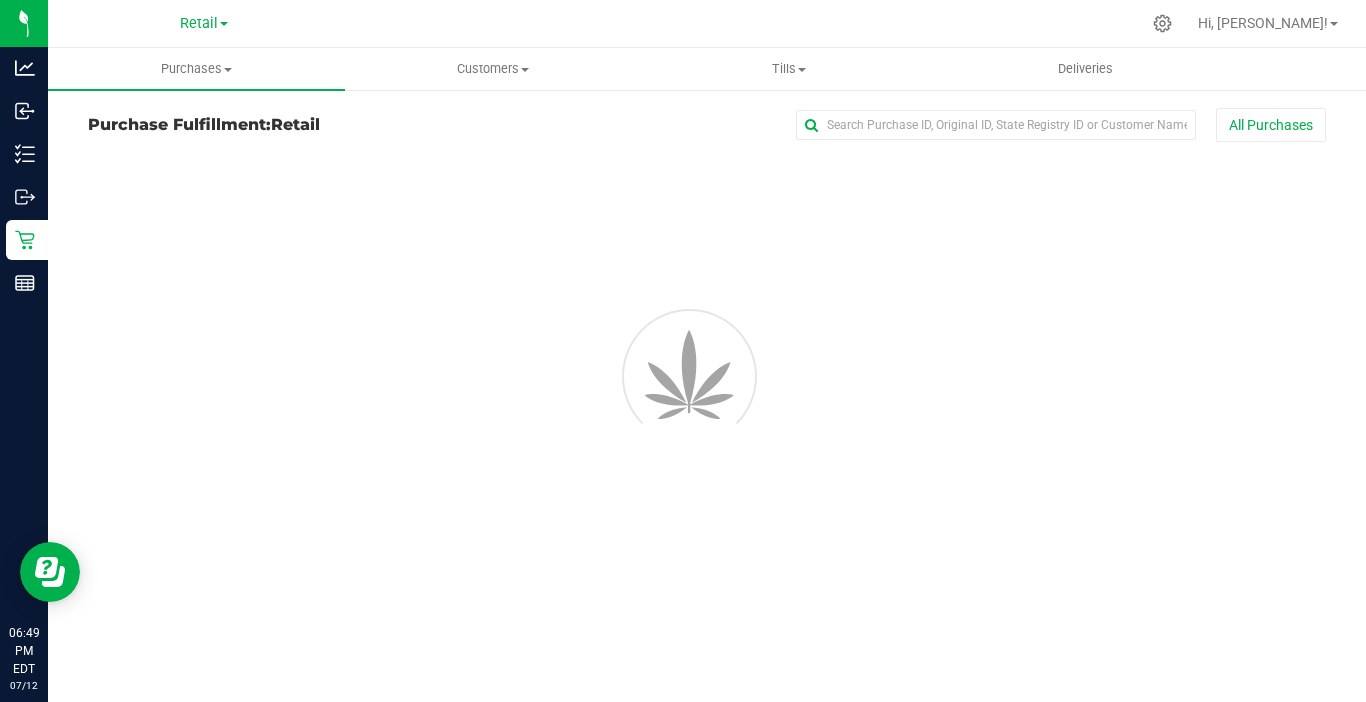 scroll, scrollTop: 0, scrollLeft: 0, axis: both 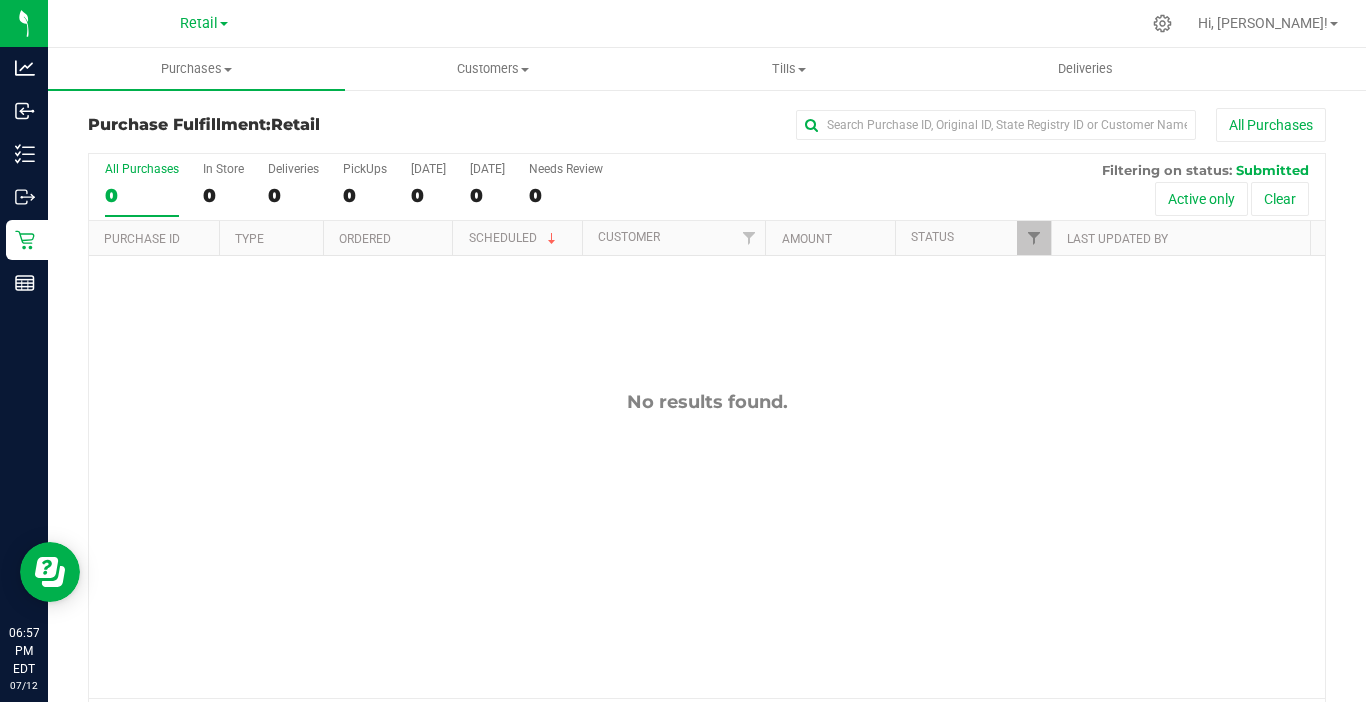click on "All Purchases" at bounding box center [142, 169] 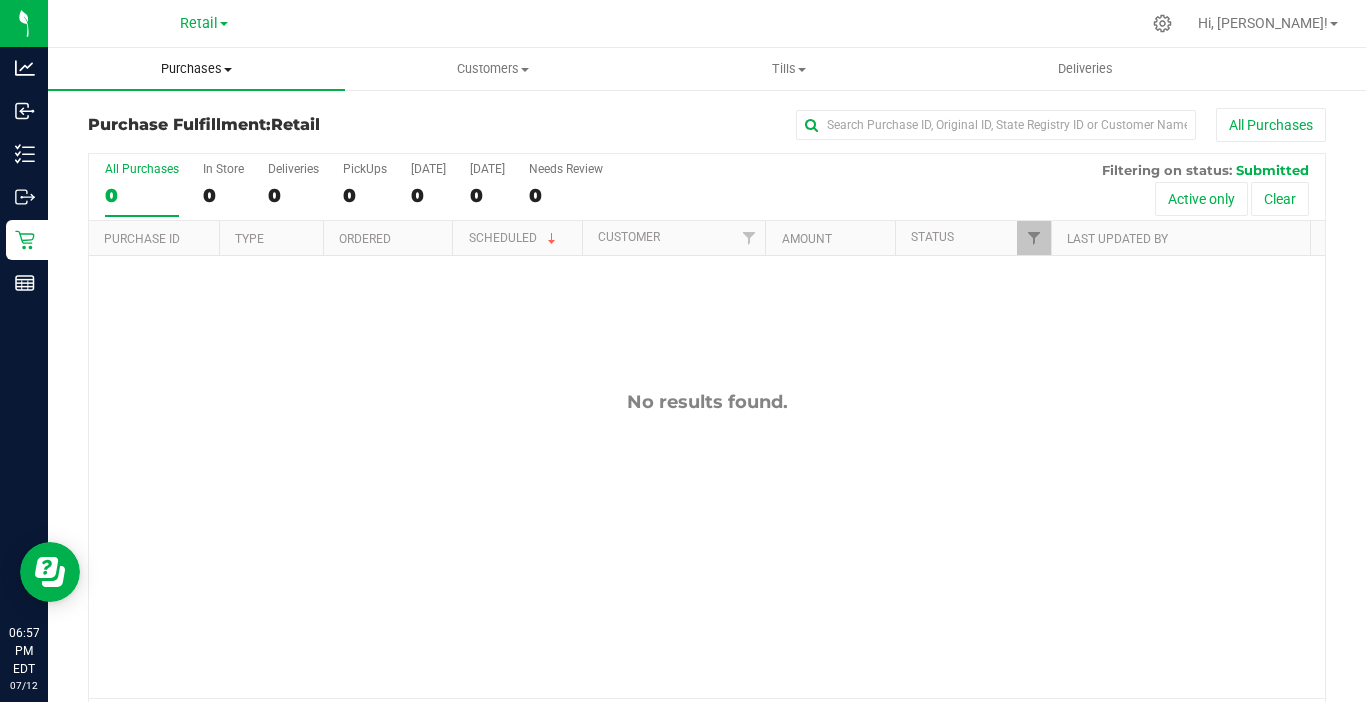 click on "Purchases" at bounding box center [196, 69] 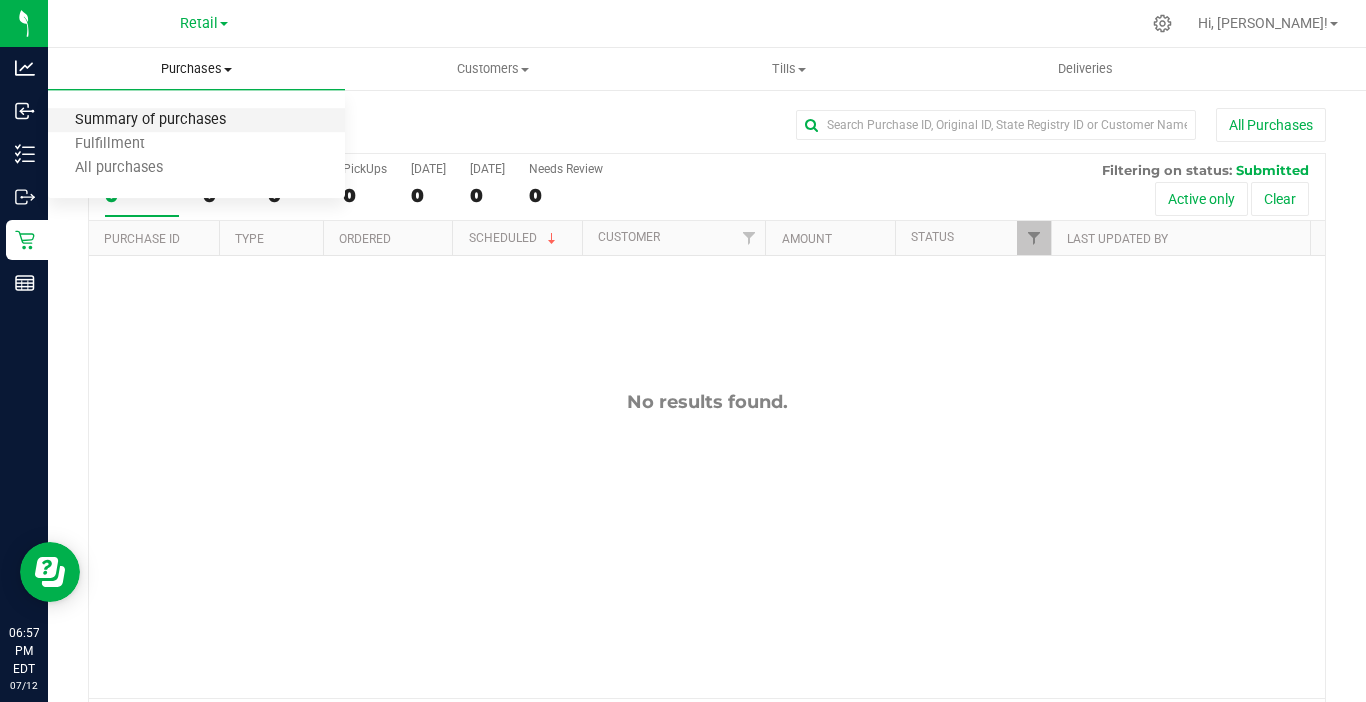 click on "Summary of purchases" at bounding box center [150, 120] 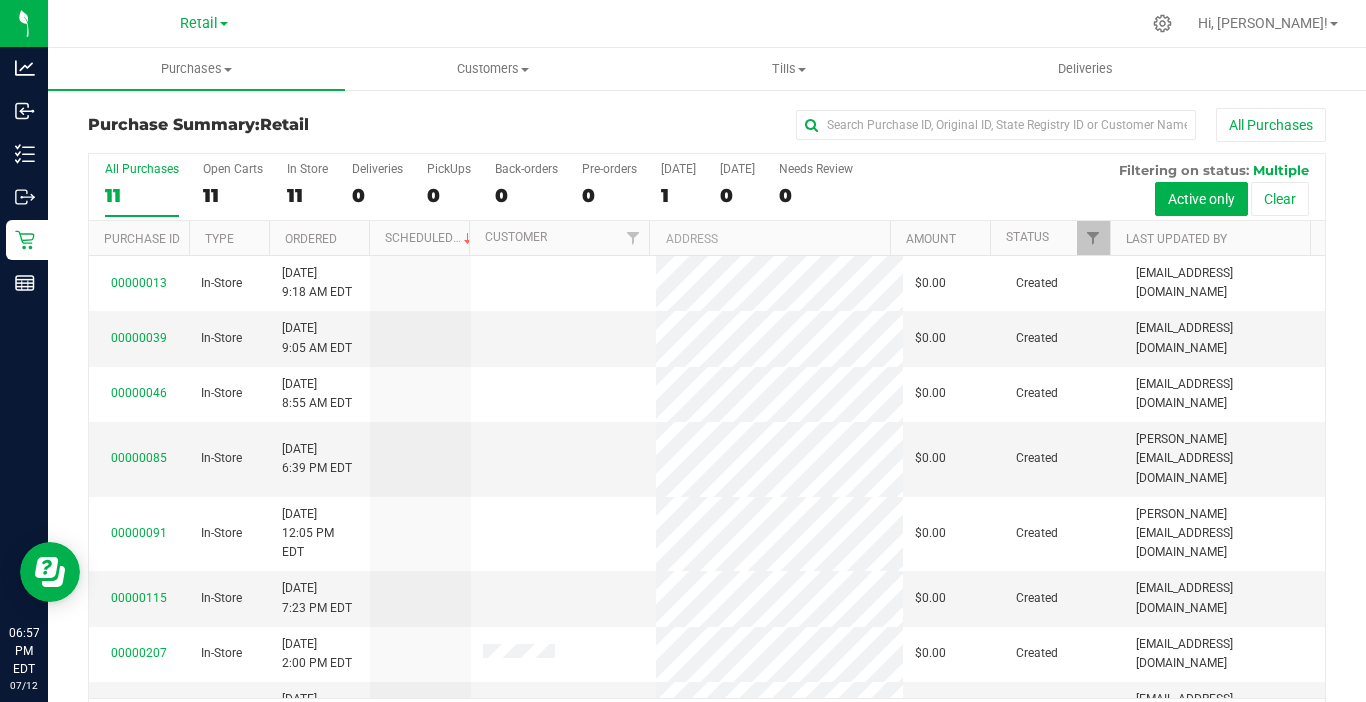 click on "All Purchases
11
Open Carts
11
In Store
11
Deliveries
0
PickUps
0
Back-orders
0
Pre-orders
0
Today
1
Tomorrow
0" at bounding box center (707, 187) 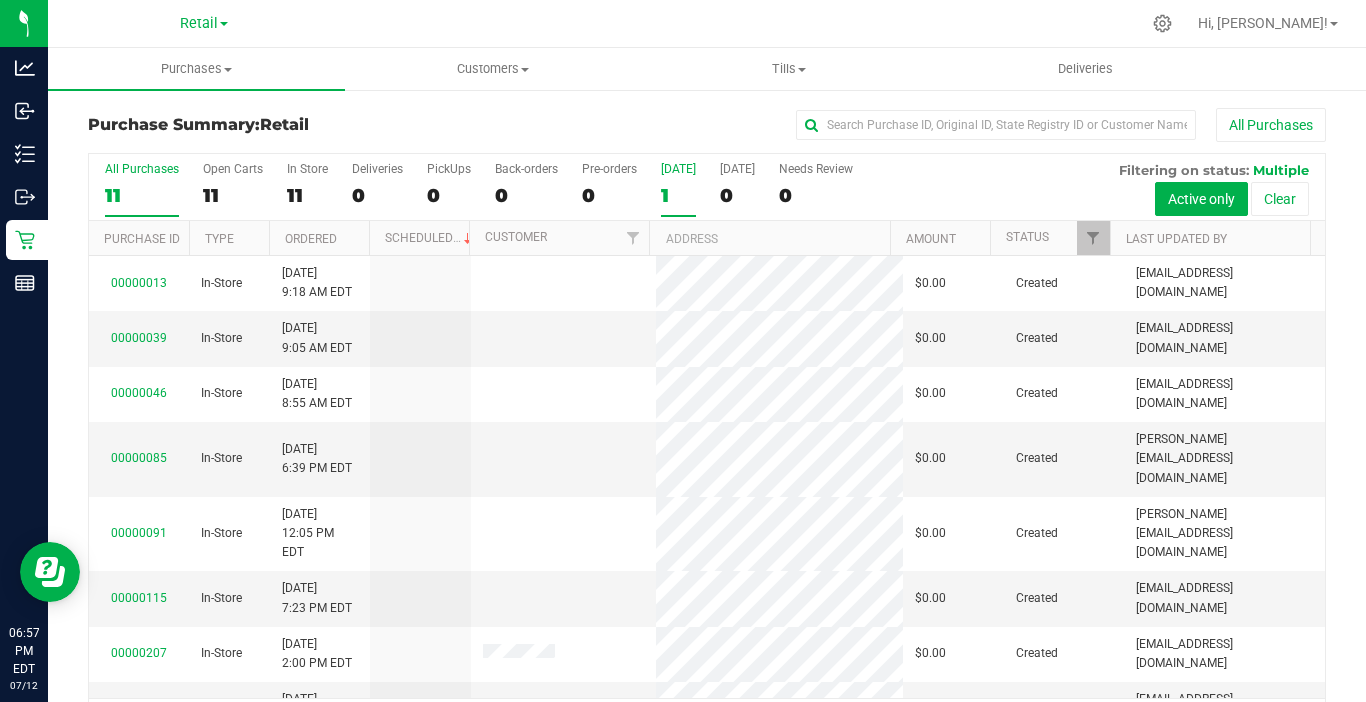 click on "1" at bounding box center (678, 195) 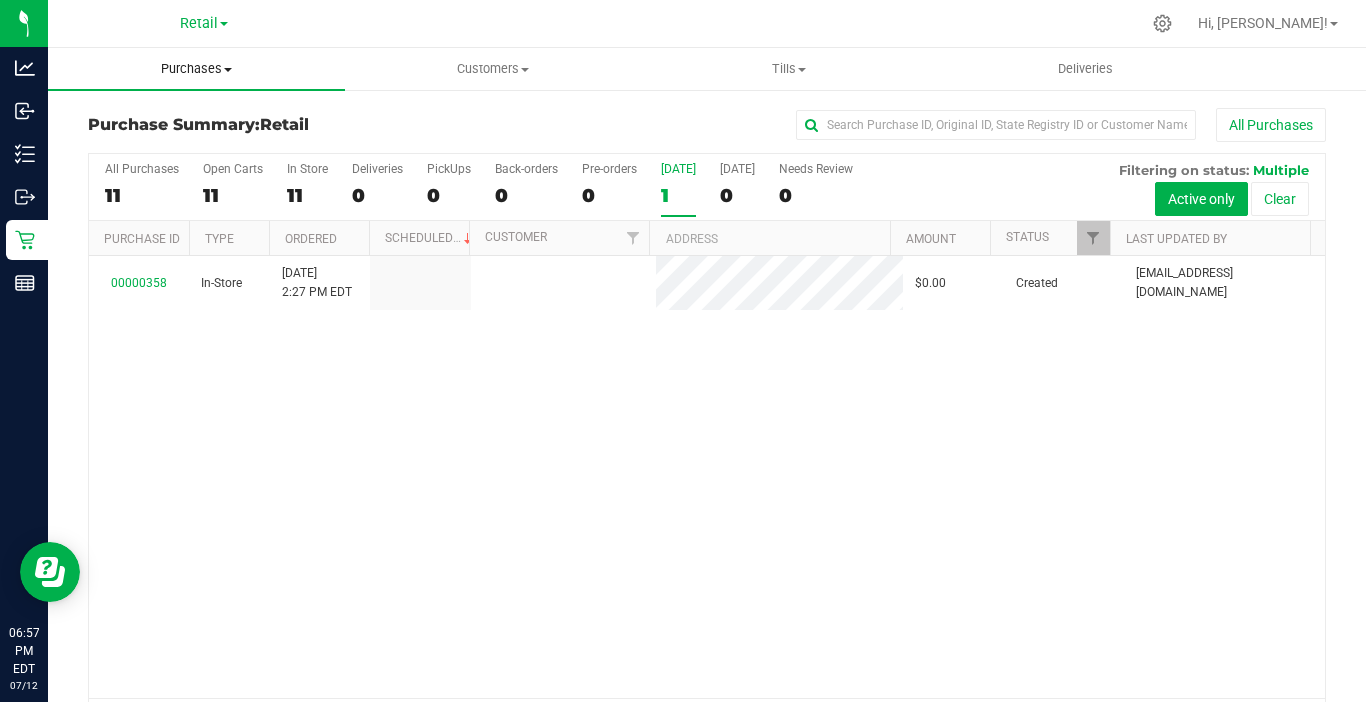 click on "Purchases" at bounding box center (196, 69) 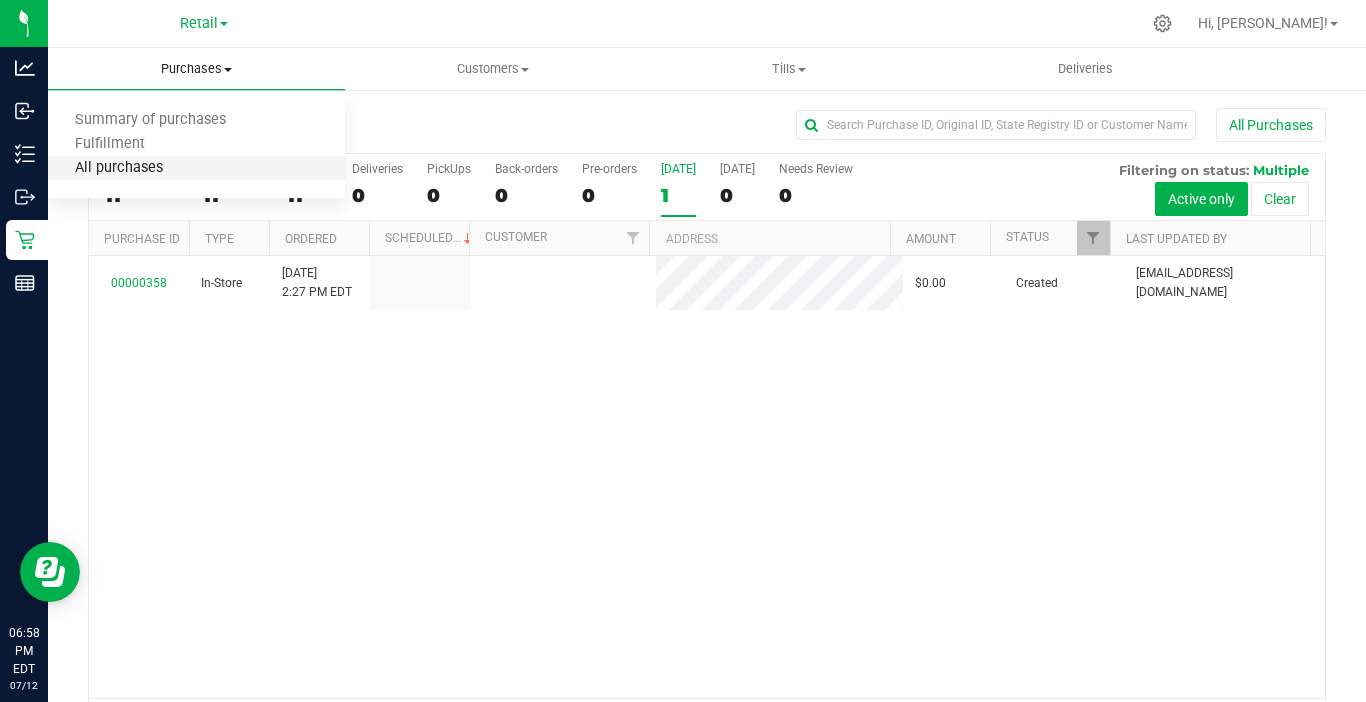 click on "All purchases" at bounding box center (119, 168) 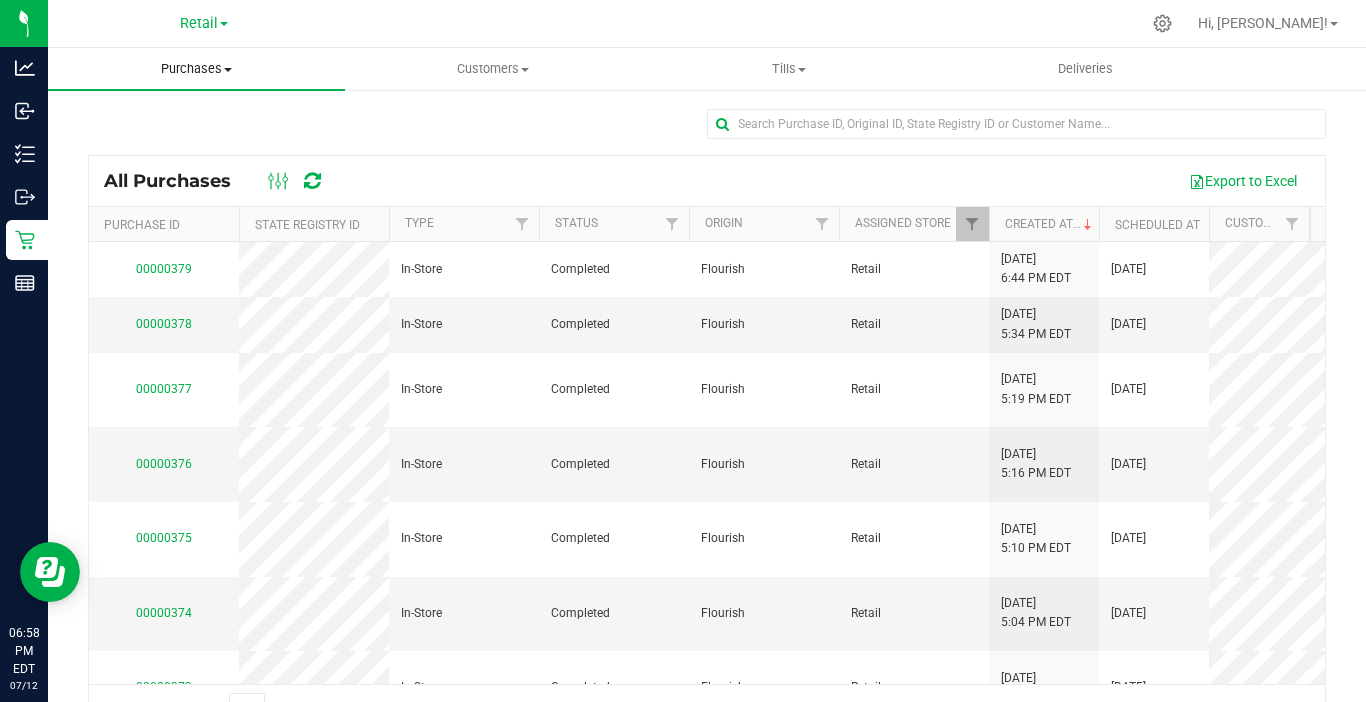 click on "Purchases" at bounding box center (196, 69) 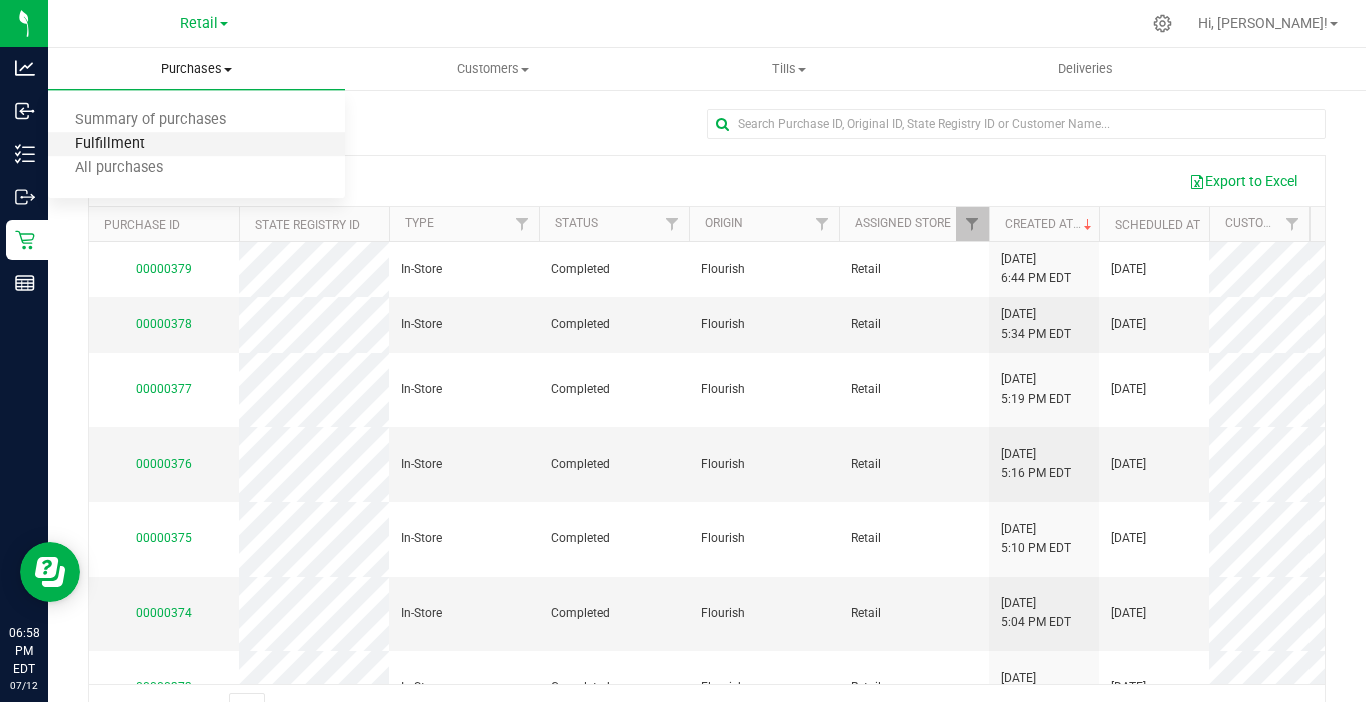 click on "Fulfillment" at bounding box center [110, 144] 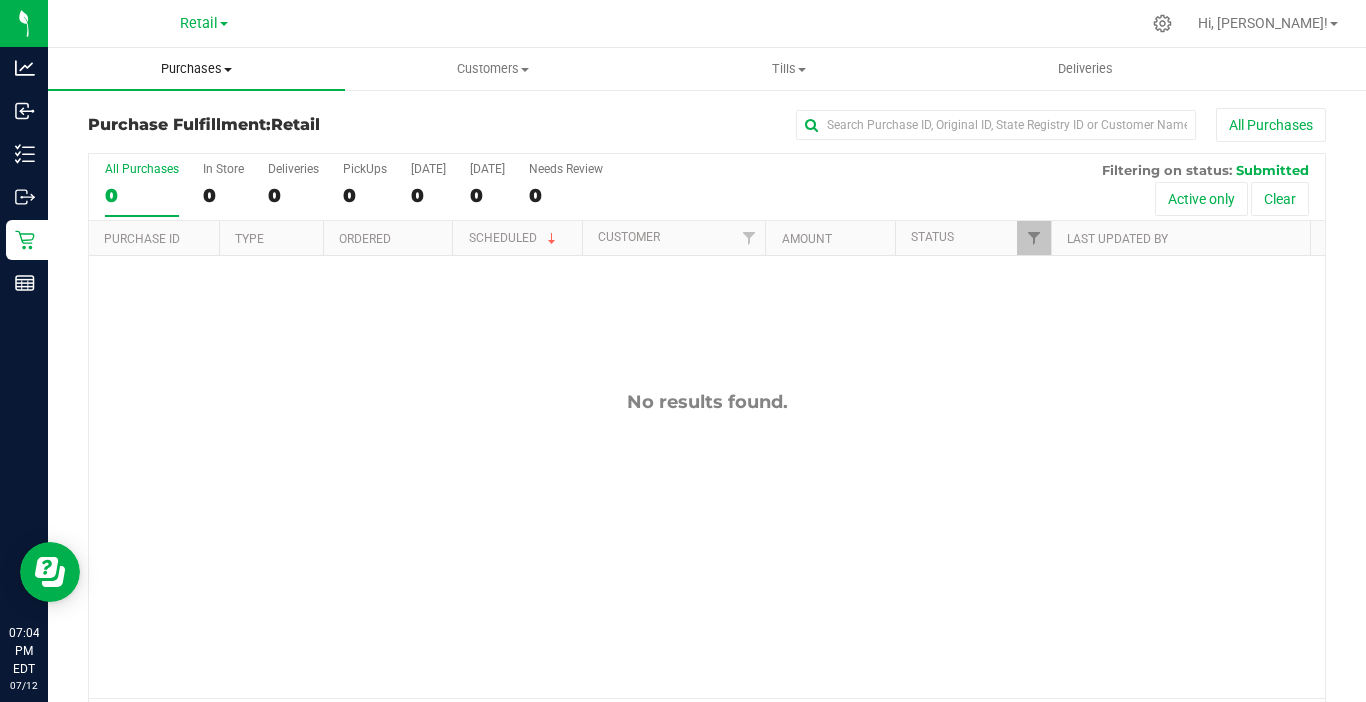 click on "Purchases" at bounding box center (196, 69) 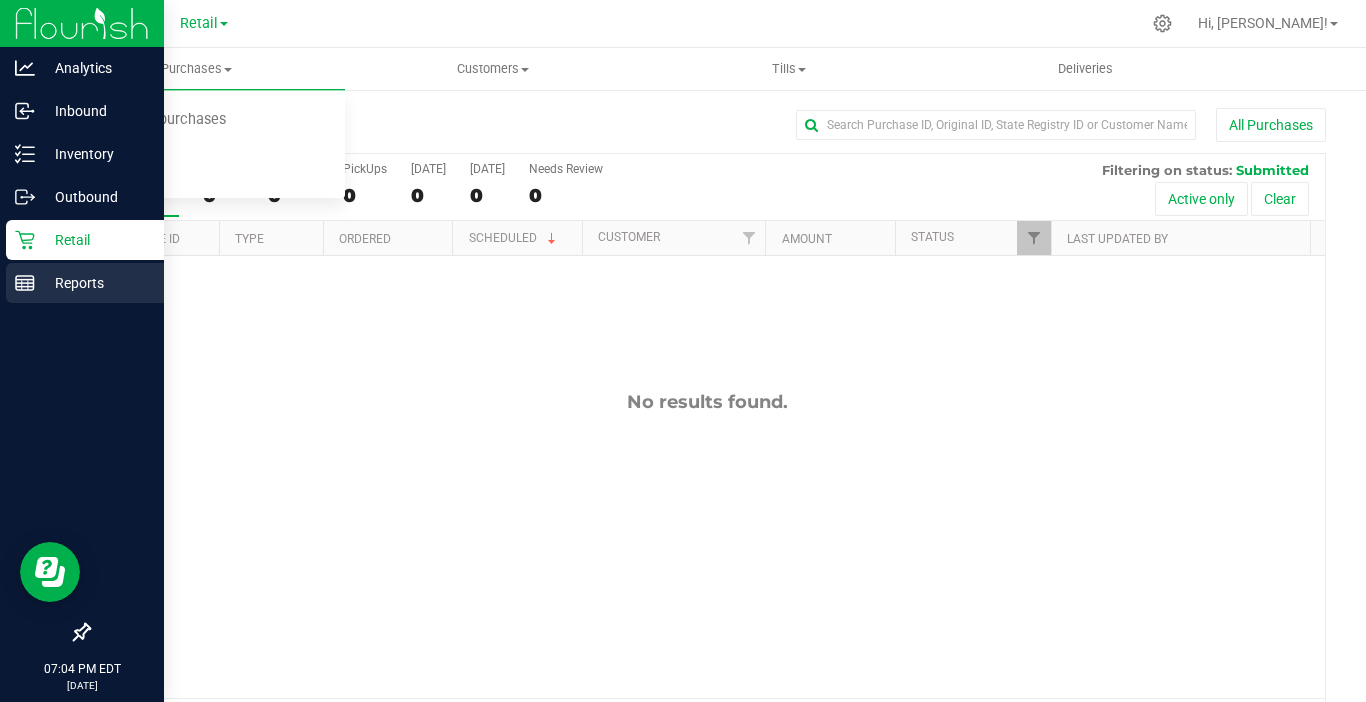 click on "Reports" at bounding box center [95, 283] 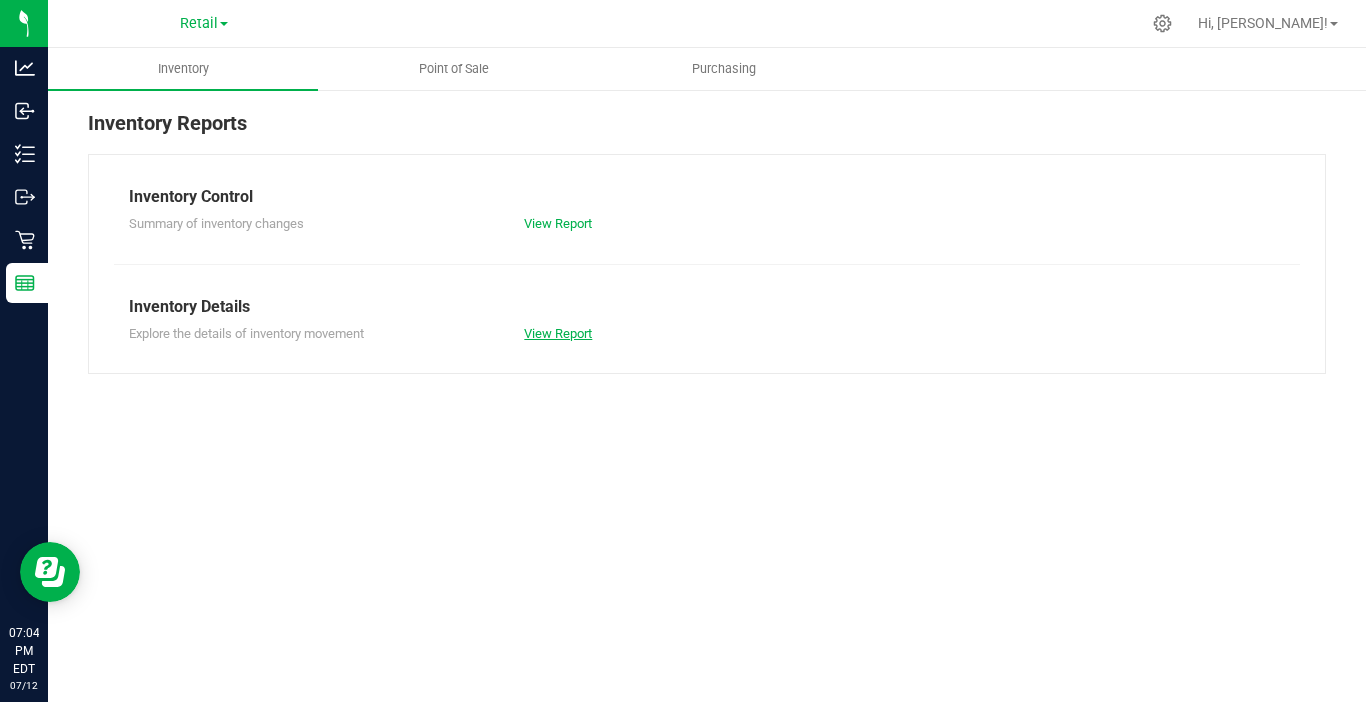 click on "View Report" at bounding box center (558, 333) 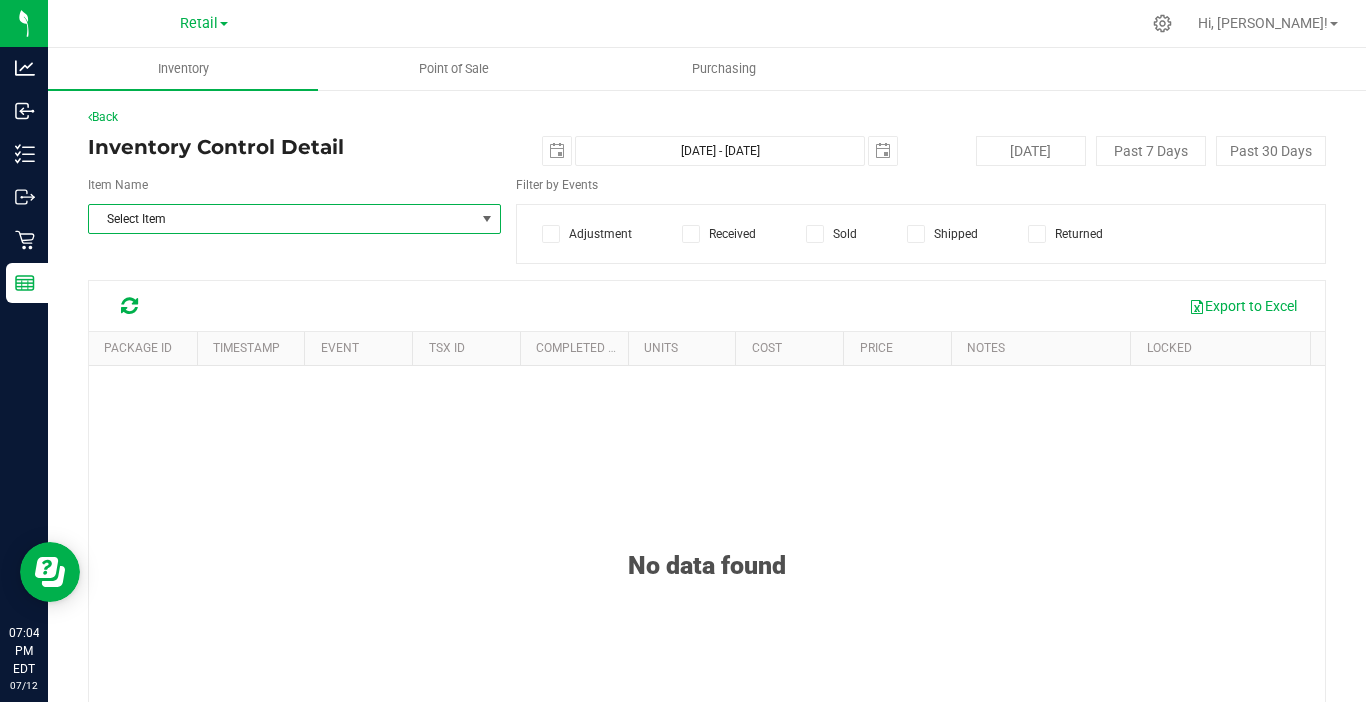 click on "Select Item" at bounding box center (282, 219) 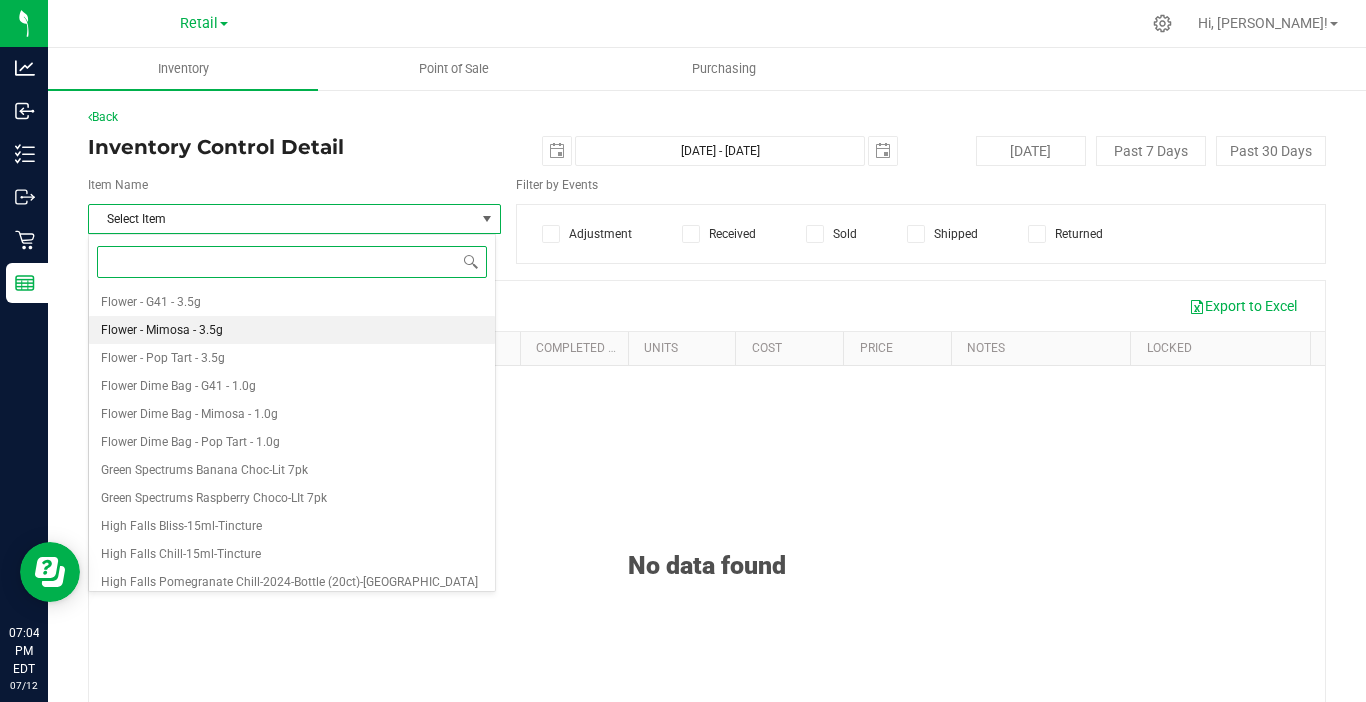 click on "Flower - Mimosa - 3.5g" at bounding box center [162, 330] 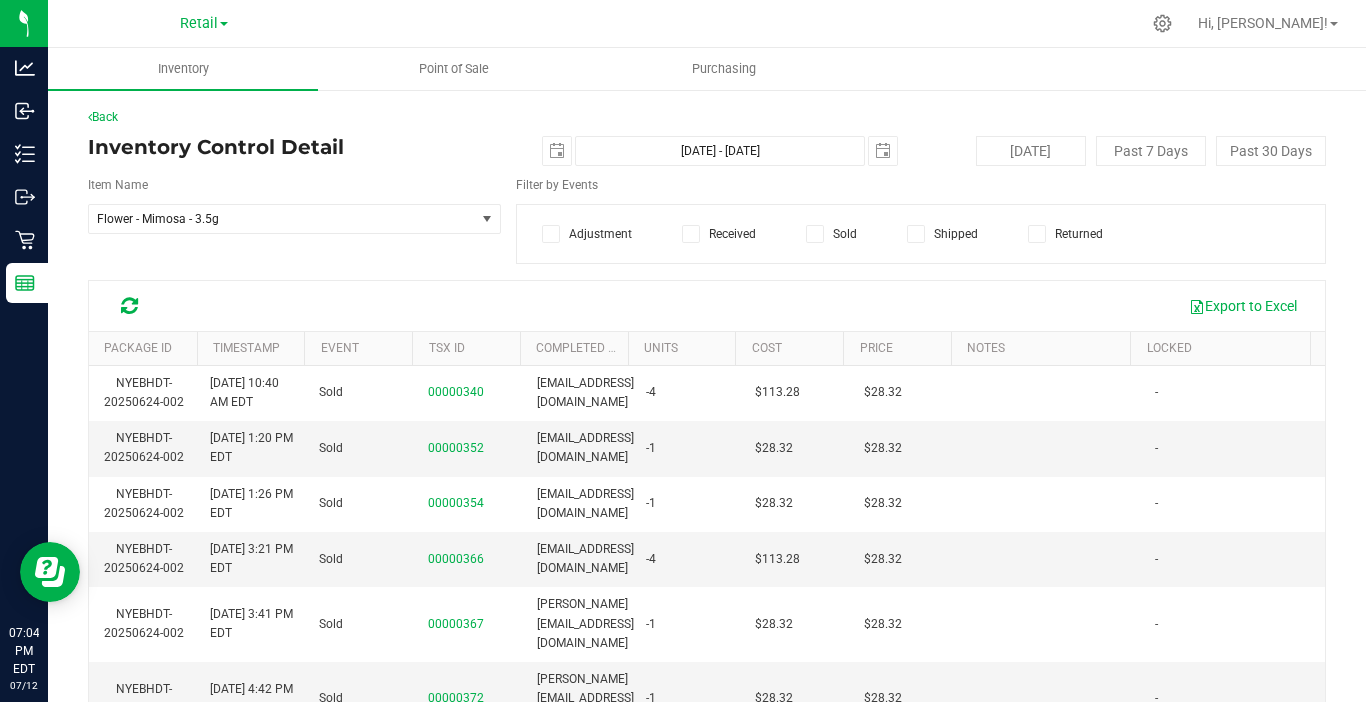 click on "Back
Inventory Control Detail
2025-07-12
Jul 12, 2025 - Jul 12, 2025
2025-07-12
Today
Past 7 Days
Past 30 Days
Item Name
Flower - Mimosa - 3.5g
Flower - G41 - 3.5g Flower - Mimosa - 3.5g Flower - Pop Tart - 3.5g Flower Dime Bag - G41 - 1.0g Flower Dime Bag - Mimosa - 1.0g Flower Dime Bag - Pop Tart - 1.0g Green Spectrums Banana Choc-Lit 7pk Green Spectrums Raspberry Choco-LIt 7pk High Falls Bliss-15ml-Tincture High Falls Chill-15ml-Tincture High Falls Pomegranate Chill-2024-Bottle (20ct)-Gummies High Falls Raspberry Purple-2024-Bottle (20ct)-Gummies Kief - G41 - 2g WATER" at bounding box center [707, 482] 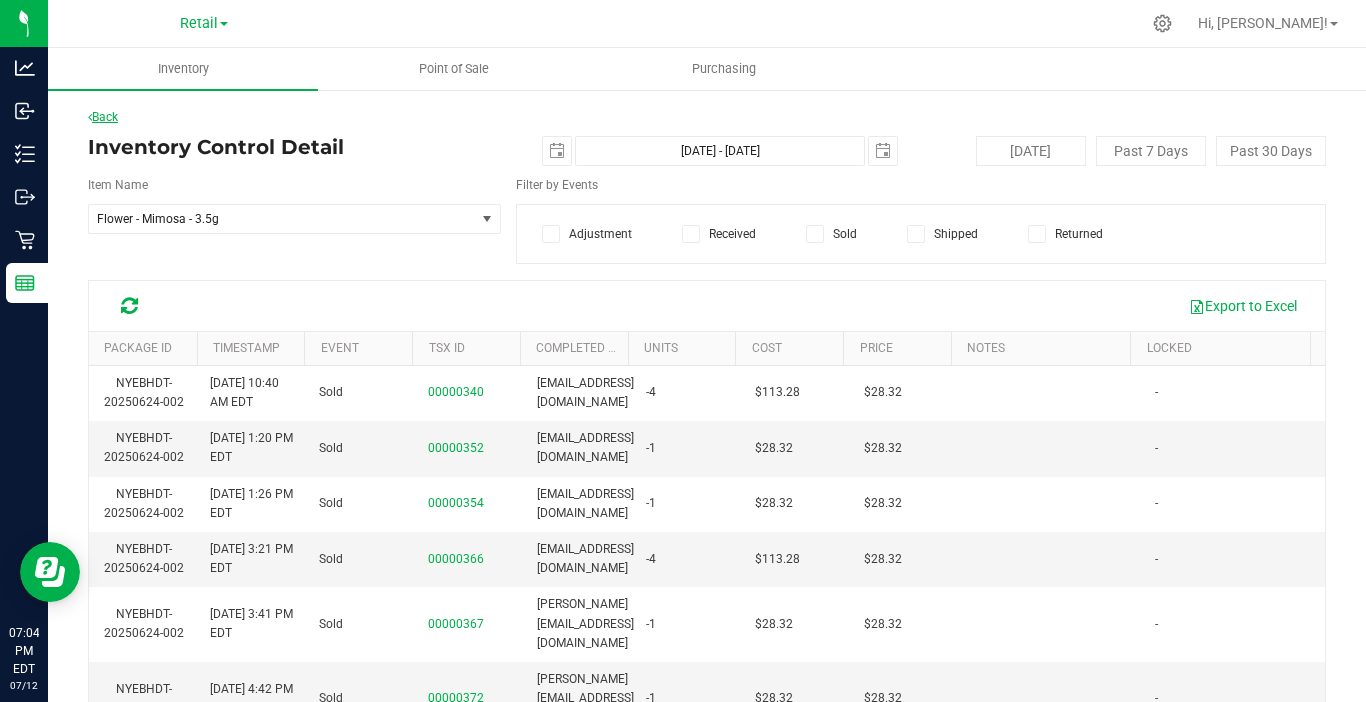click on "Back" at bounding box center (103, 117) 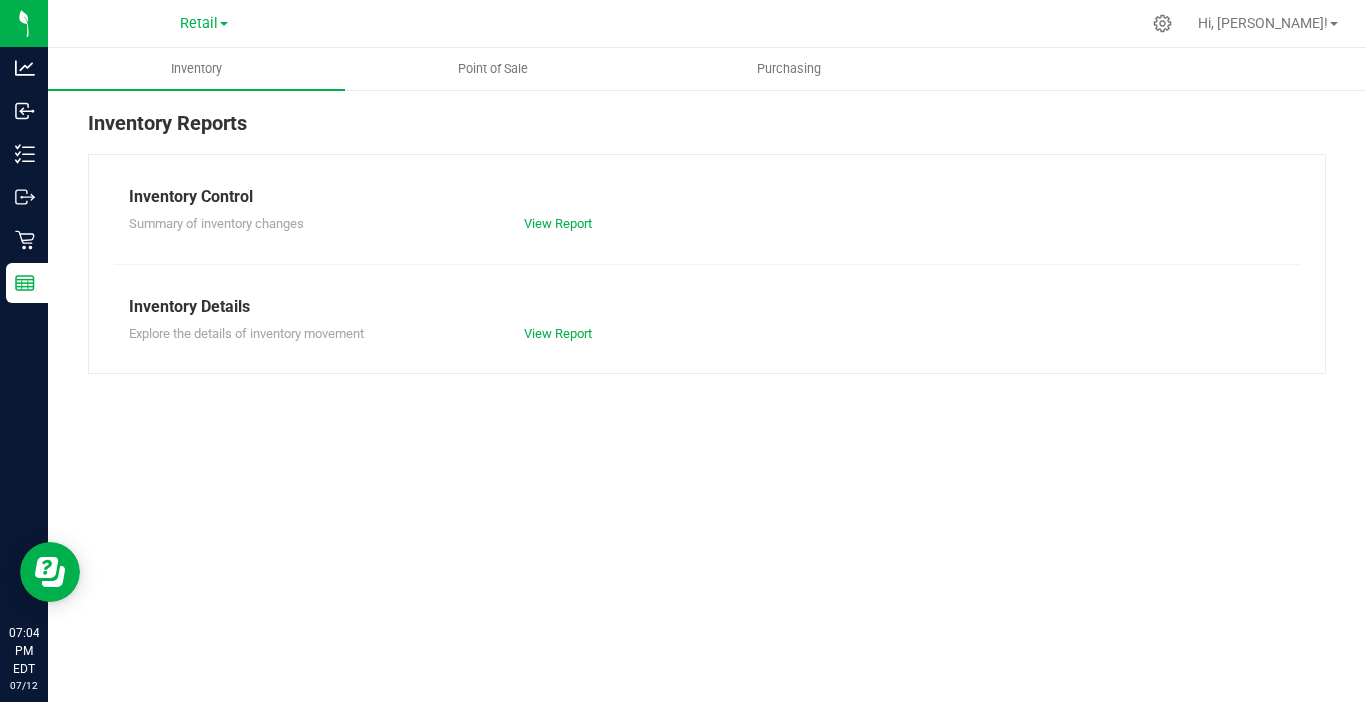 click on "Inventory Control" at bounding box center [707, 197] 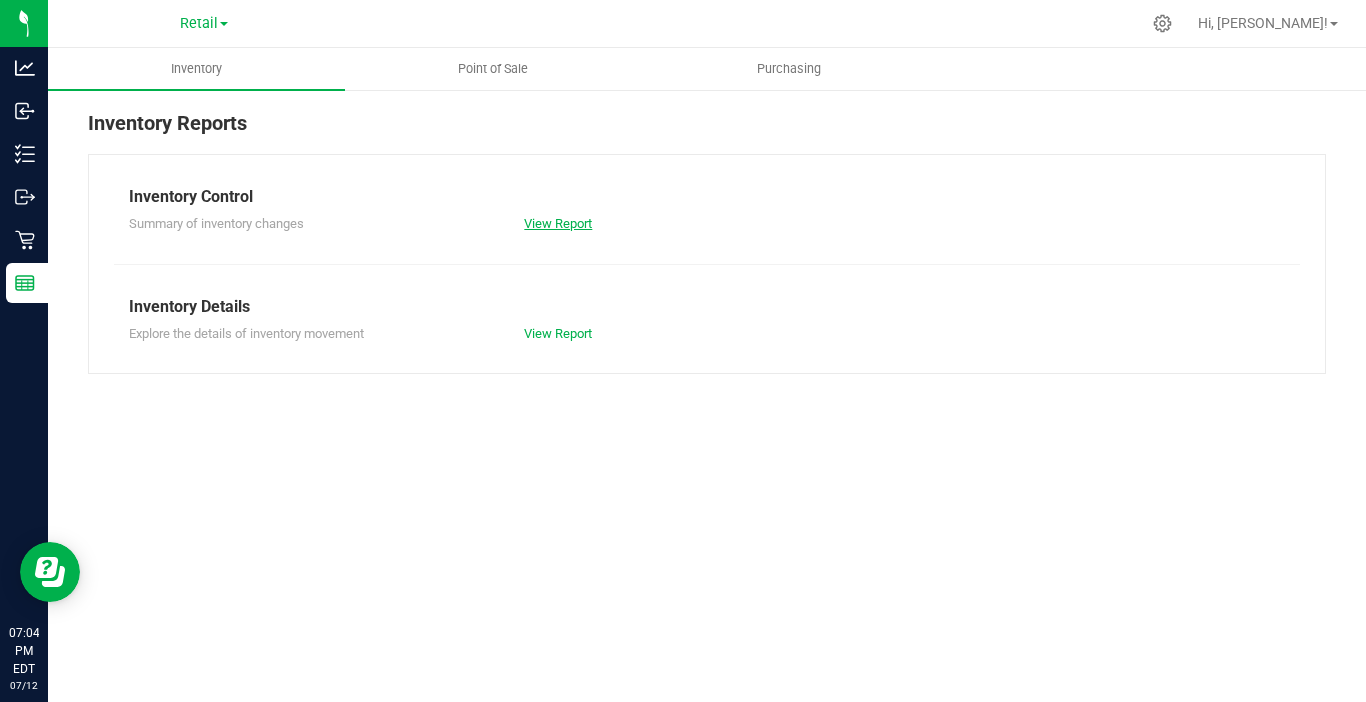 click on "View Report" at bounding box center [558, 223] 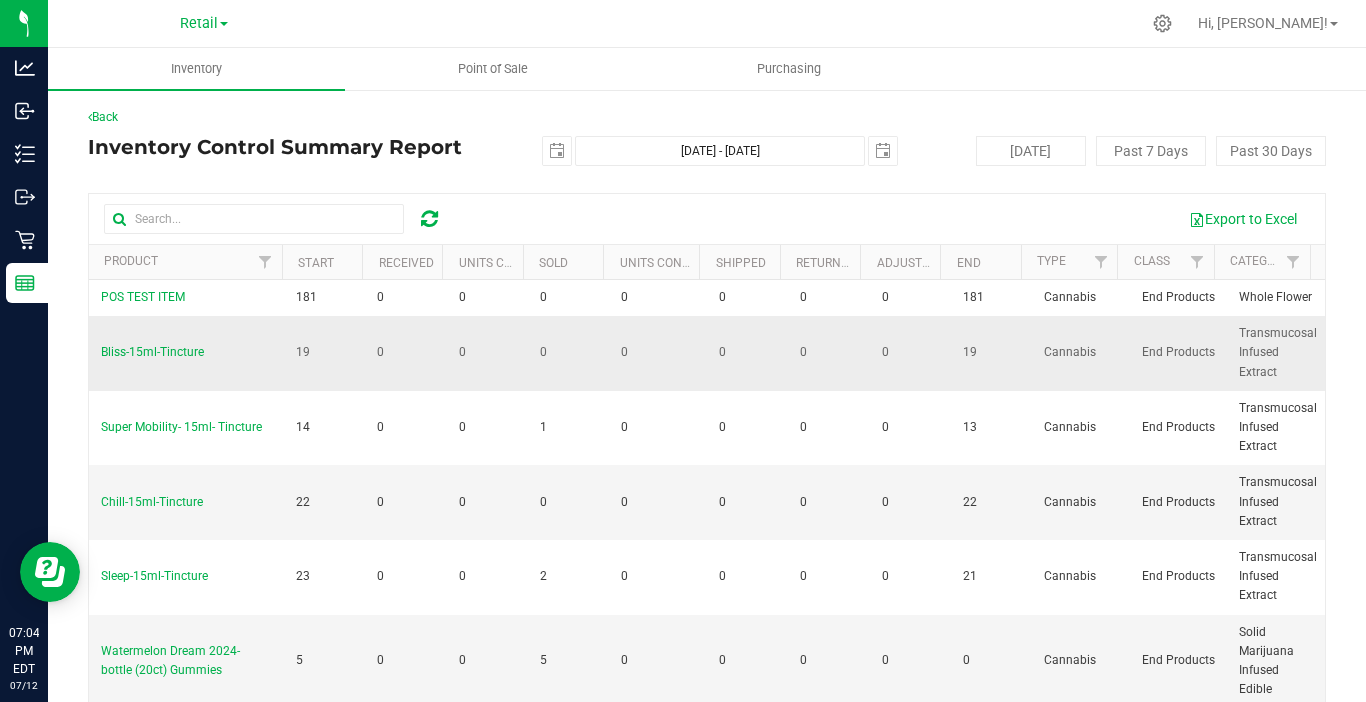 scroll, scrollTop: 100, scrollLeft: 0, axis: vertical 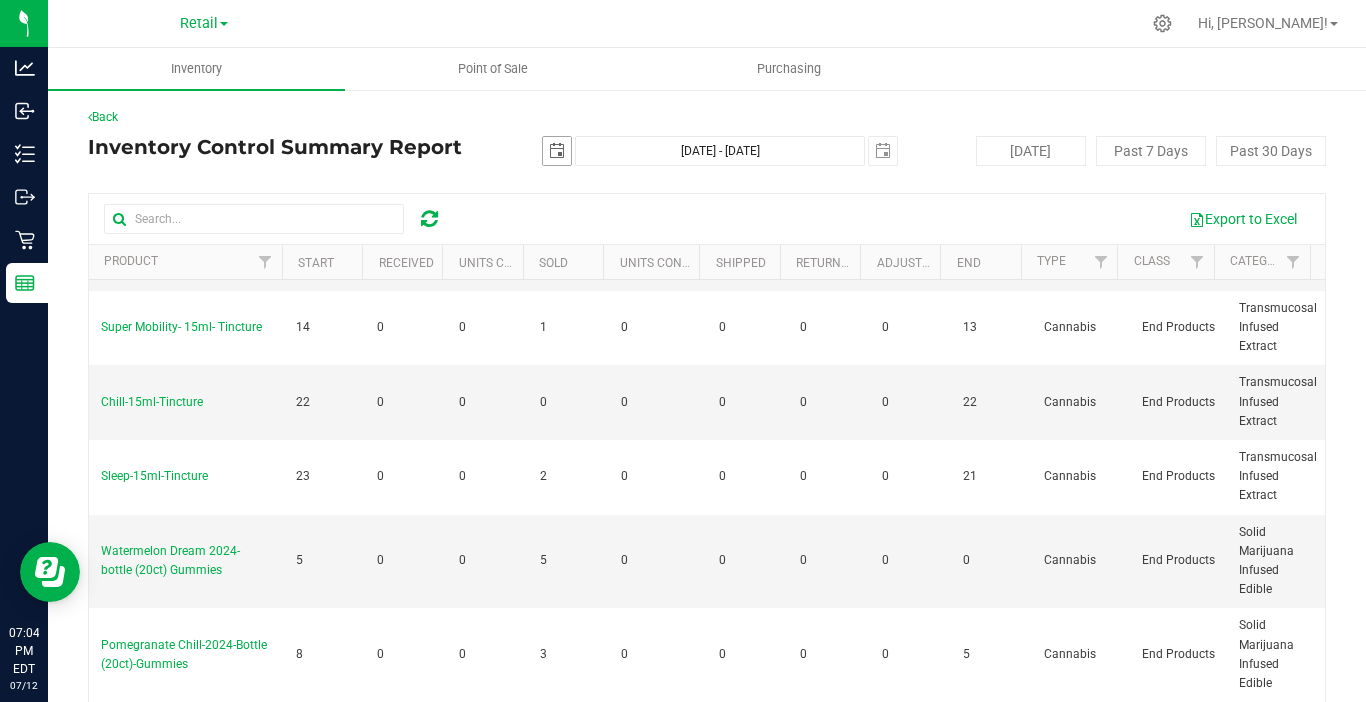 click at bounding box center [557, 151] 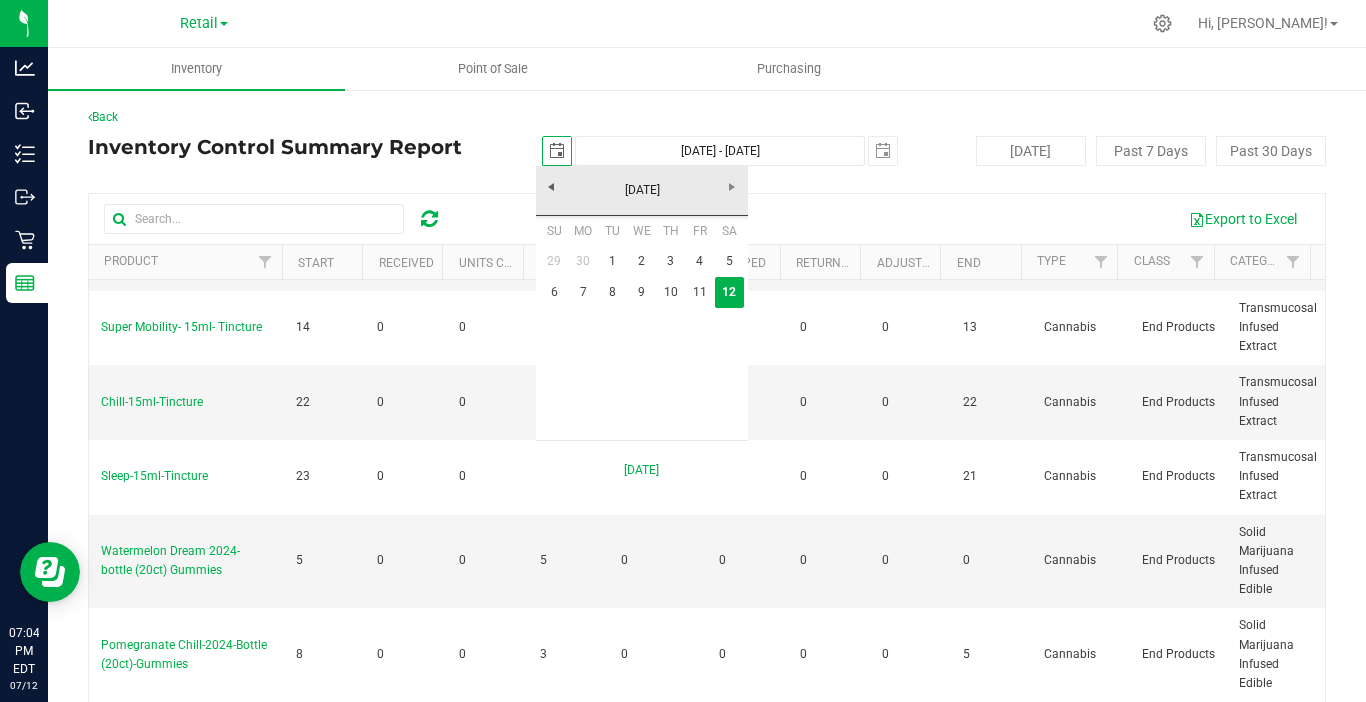 scroll, scrollTop: 0, scrollLeft: 50, axis: horizontal 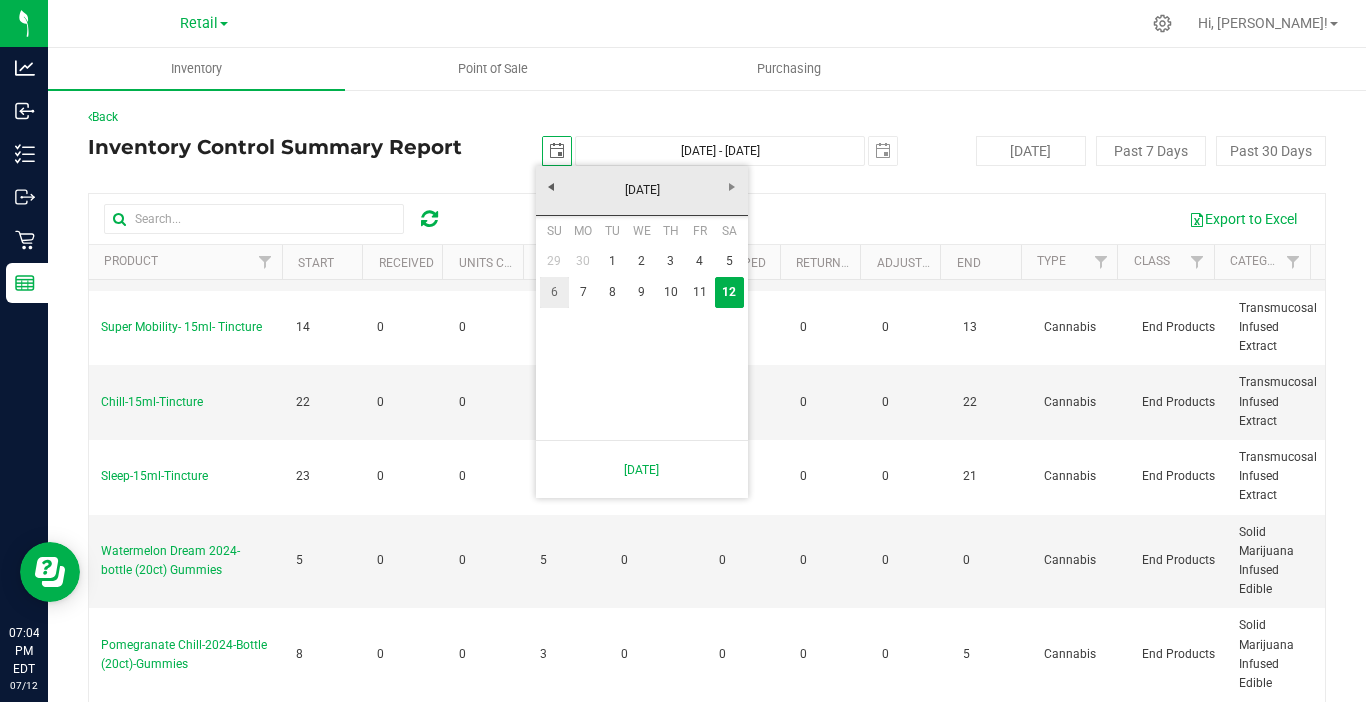 click on "6" at bounding box center (554, 292) 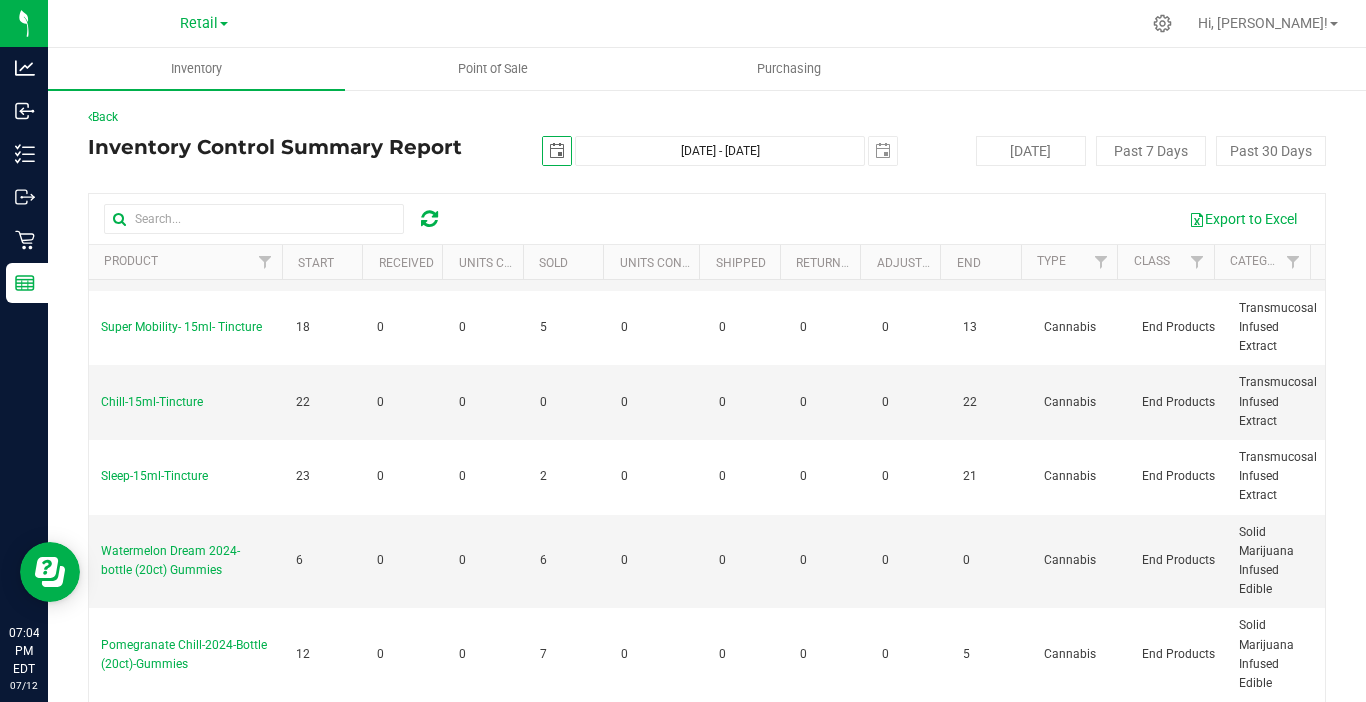 scroll, scrollTop: 0, scrollLeft: 0, axis: both 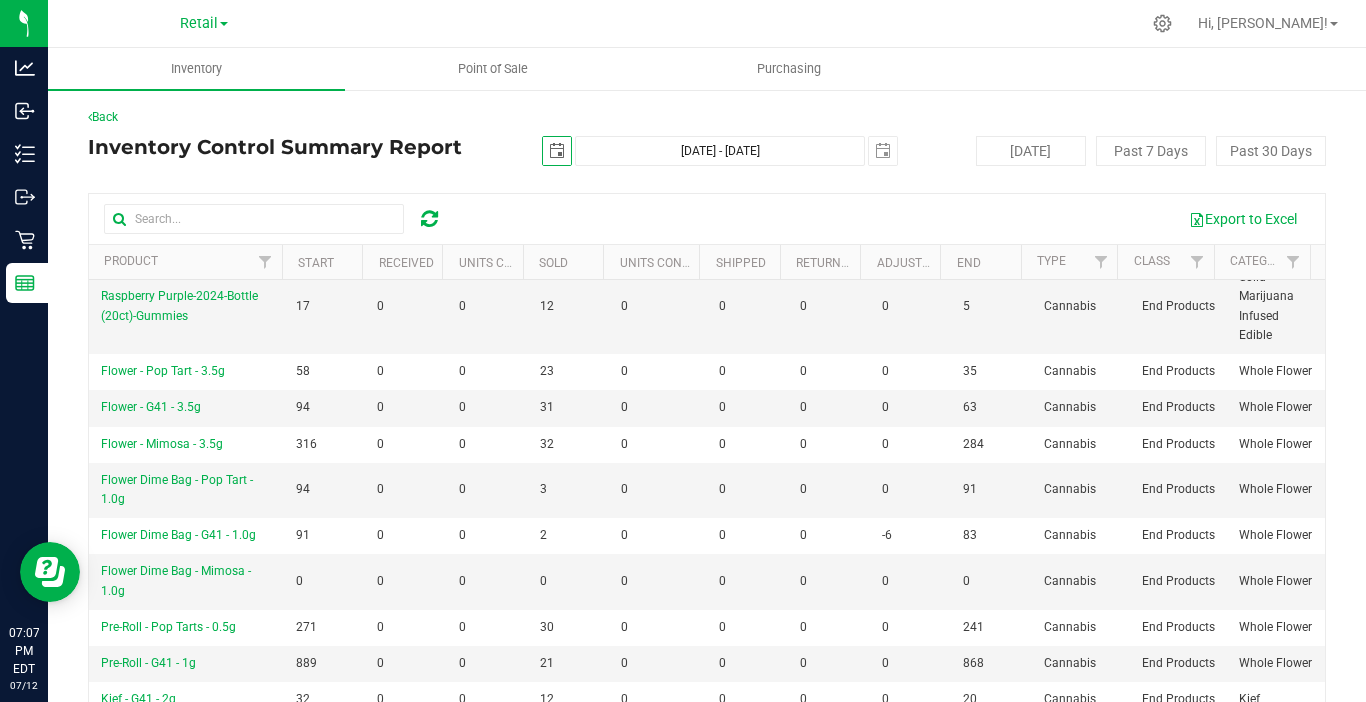 click on "Back
Inventory Control Summary Report
2025-07-060
Jul 6, 2025 - Jul 12, 2025
2025-07-12
Today
Past 7 Days
Past 30 Days
Export to Excel
Product Start Received Units Created Sold Units Consumed Shipped Returned Adjustments End Type Class Category
181 0 0" at bounding box center (707, 439) 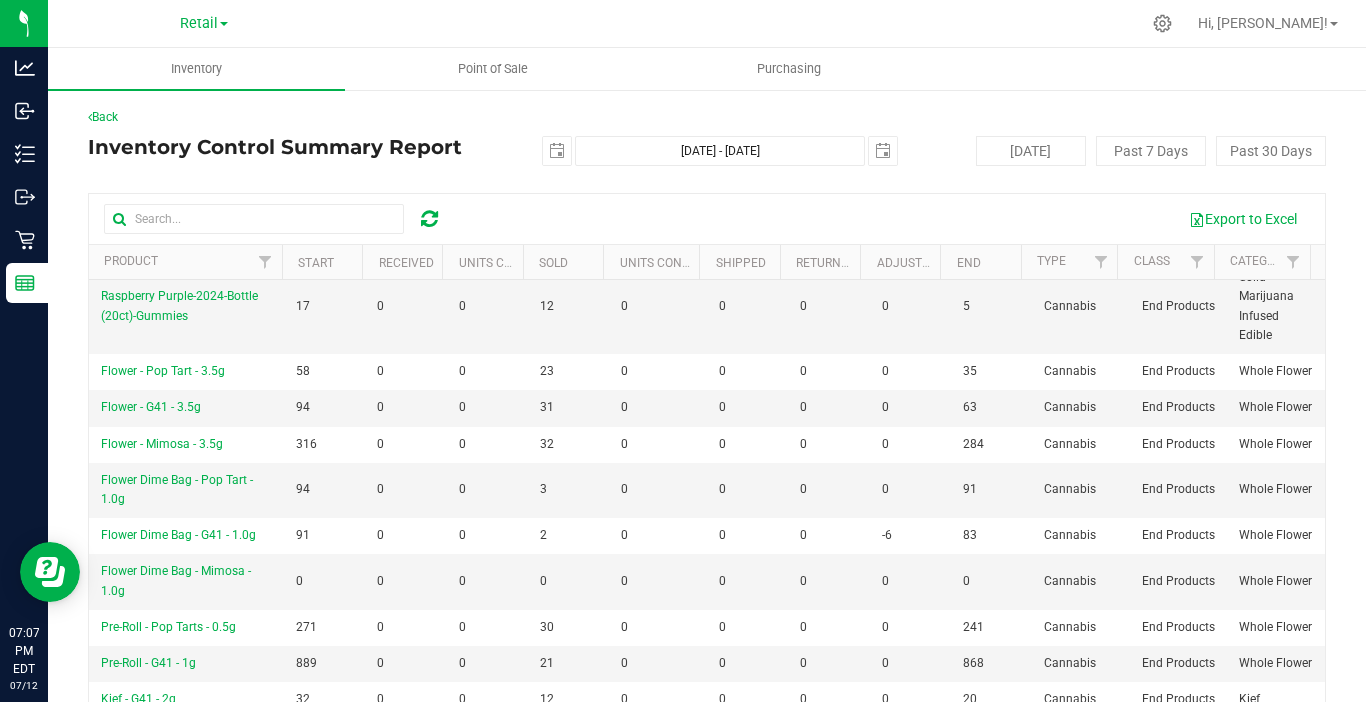 scroll, scrollTop: 0, scrollLeft: 0, axis: both 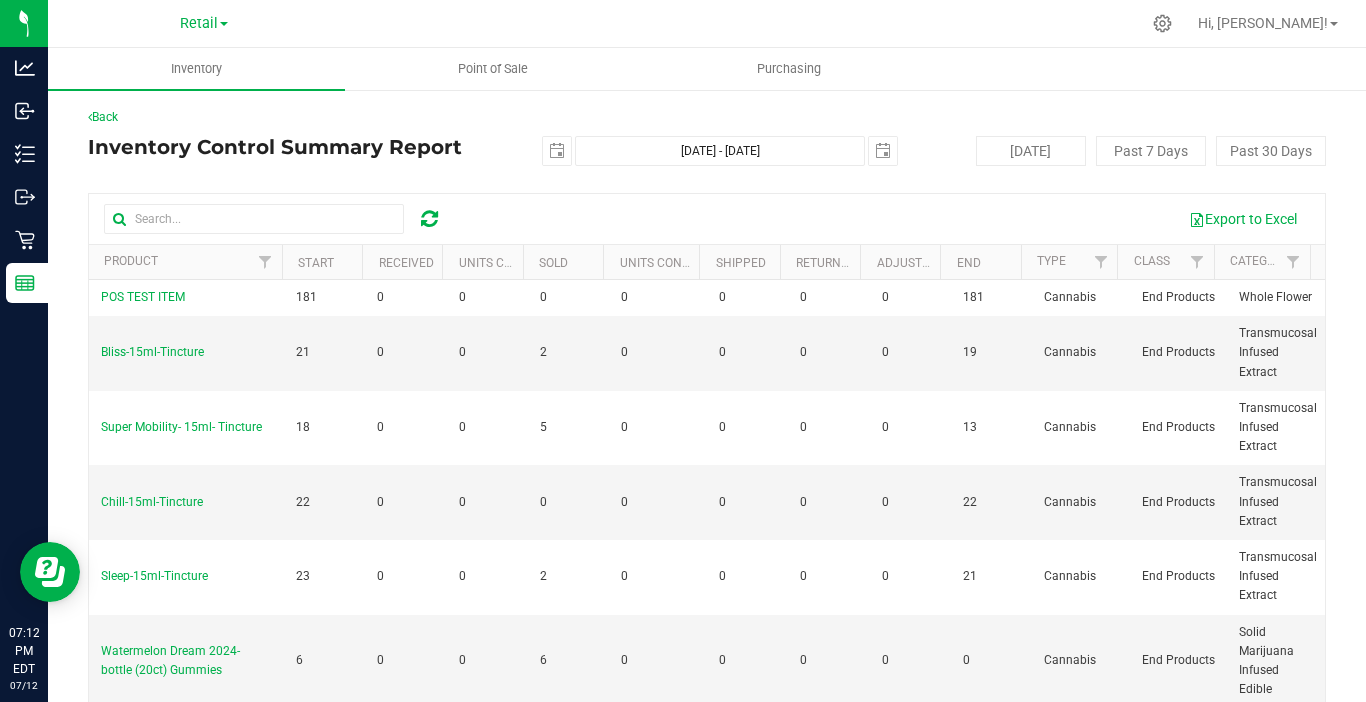 drag, startPoint x: 1328, startPoint y: 406, endPoint x: 1307, endPoint y: 382, distance: 31.890438 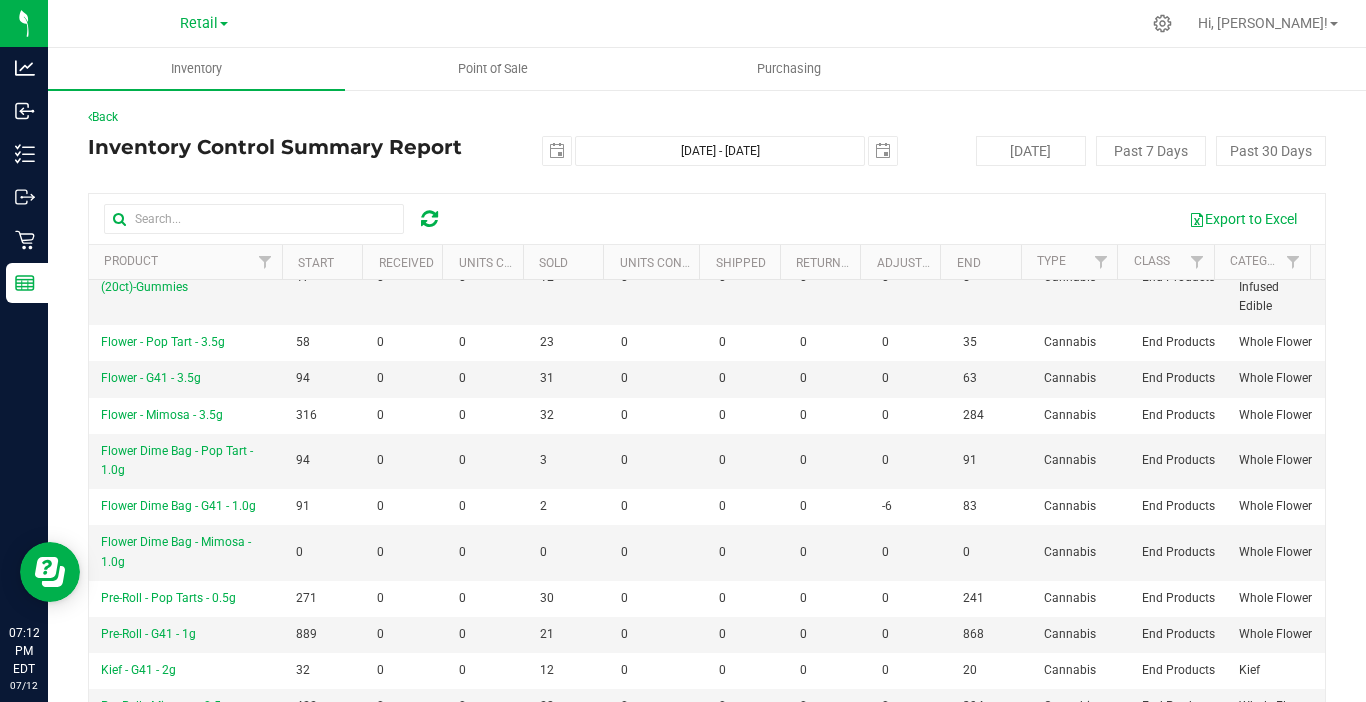 scroll, scrollTop: 575, scrollLeft: 0, axis: vertical 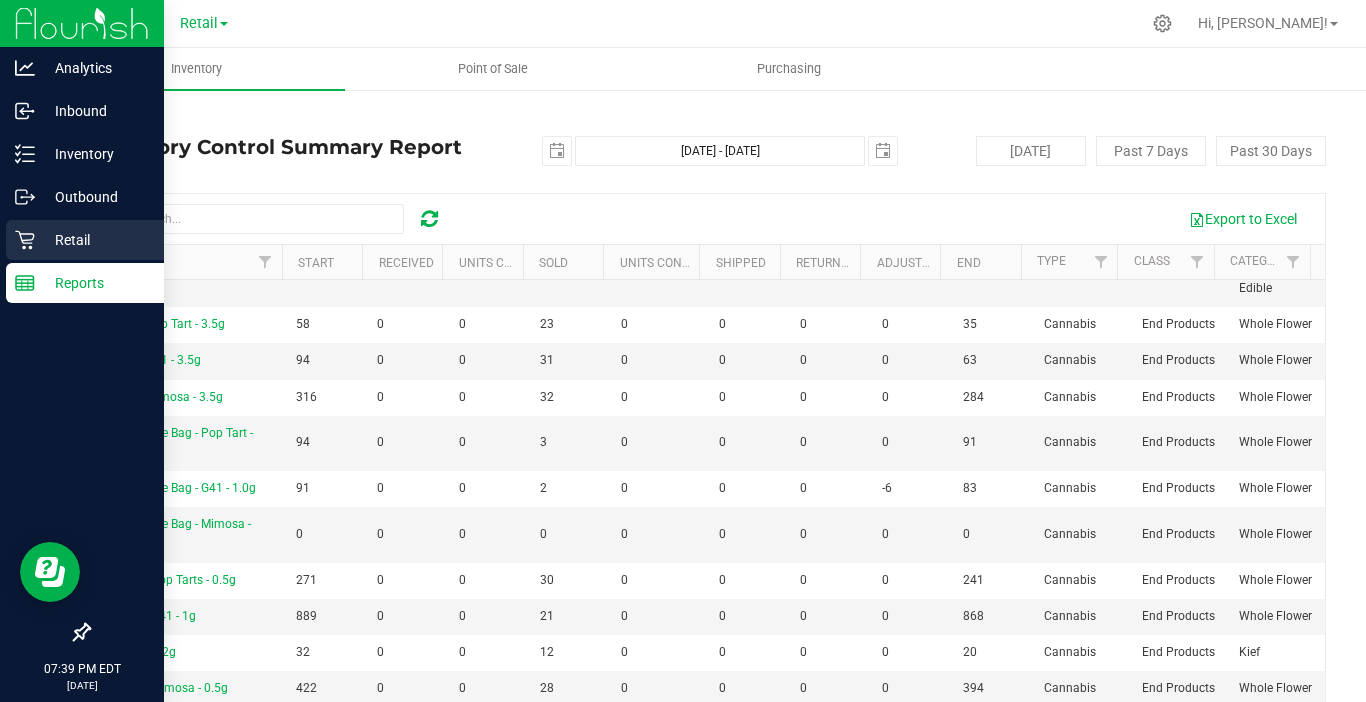 click on "Retail" at bounding box center [95, 240] 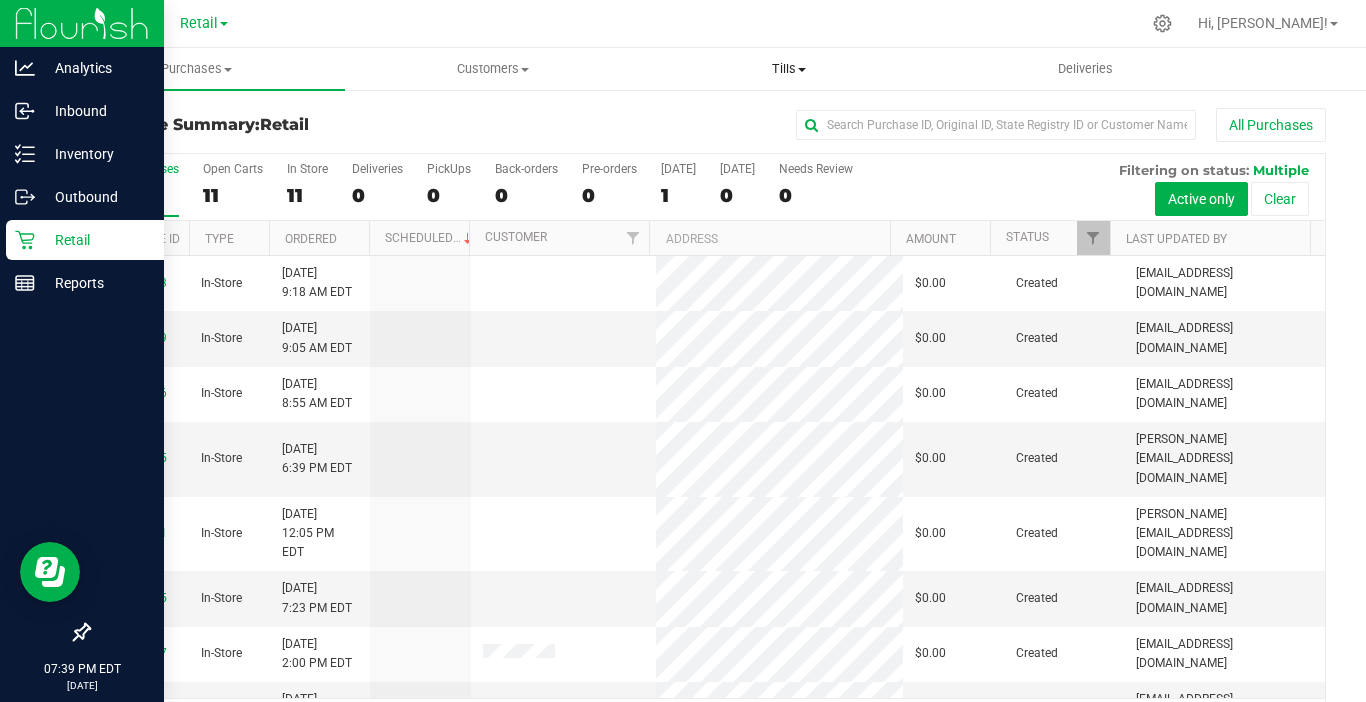 click on "Tills" at bounding box center (789, 69) 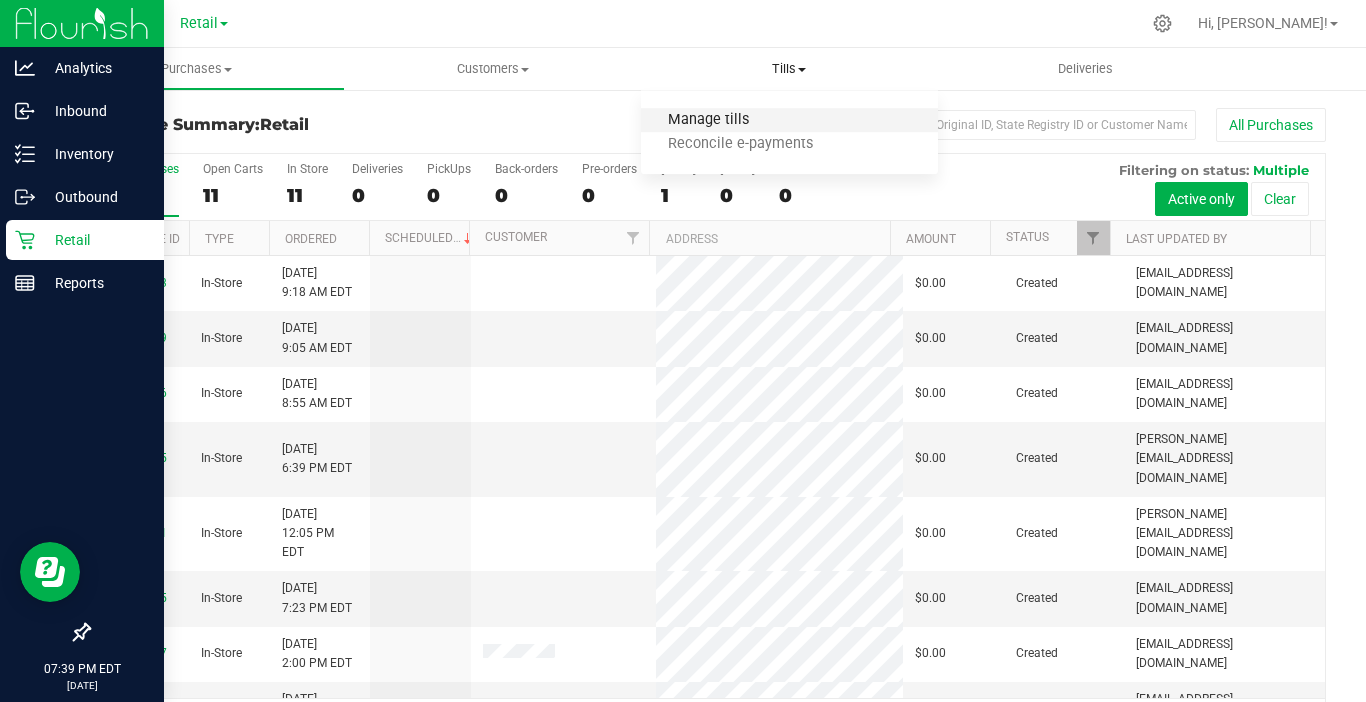 click on "Manage tills" at bounding box center (708, 120) 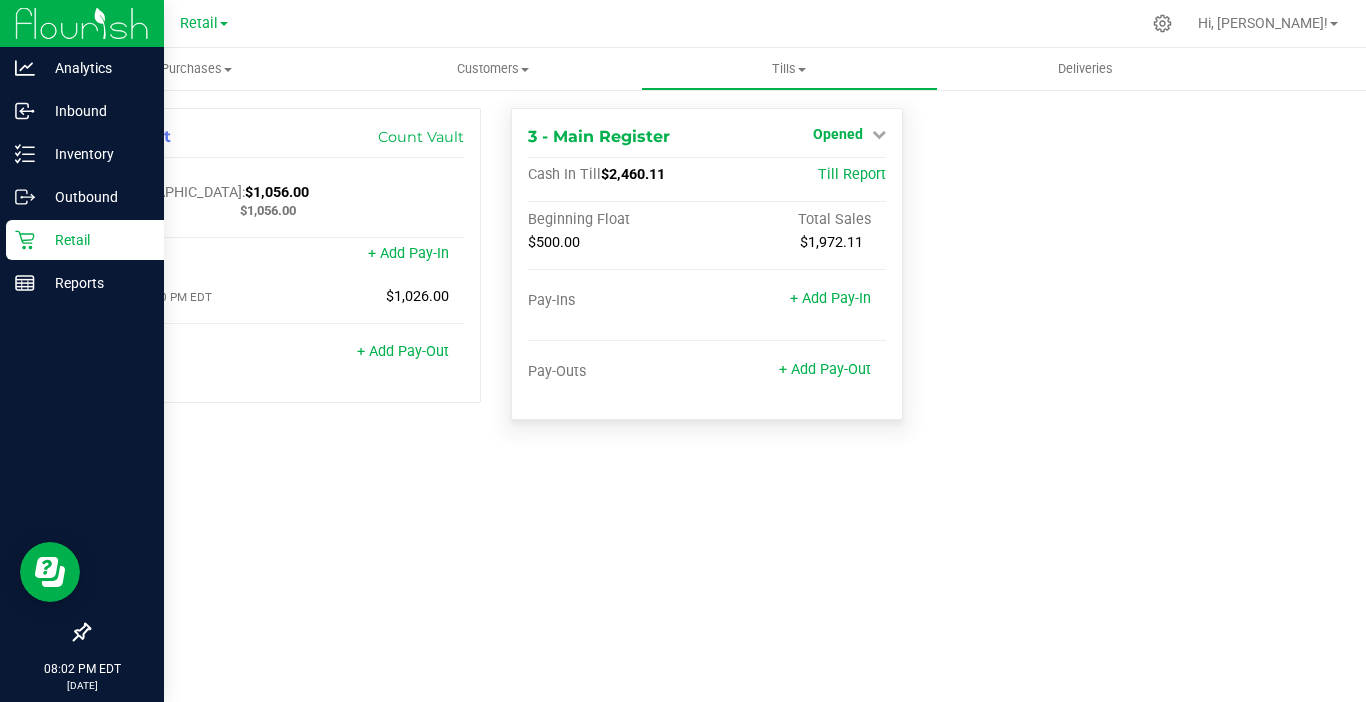 click on "Opened" at bounding box center [838, 134] 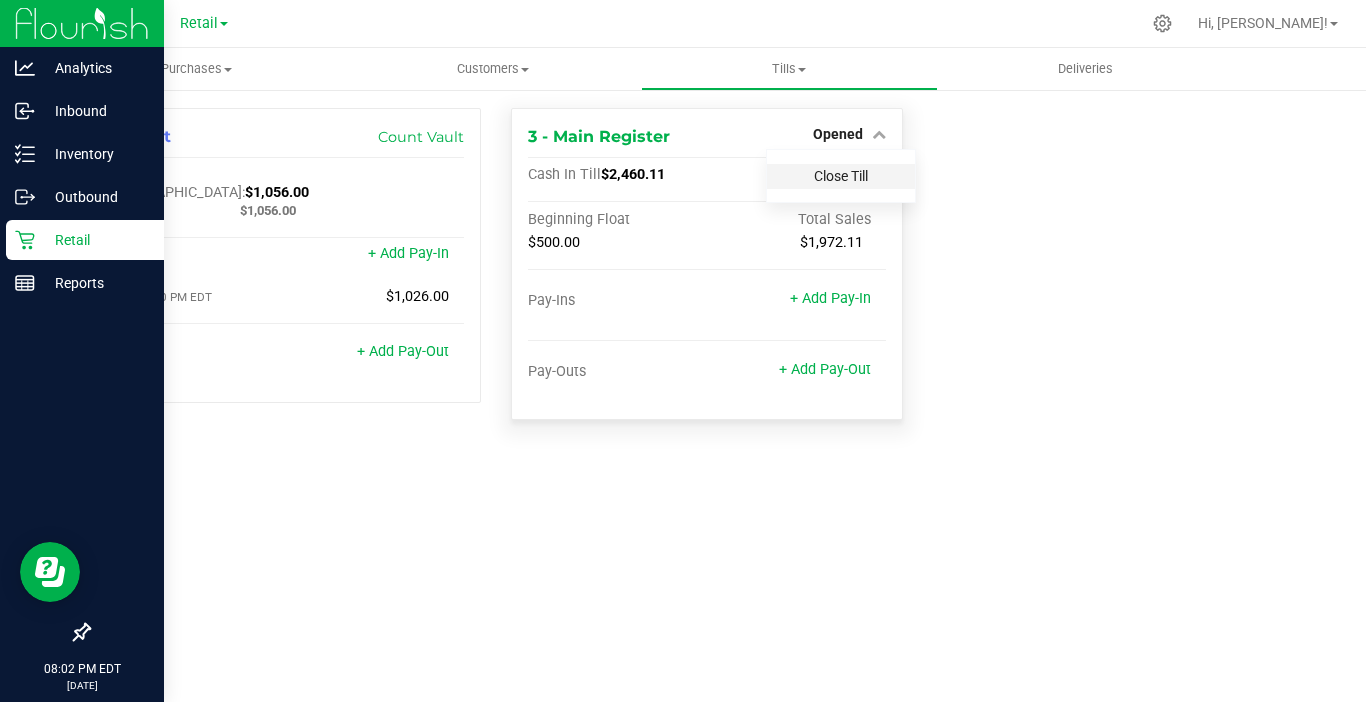 click on "Close Till" at bounding box center (841, 176) 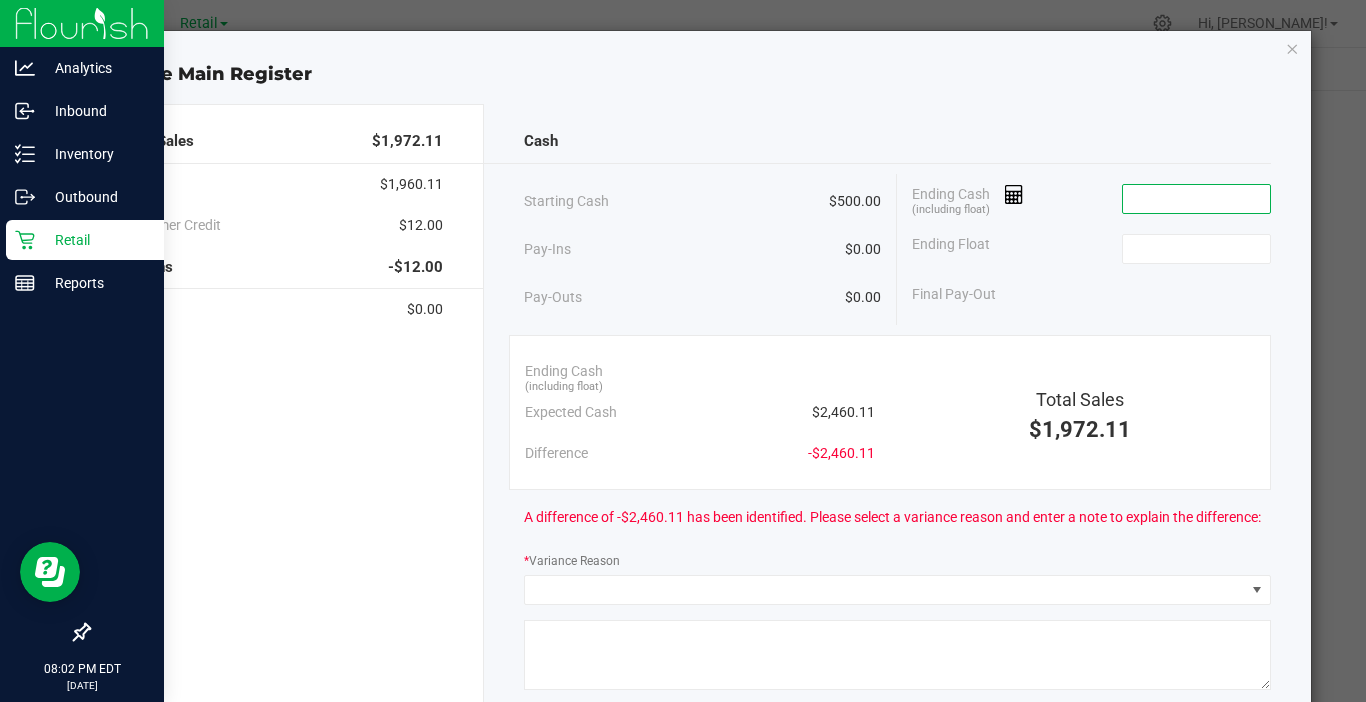 click at bounding box center [1196, 199] 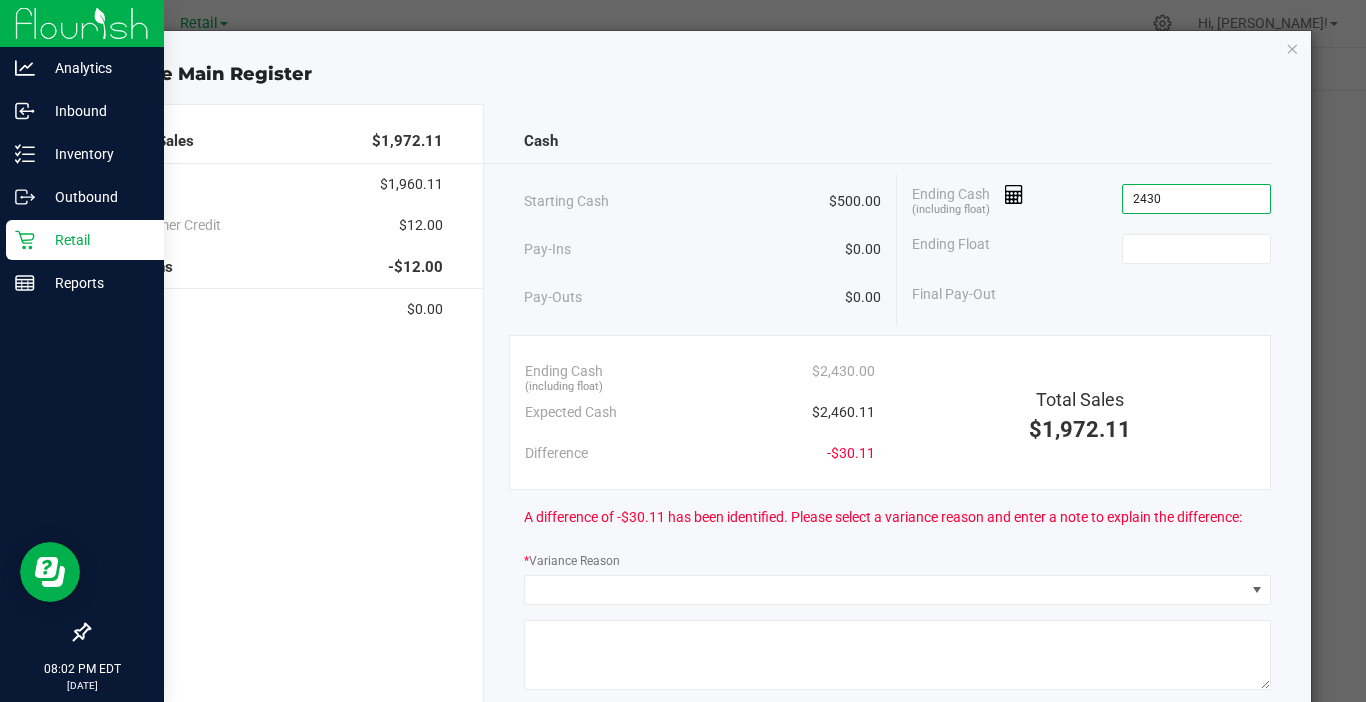 type on "$2,430.00" 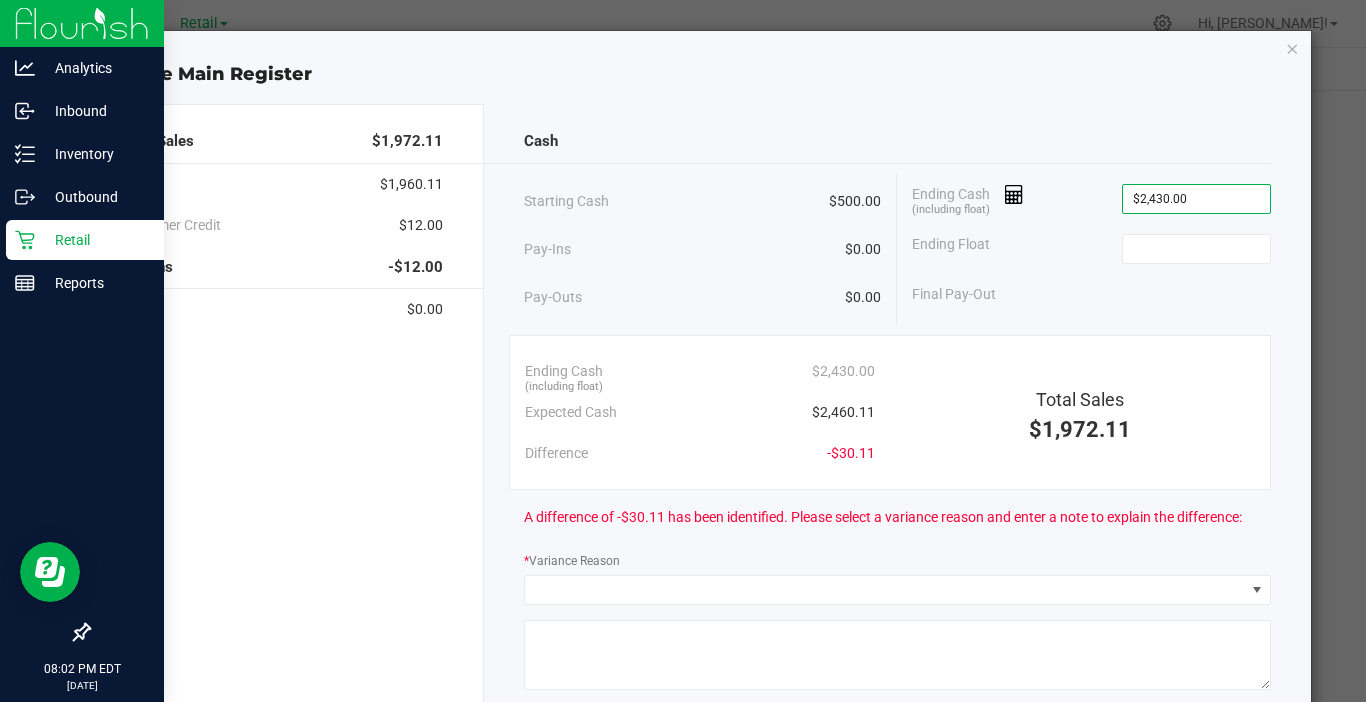 click on "Final Pay-Out" 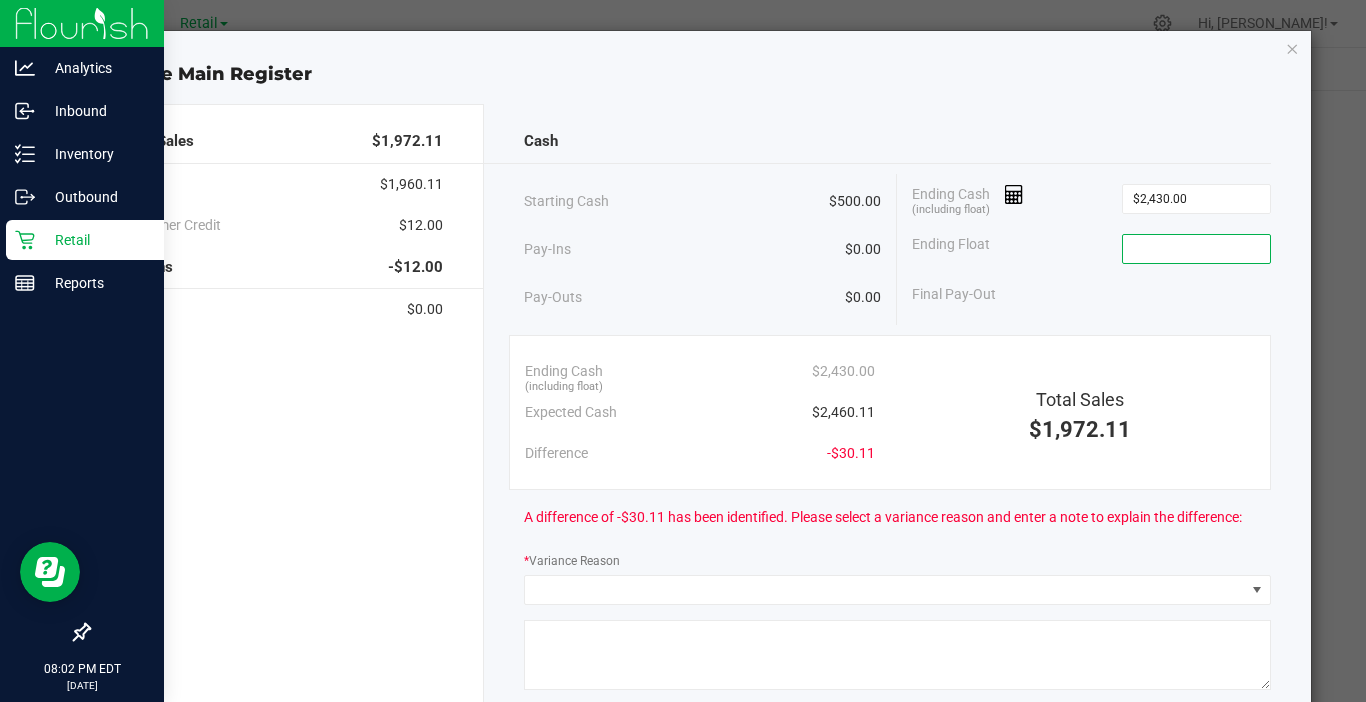 click at bounding box center (1196, 249) 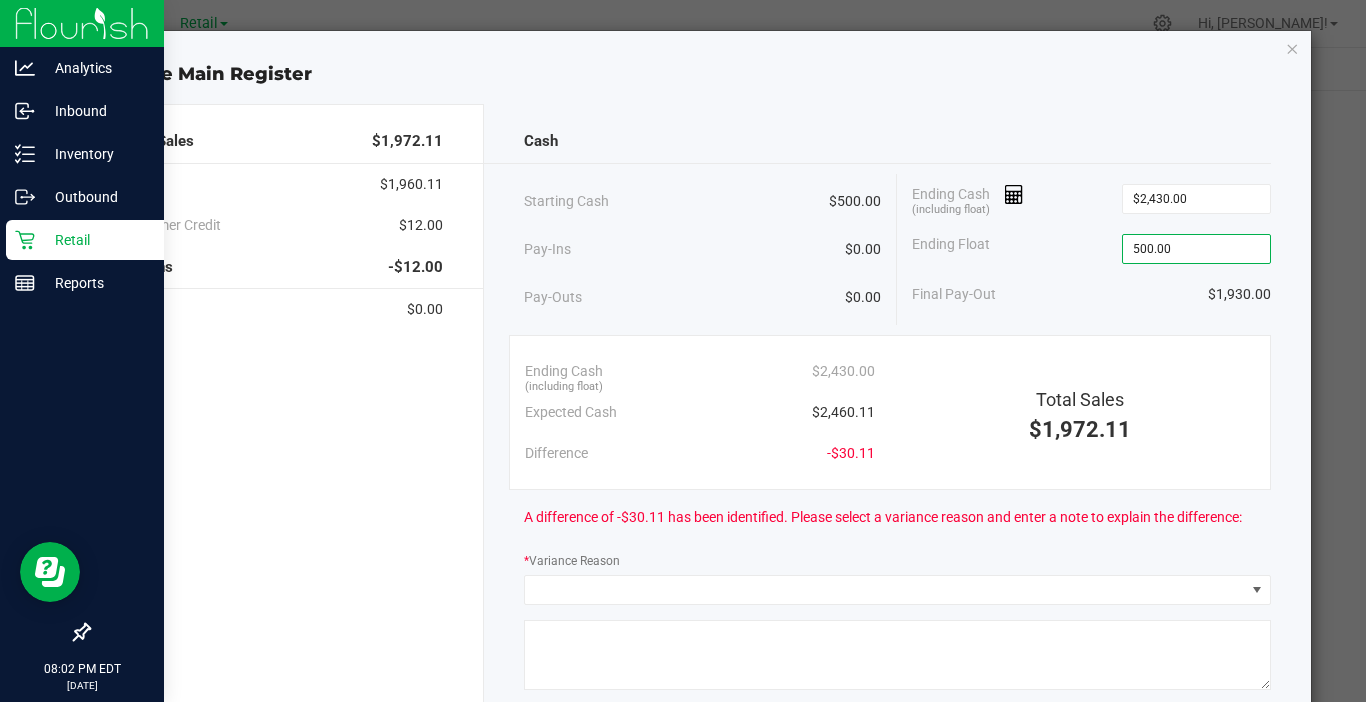 type on "$500.00" 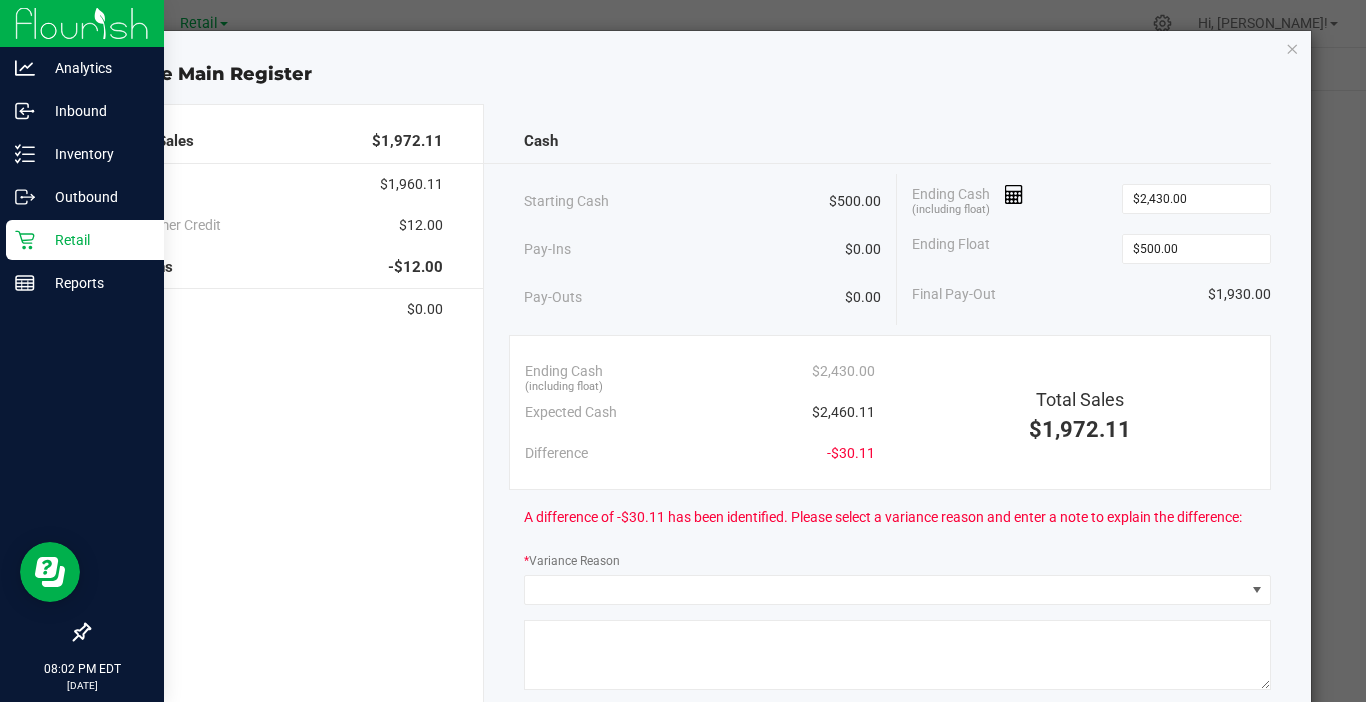 click on "Starting Cash   $500.00   Pay-Ins   $0.00   Pay-Outs   $0.00   Ending Cash  (including float) $2,430.00  Ending Float  $500.00  Final Pay-Out   $1,930.00" 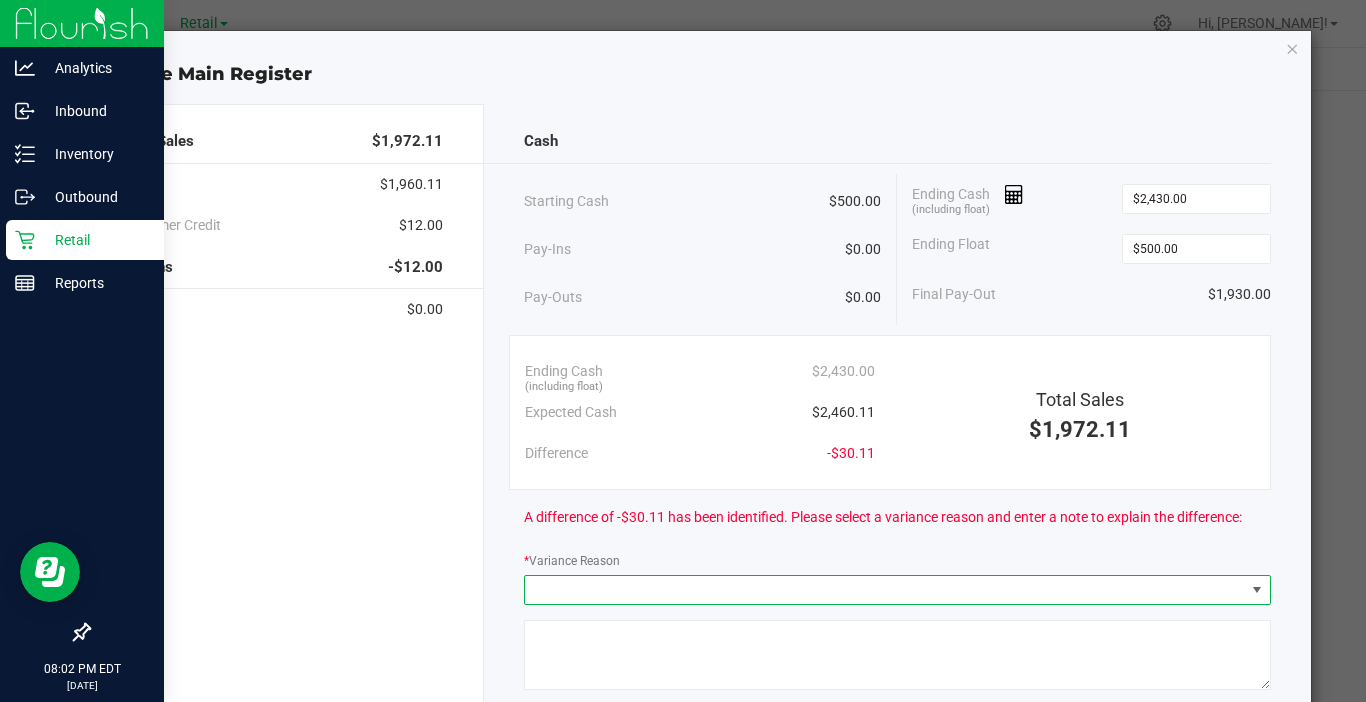 click at bounding box center [885, 590] 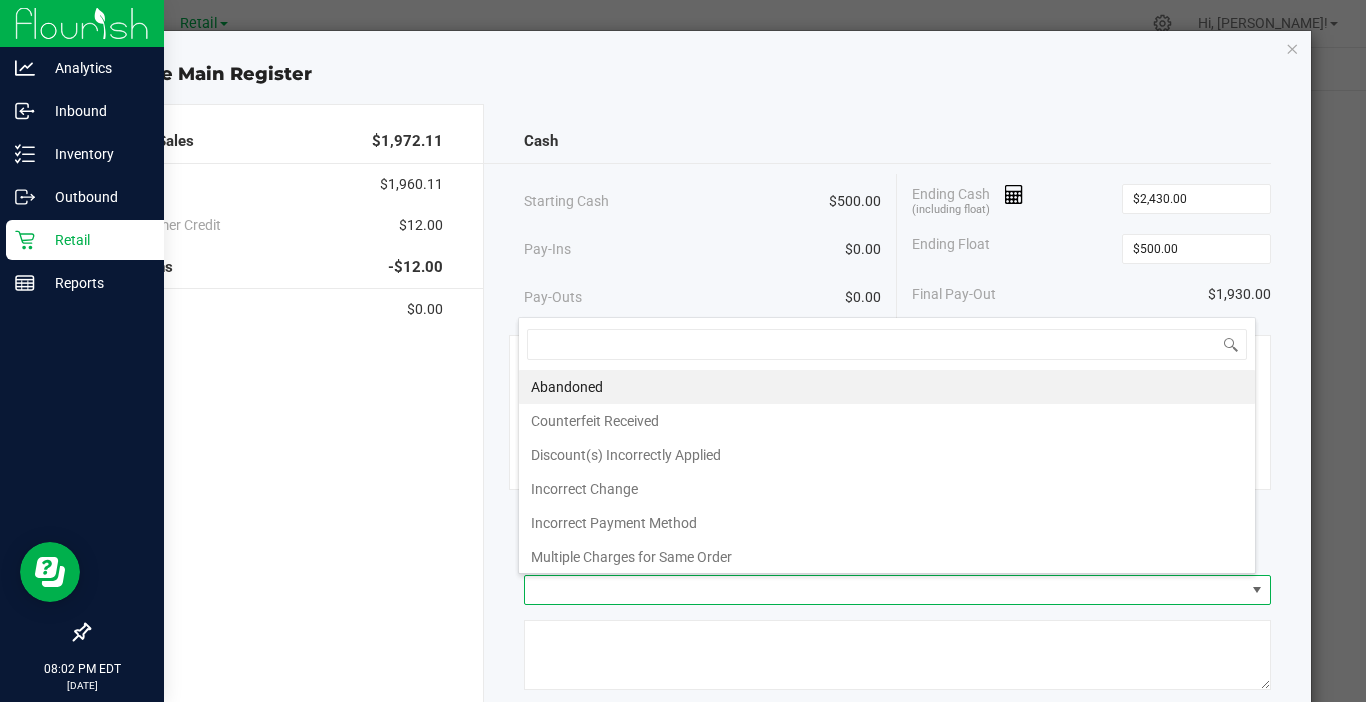 scroll, scrollTop: 99970, scrollLeft: 99262, axis: both 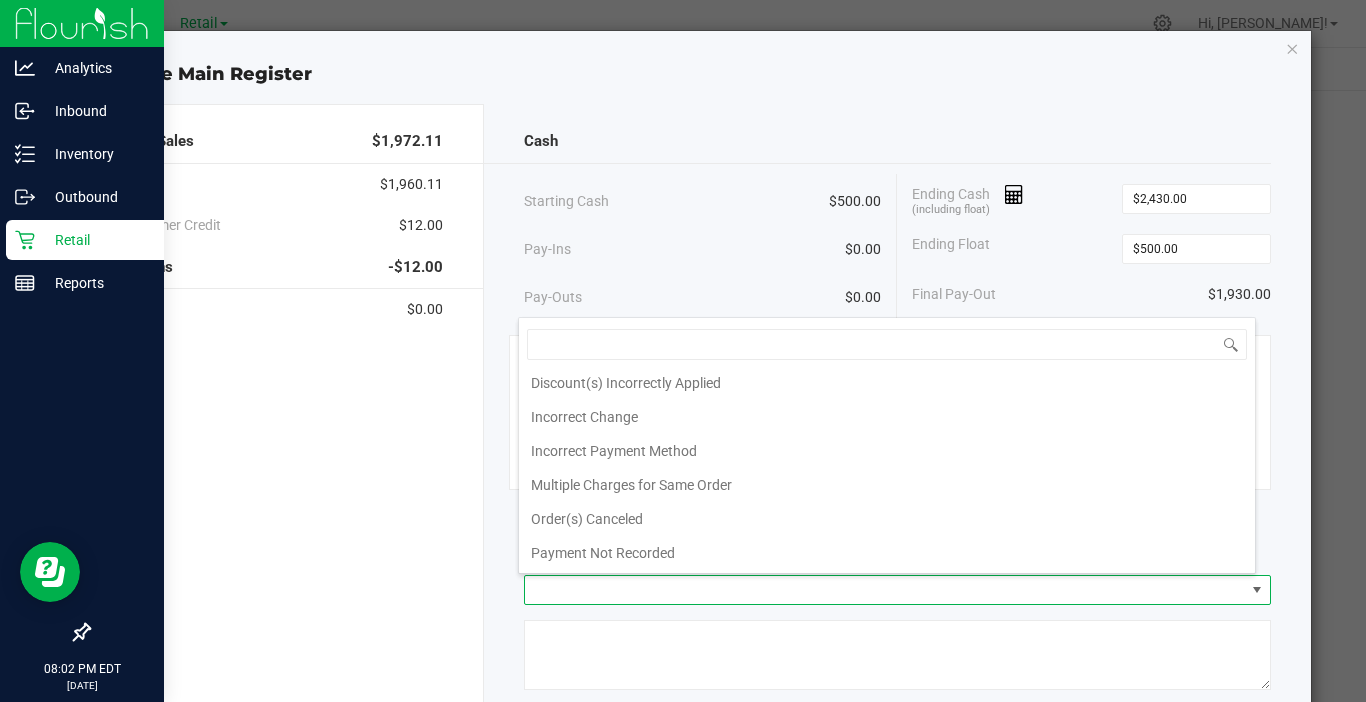 drag, startPoint x: 1240, startPoint y: 520, endPoint x: 1246, endPoint y: 548, distance: 28.635643 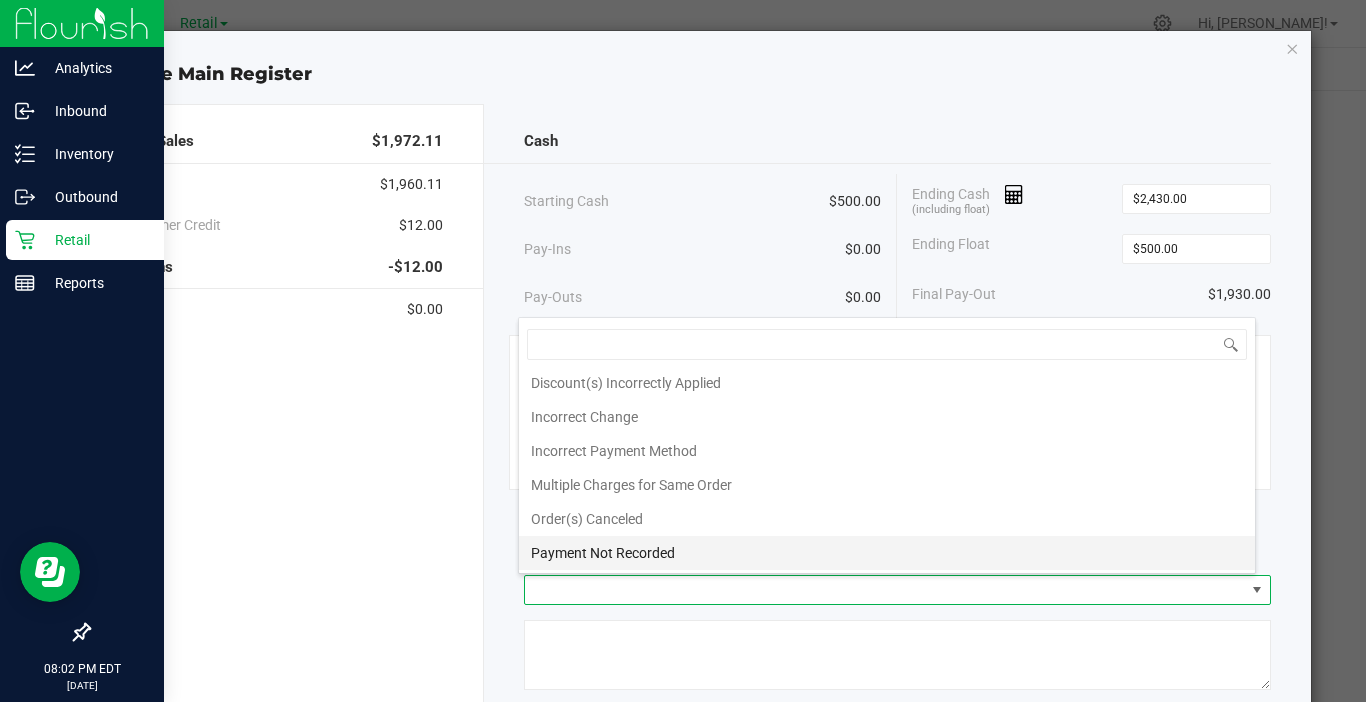 click on "Payment Not Recorded" at bounding box center (887, 553) 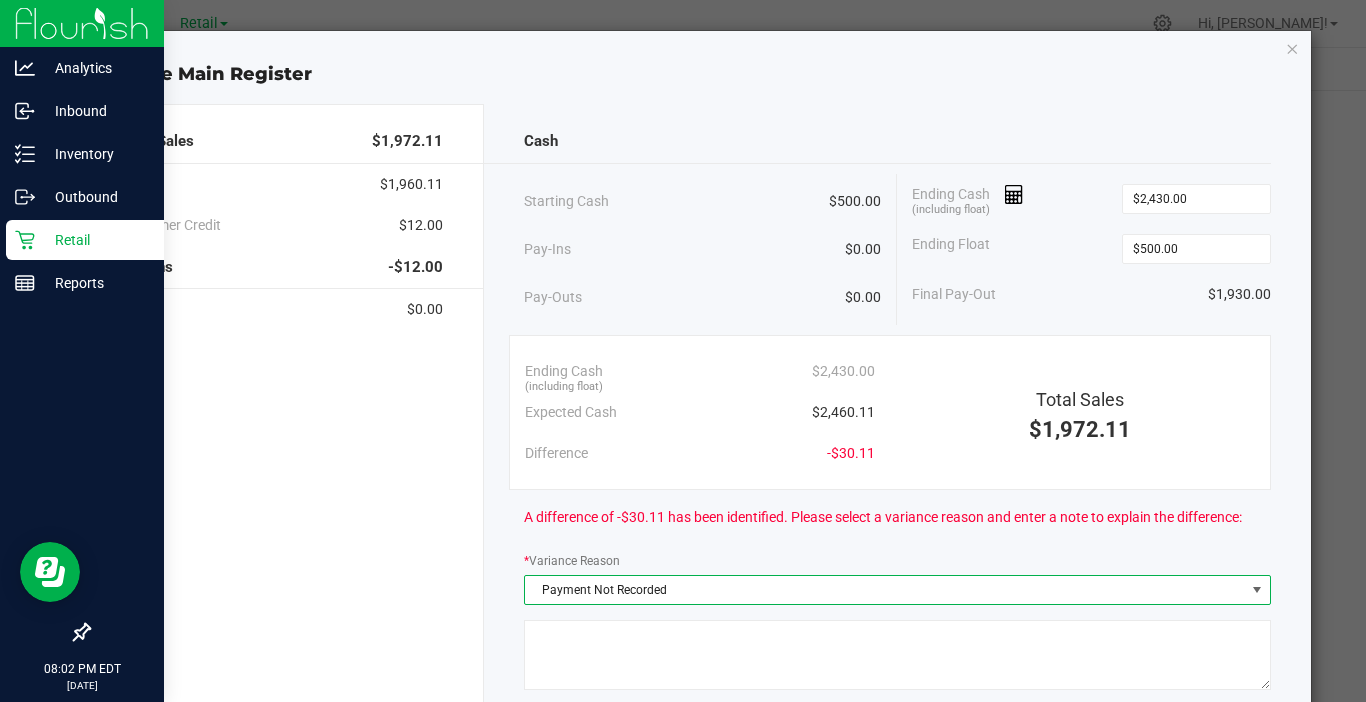 scroll, scrollTop: 100, scrollLeft: 0, axis: vertical 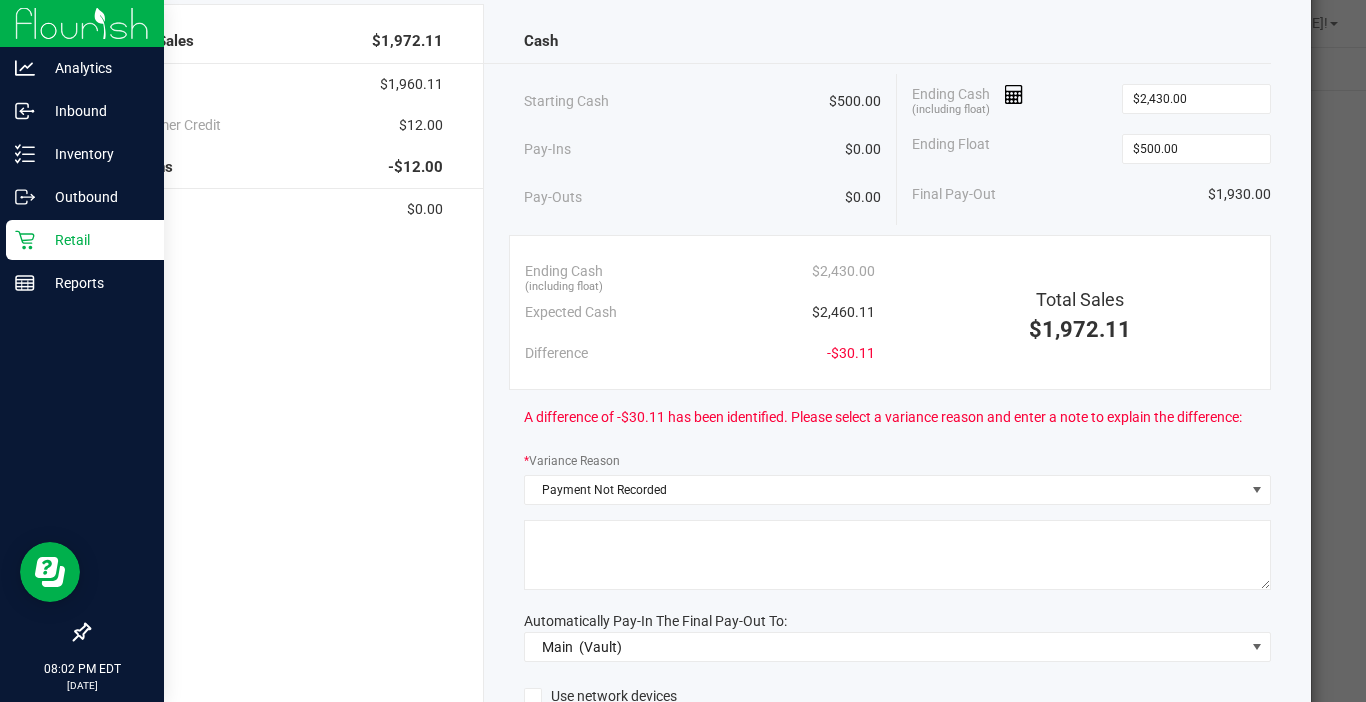 click 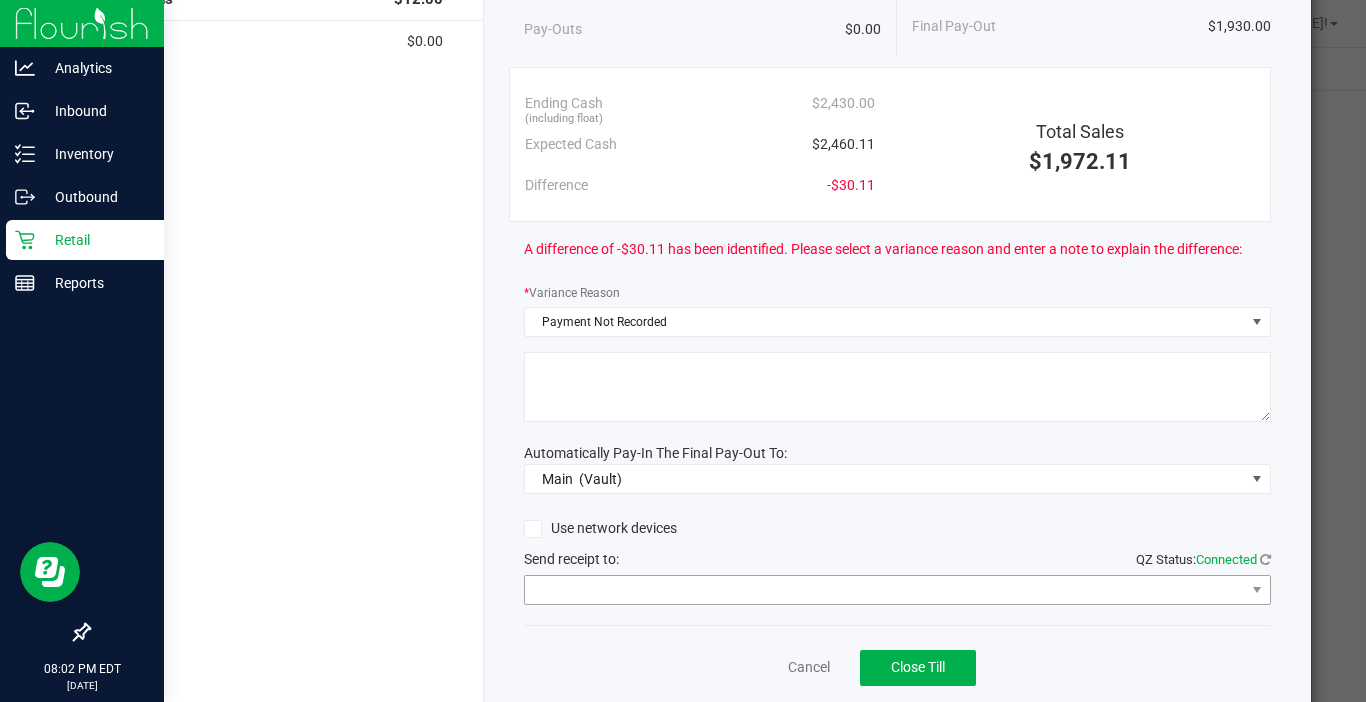 scroll, scrollTop: 300, scrollLeft: 0, axis: vertical 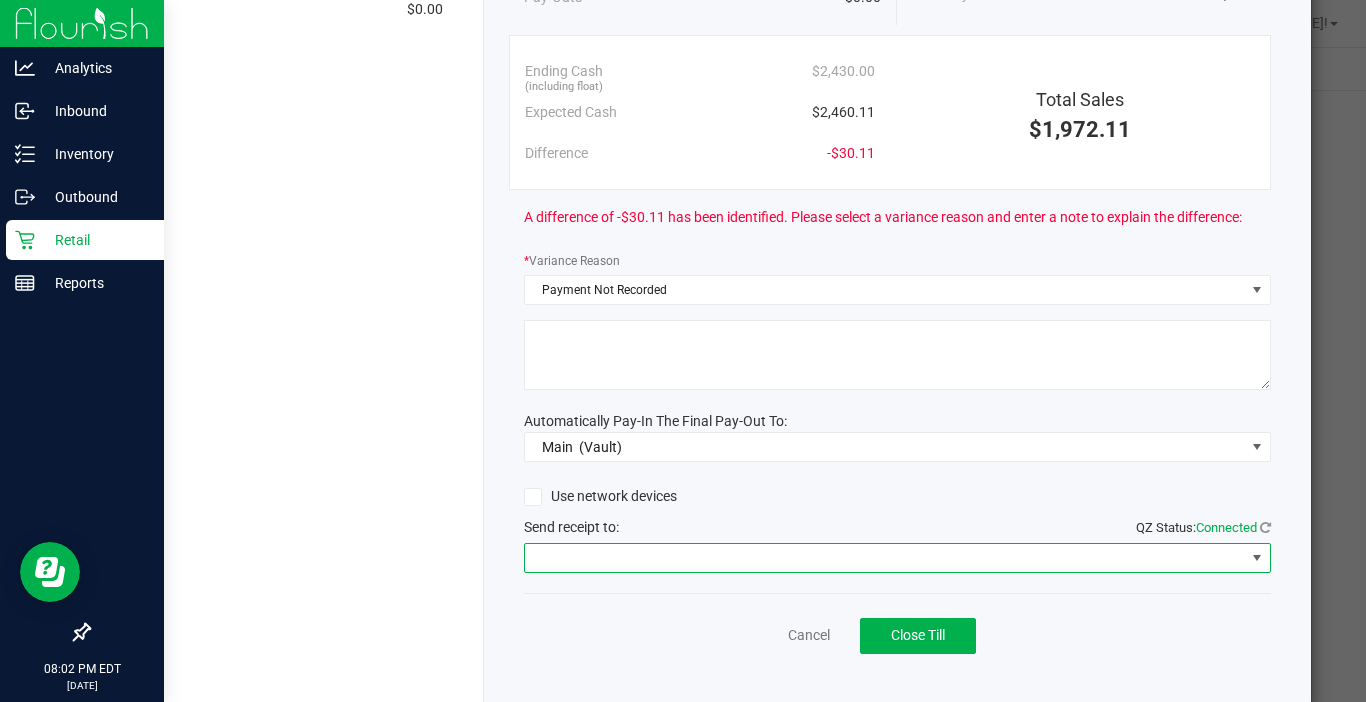 click at bounding box center (897, 558) 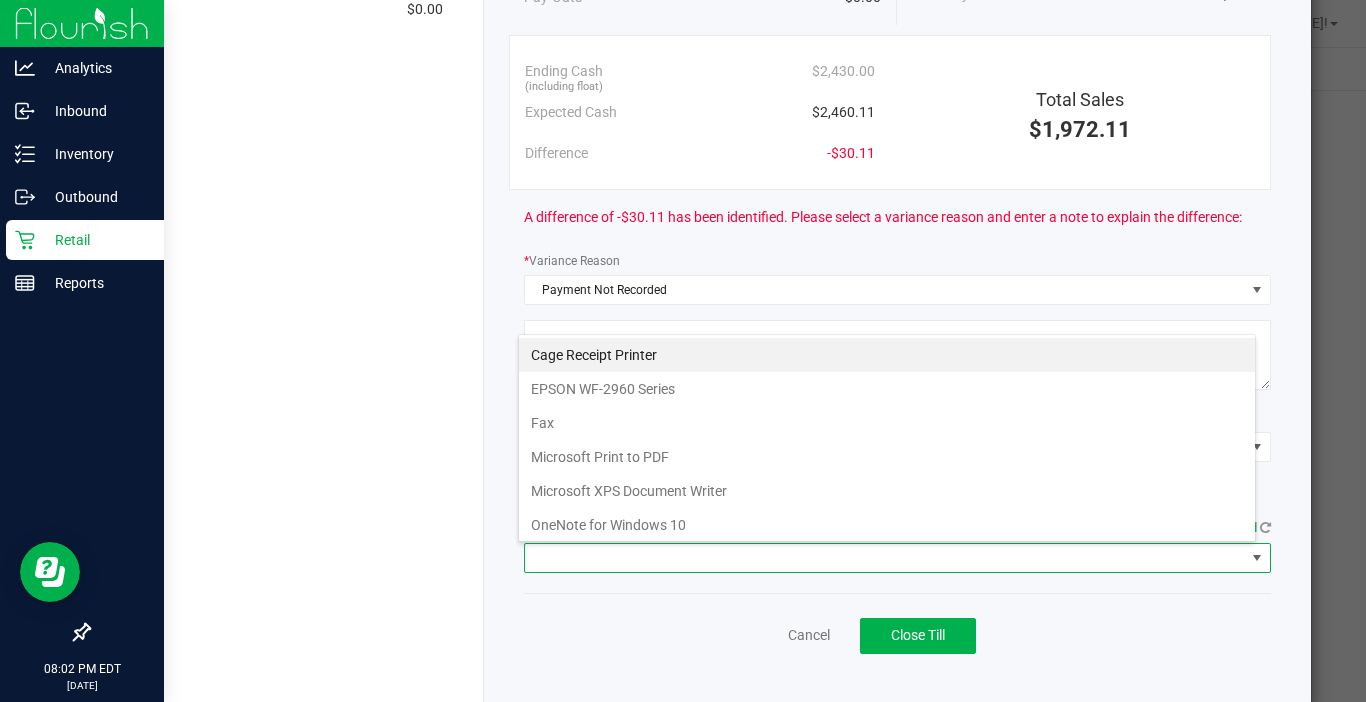 scroll, scrollTop: 99970, scrollLeft: 99262, axis: both 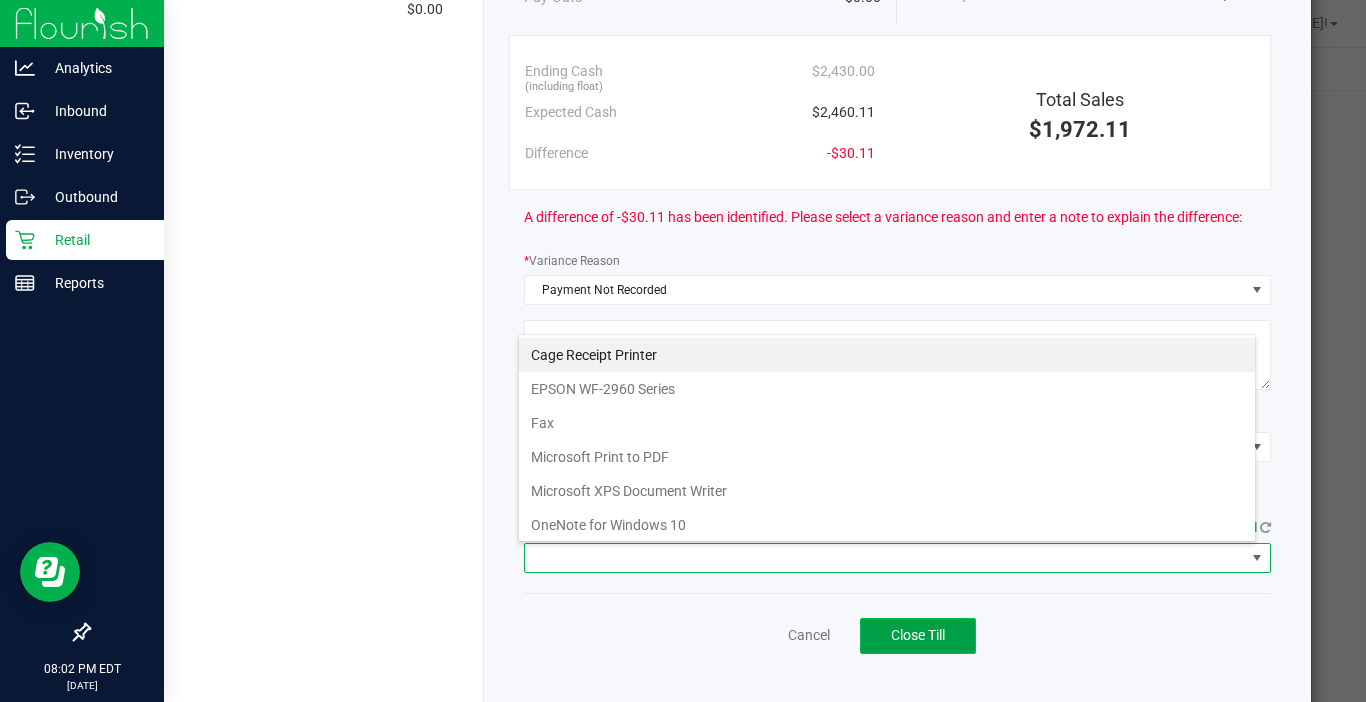 click on "Close Till" 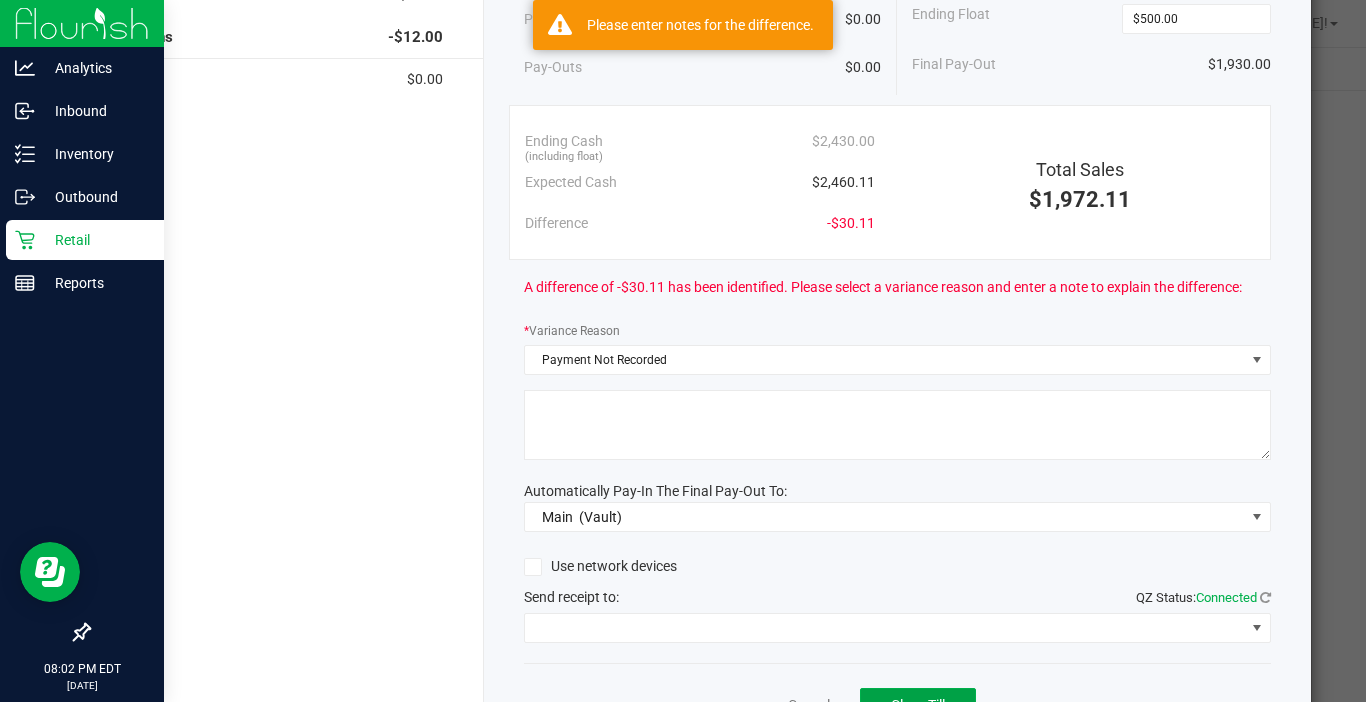scroll, scrollTop: 200, scrollLeft: 0, axis: vertical 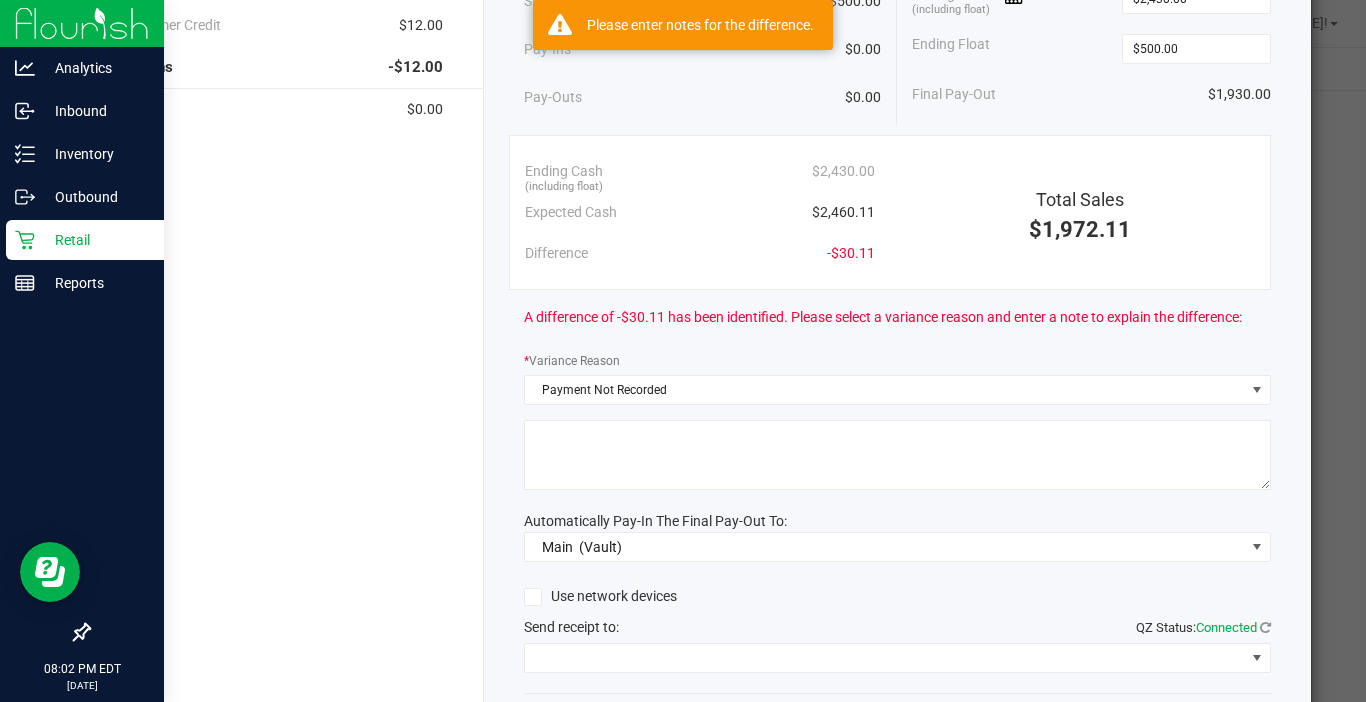 click 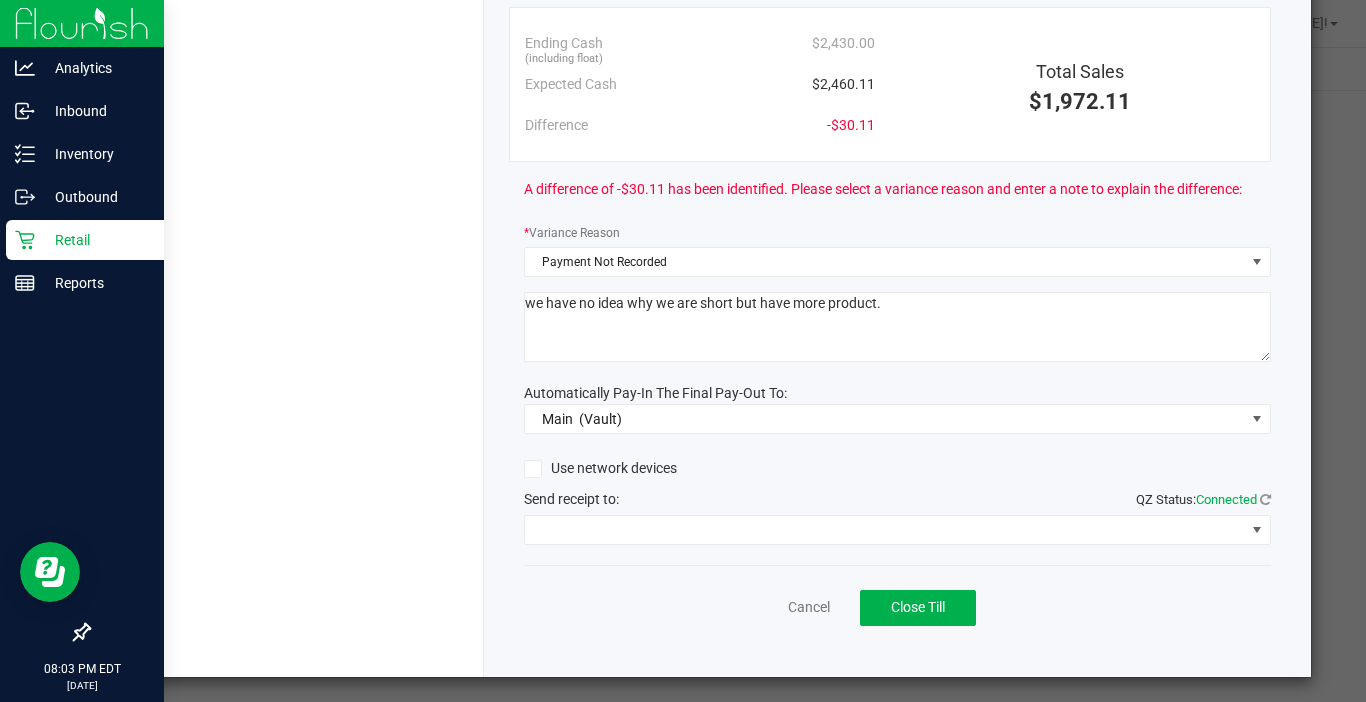scroll, scrollTop: 334, scrollLeft: 0, axis: vertical 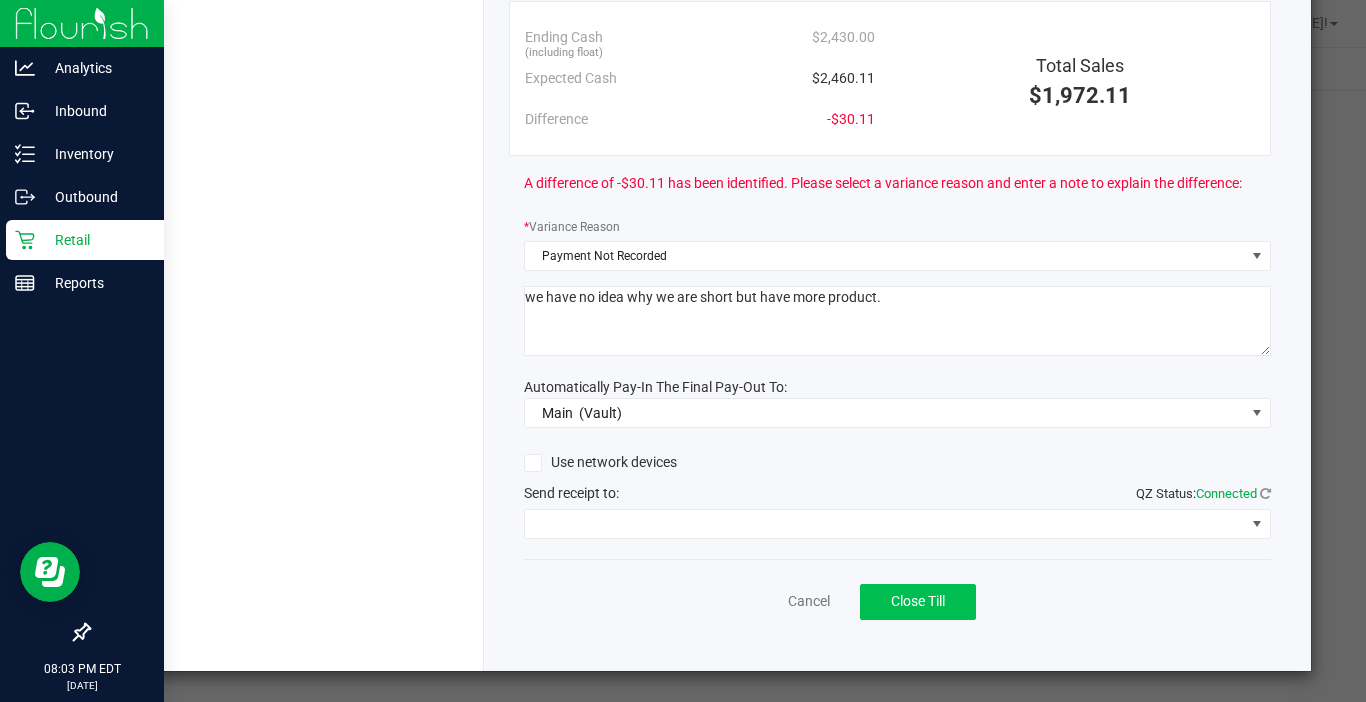 type on "we have no idea why we are short but have more product." 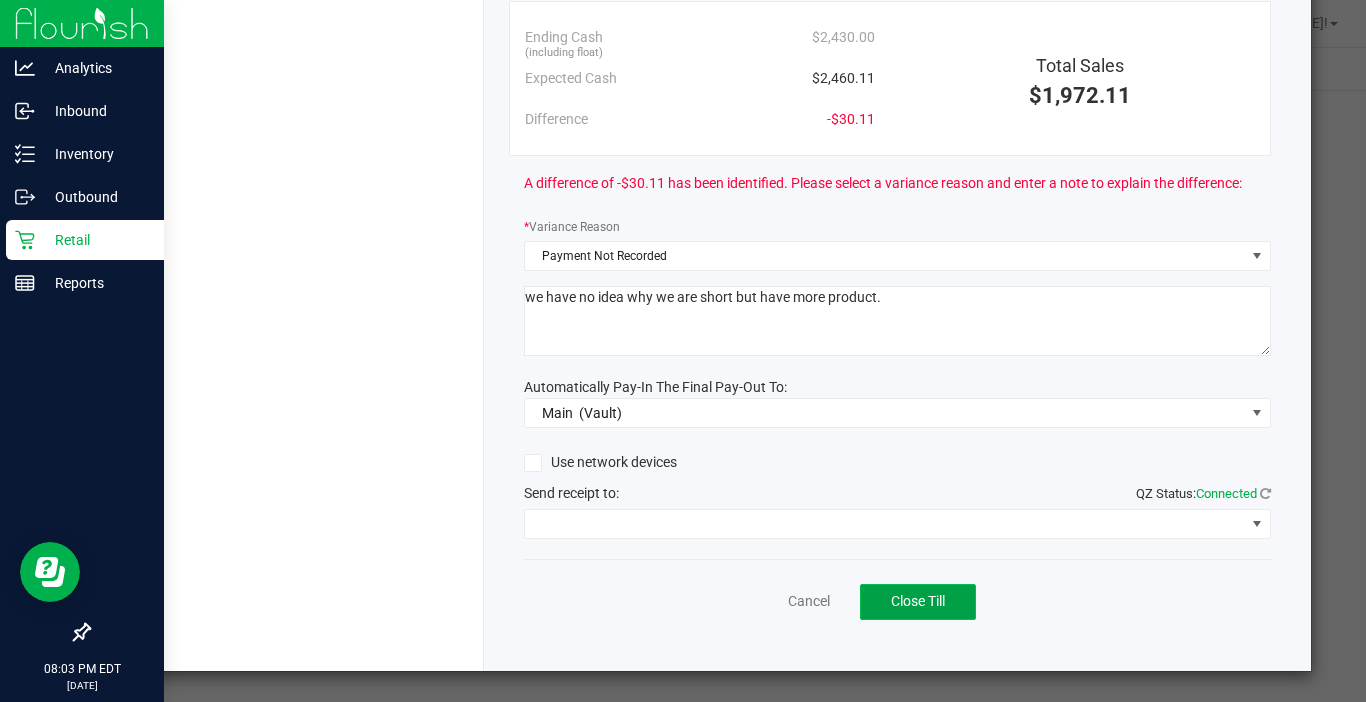 click on "Close Till" 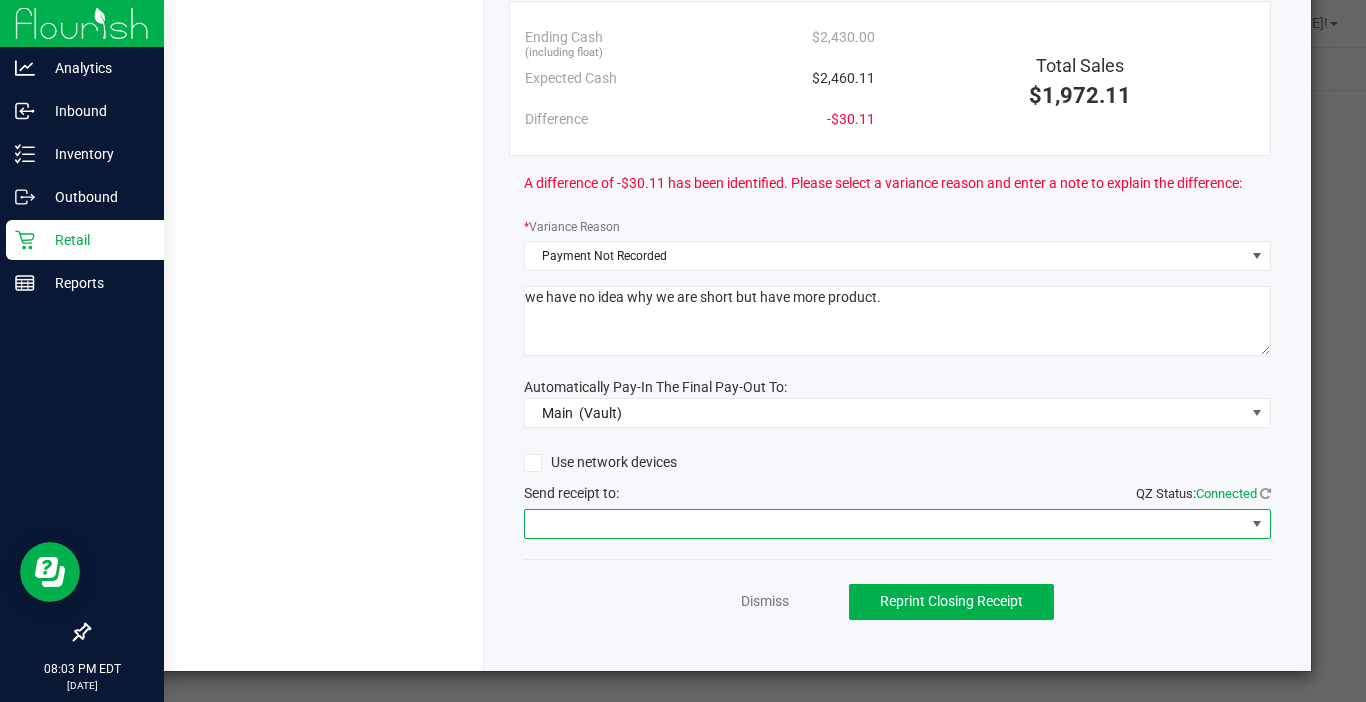 click at bounding box center [885, 524] 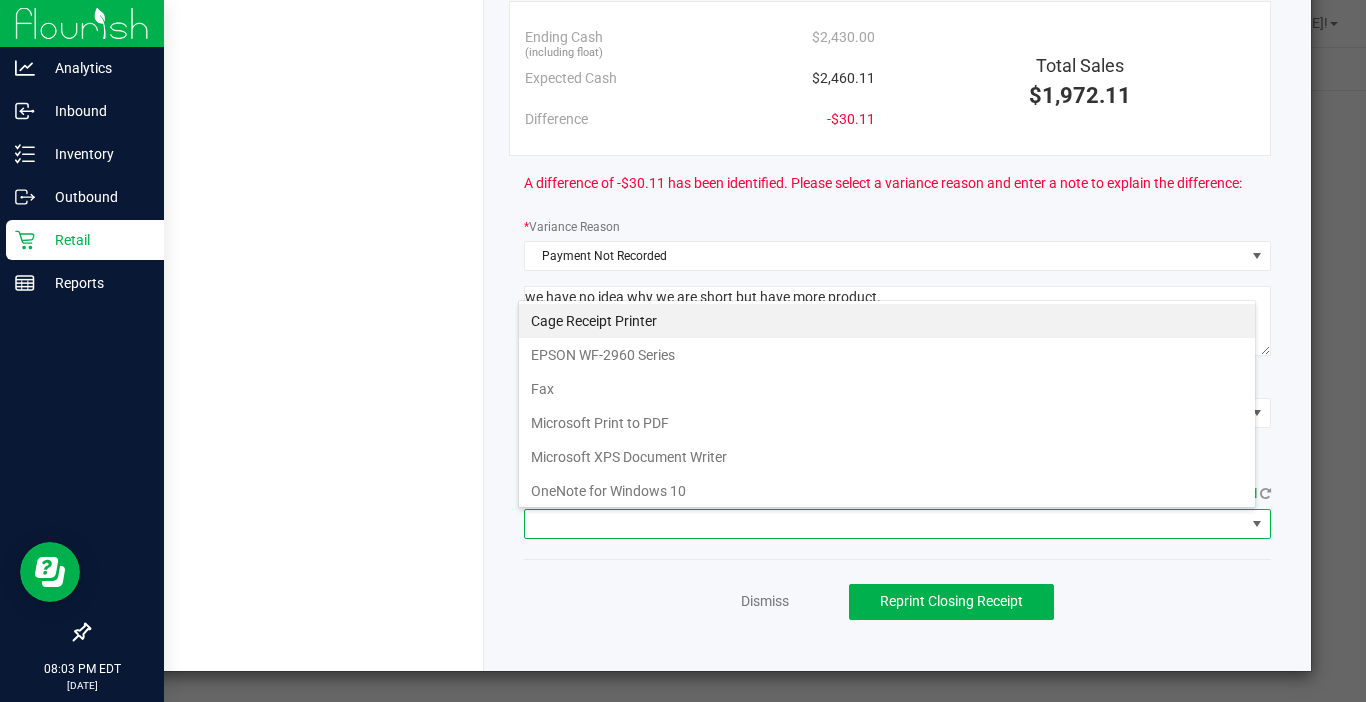 scroll, scrollTop: 99970, scrollLeft: 99262, axis: both 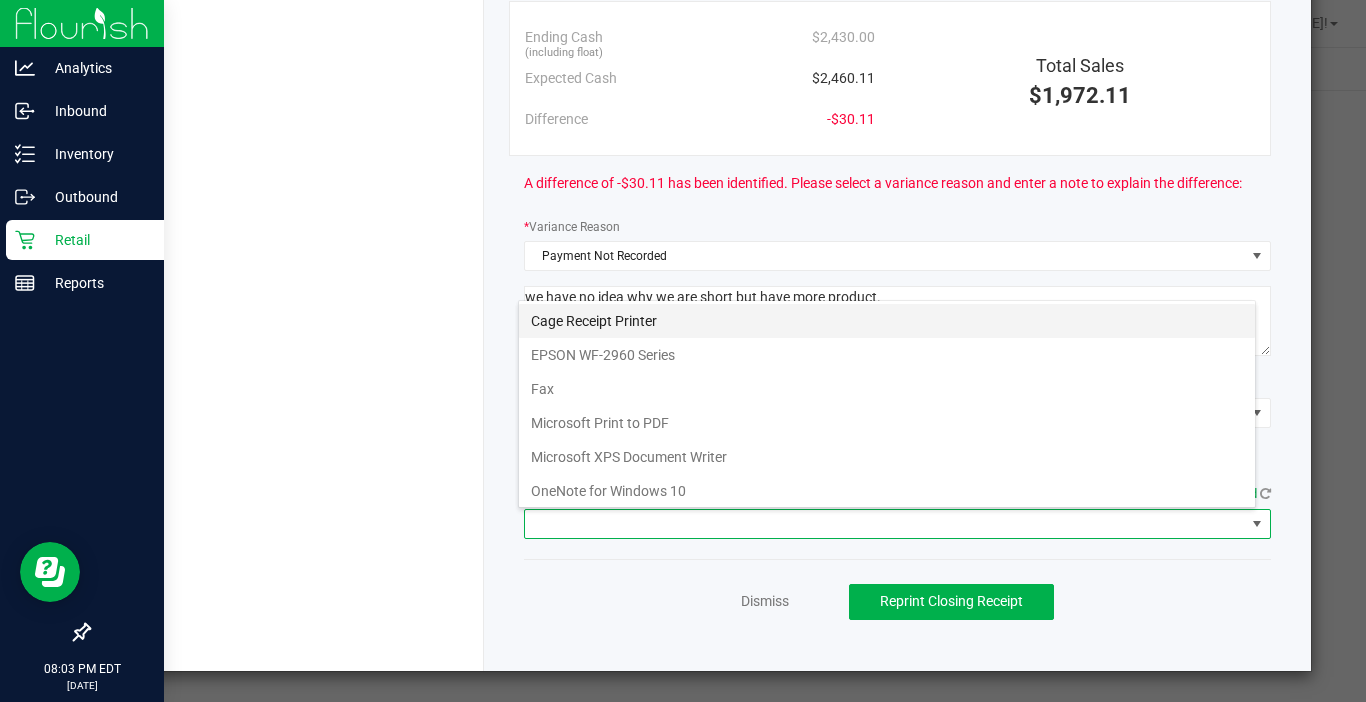 click on "Cage Receipt Printer" at bounding box center [887, 321] 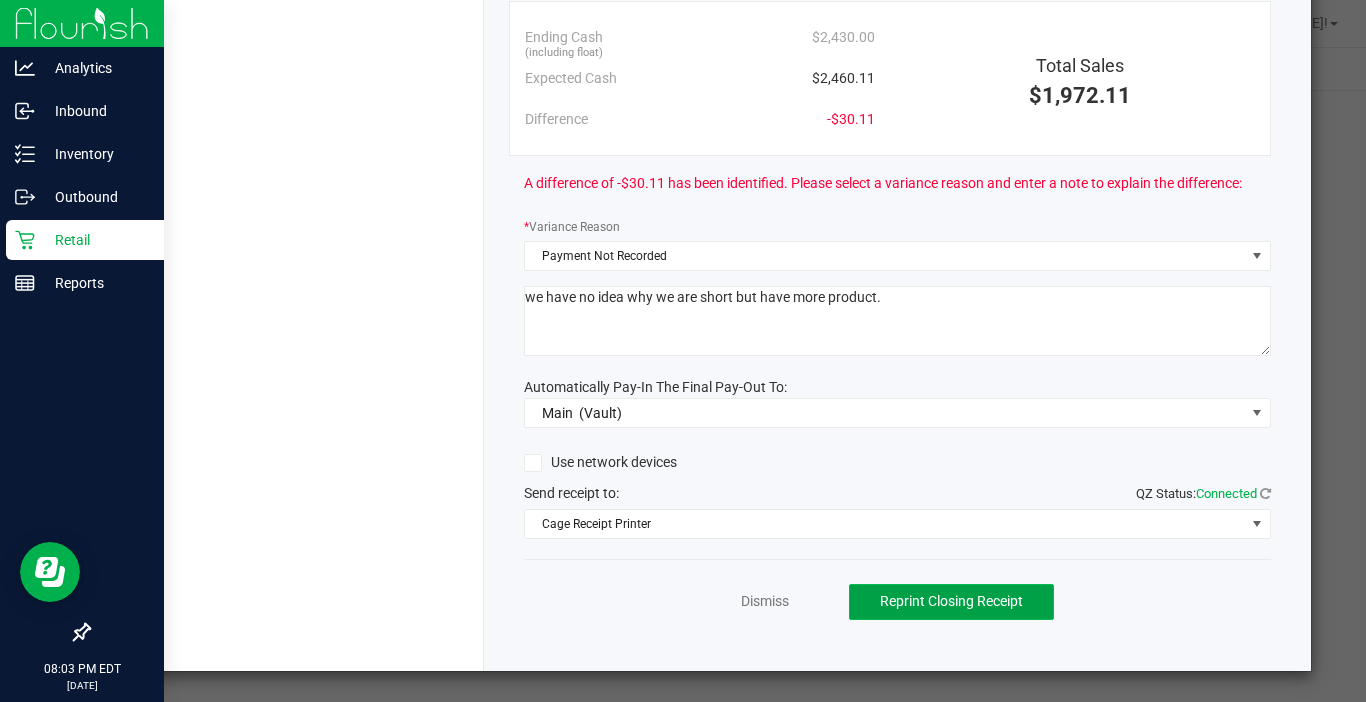 click on "Reprint Closing Receipt" 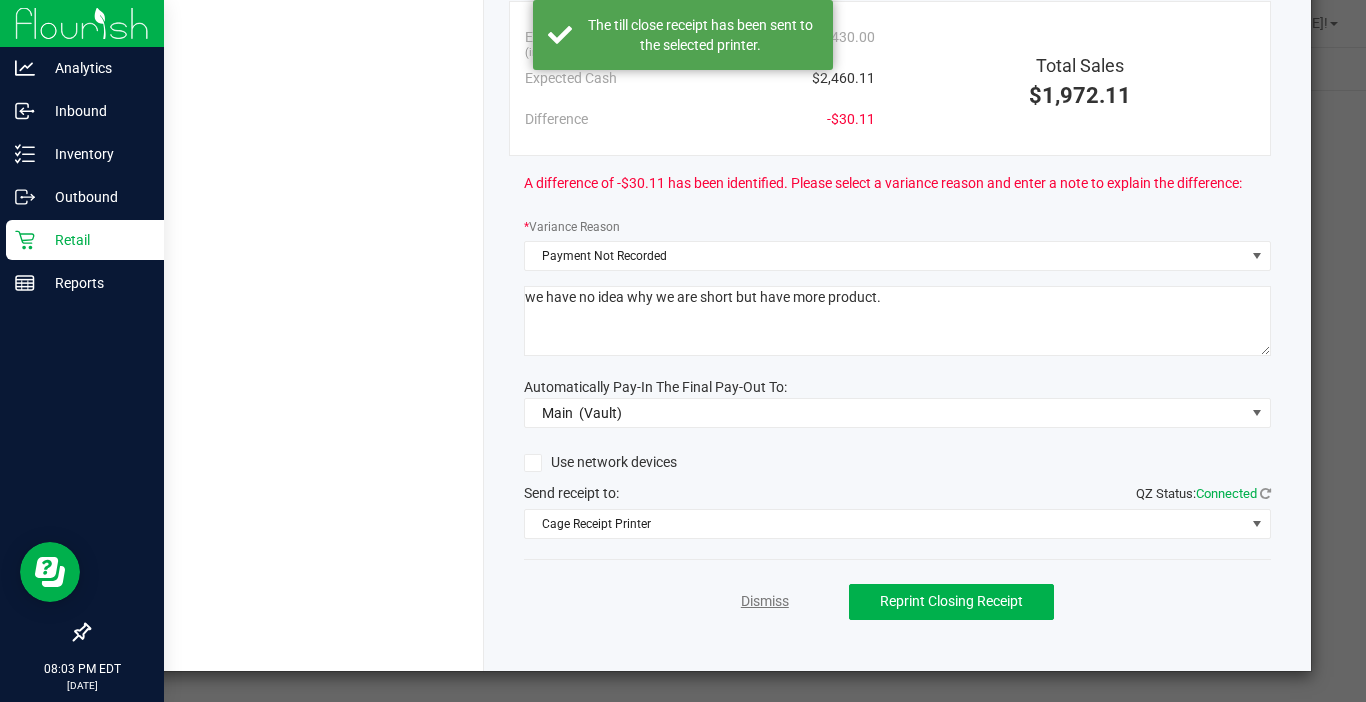 click on "Dismiss" 